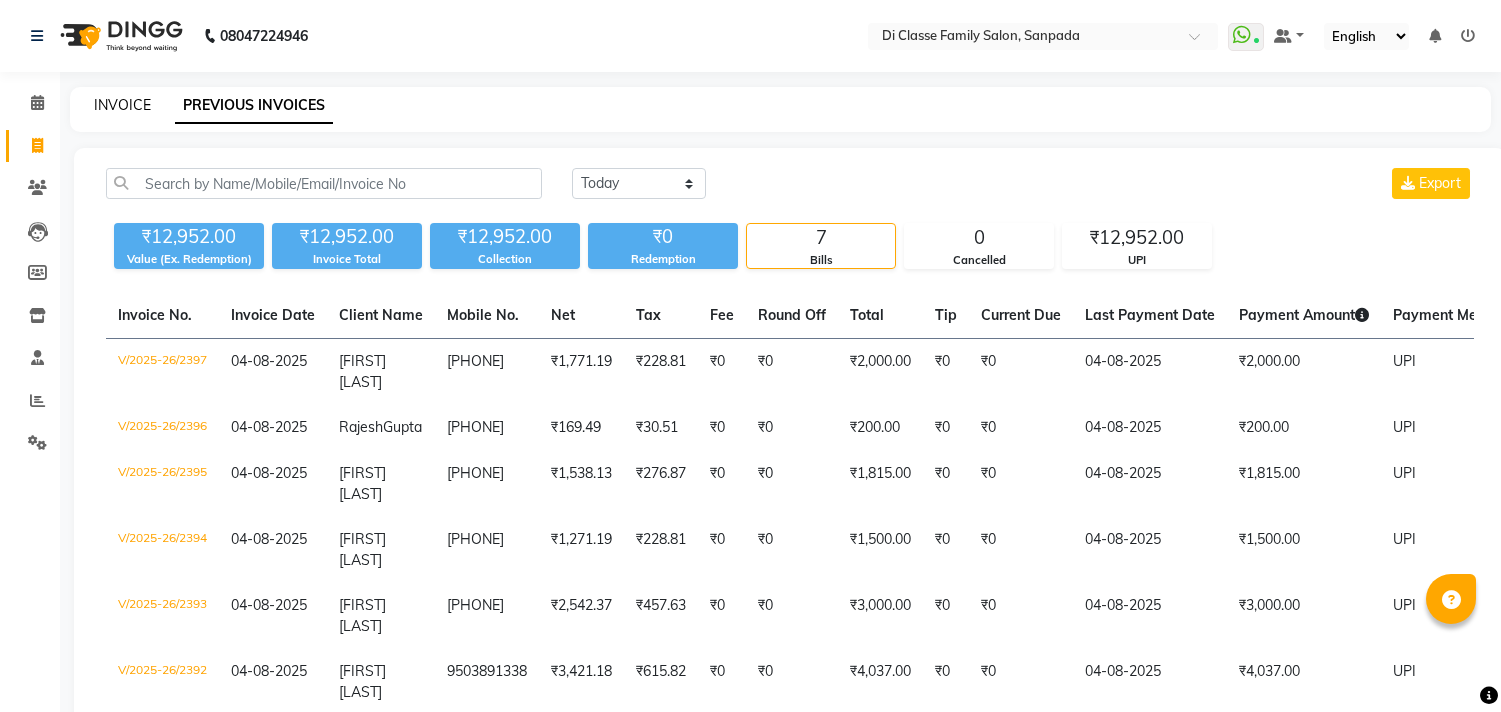 scroll, scrollTop: 0, scrollLeft: 0, axis: both 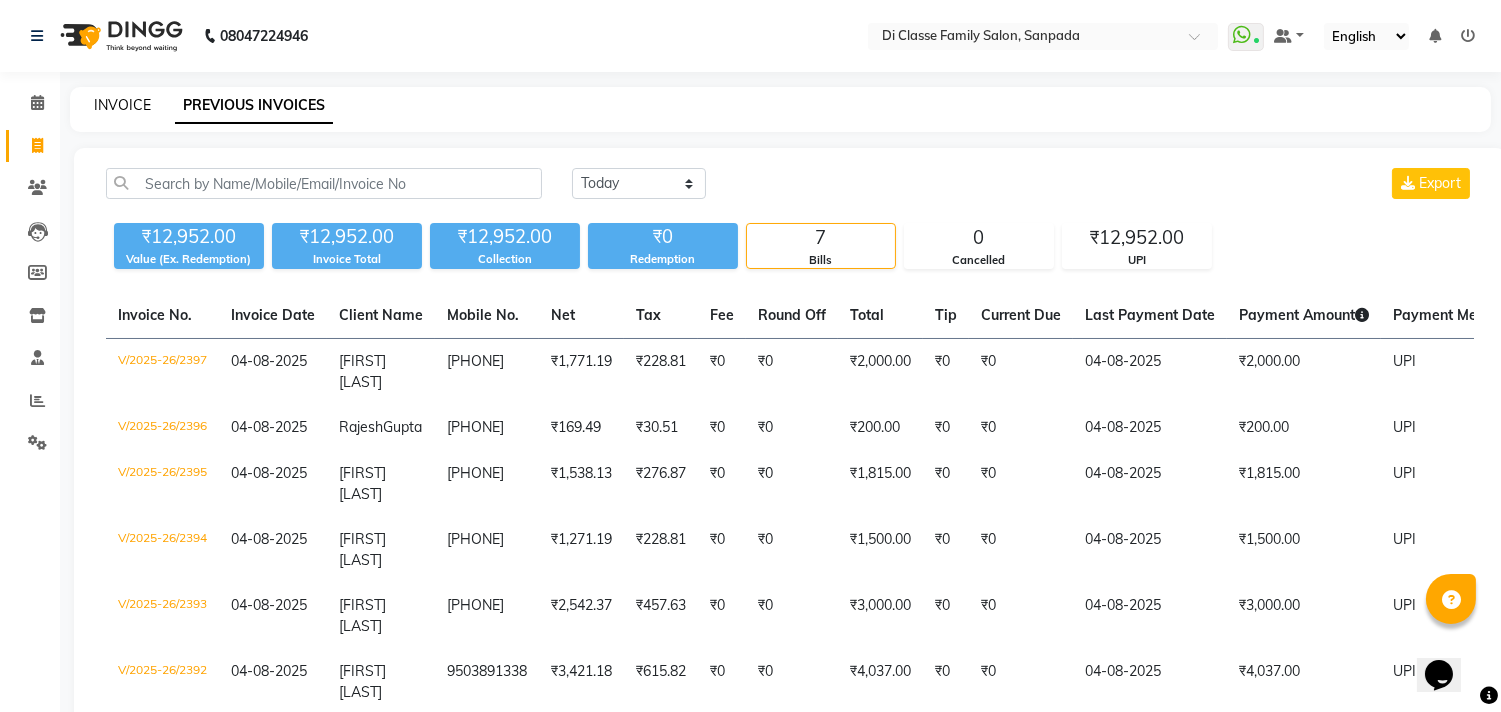 click on "INVOICE" 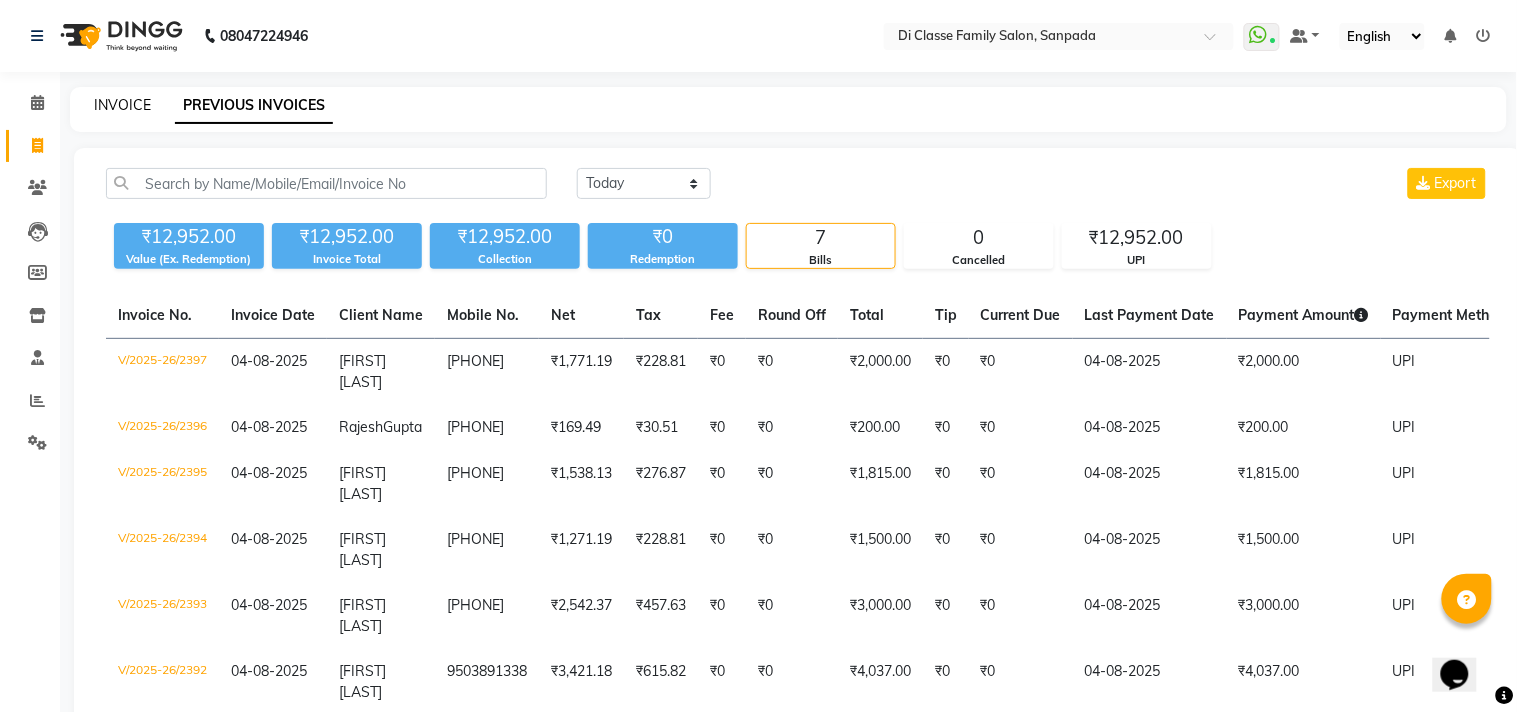 select on "4704" 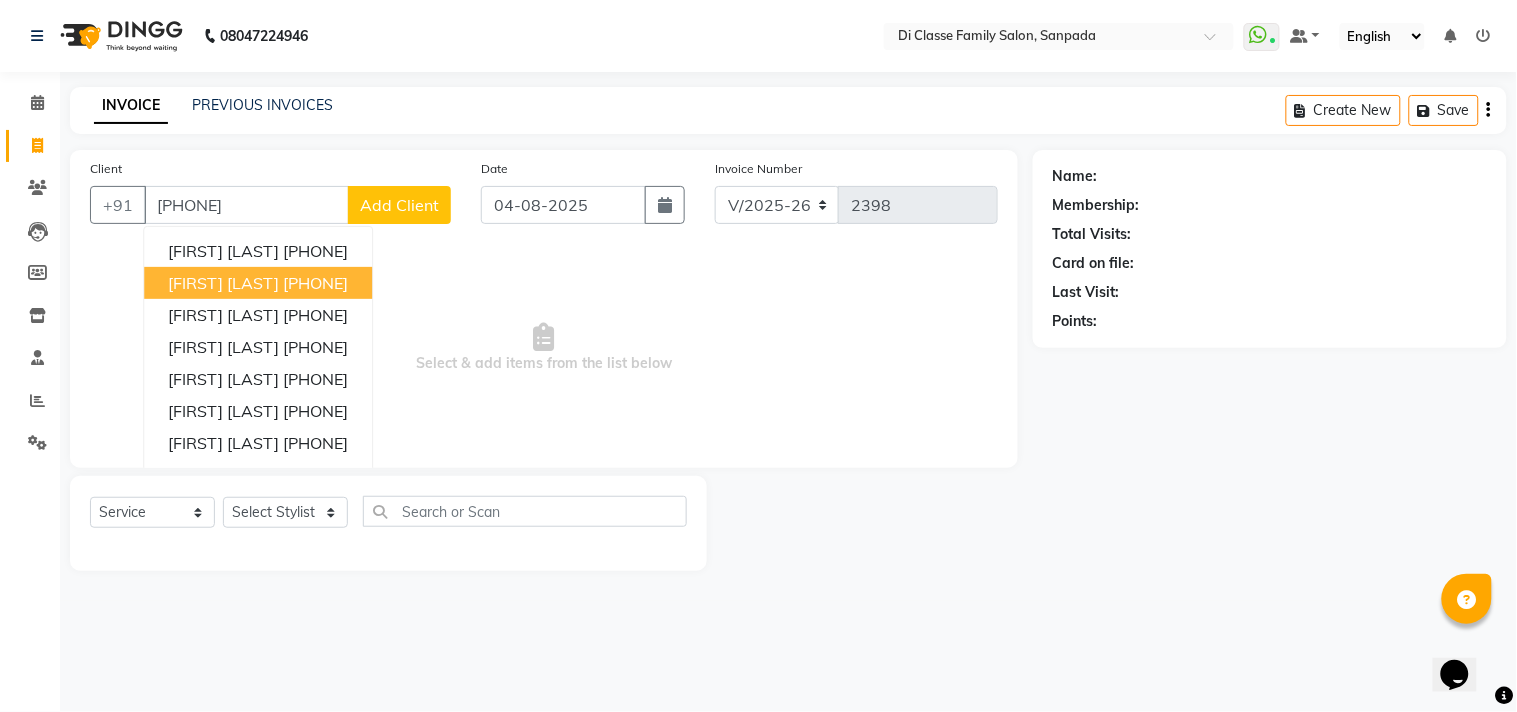 type on "[PHONE]" 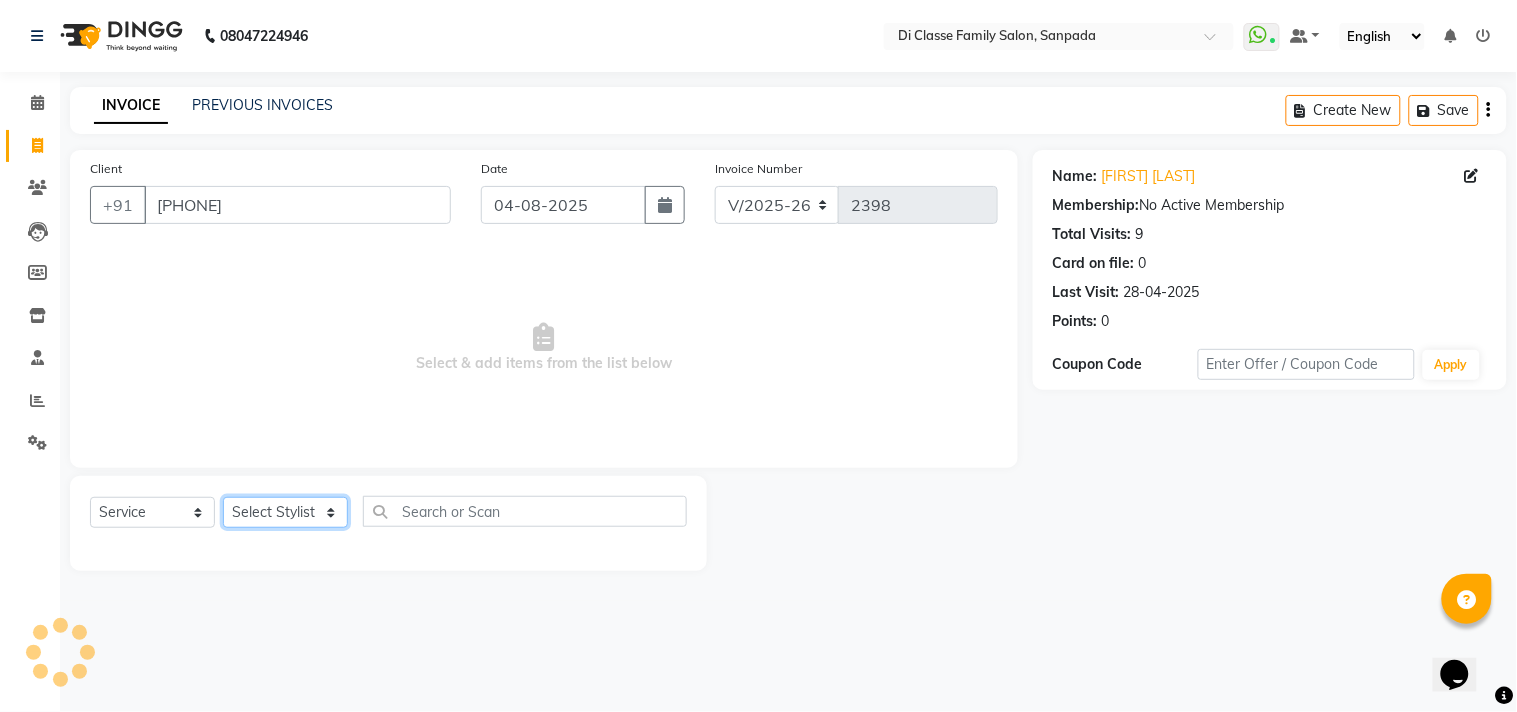 click on "Select Stylist aniket  Anu  AYAZ KADRI  Front Desk Javed kapil KOMAL  Payal  Pooja Jadhav Rahul Datkhile RESHMA SHAIKH rutik shinde SACHIN SAKPAL SADDAM SAHAJAN SAKSHI CHAVAN Sameer  sampada Sanjana  SANU SHUBHAM PEDNEKAR Sikandar Ansari Vijay kharat" 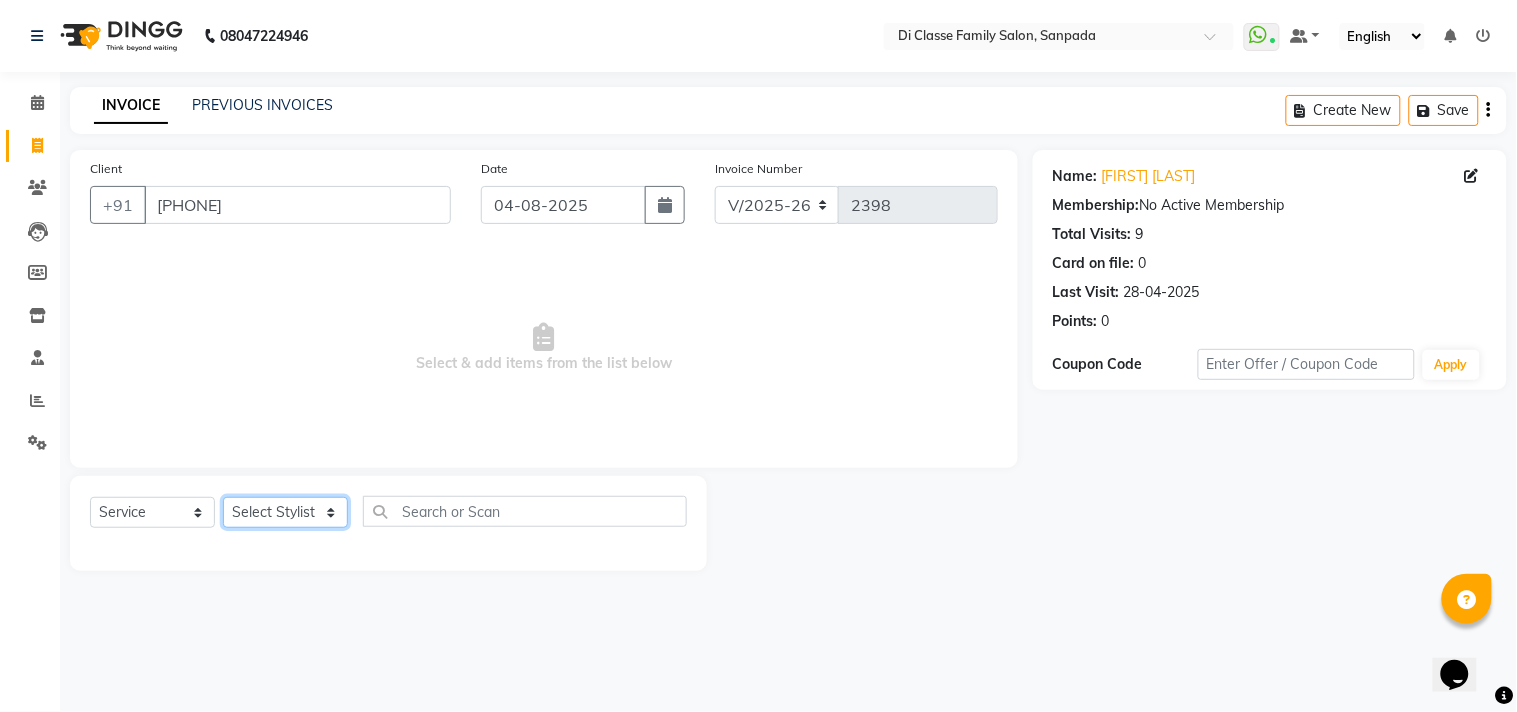 select on "28413" 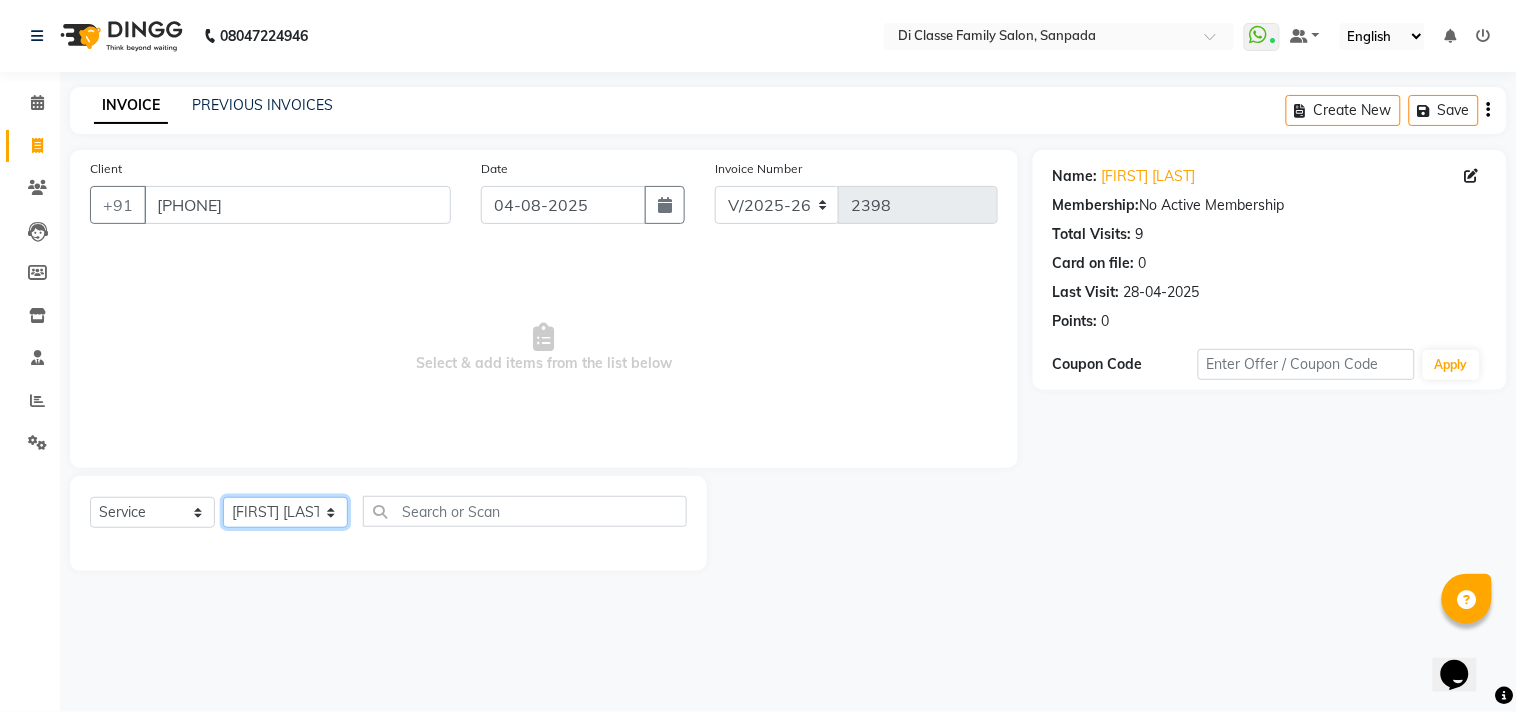 click on "Select Stylist aniket  Anu  AYAZ KADRI  Front Desk Javed kapil KOMAL  Payal  Pooja Jadhav Rahul Datkhile RESHMA SHAIKH rutik shinde SACHIN SAKPAL SADDAM SAHAJAN SAKSHI CHAVAN Sameer  sampada Sanjana  SANU SHUBHAM PEDNEKAR Sikandar Ansari Vijay kharat" 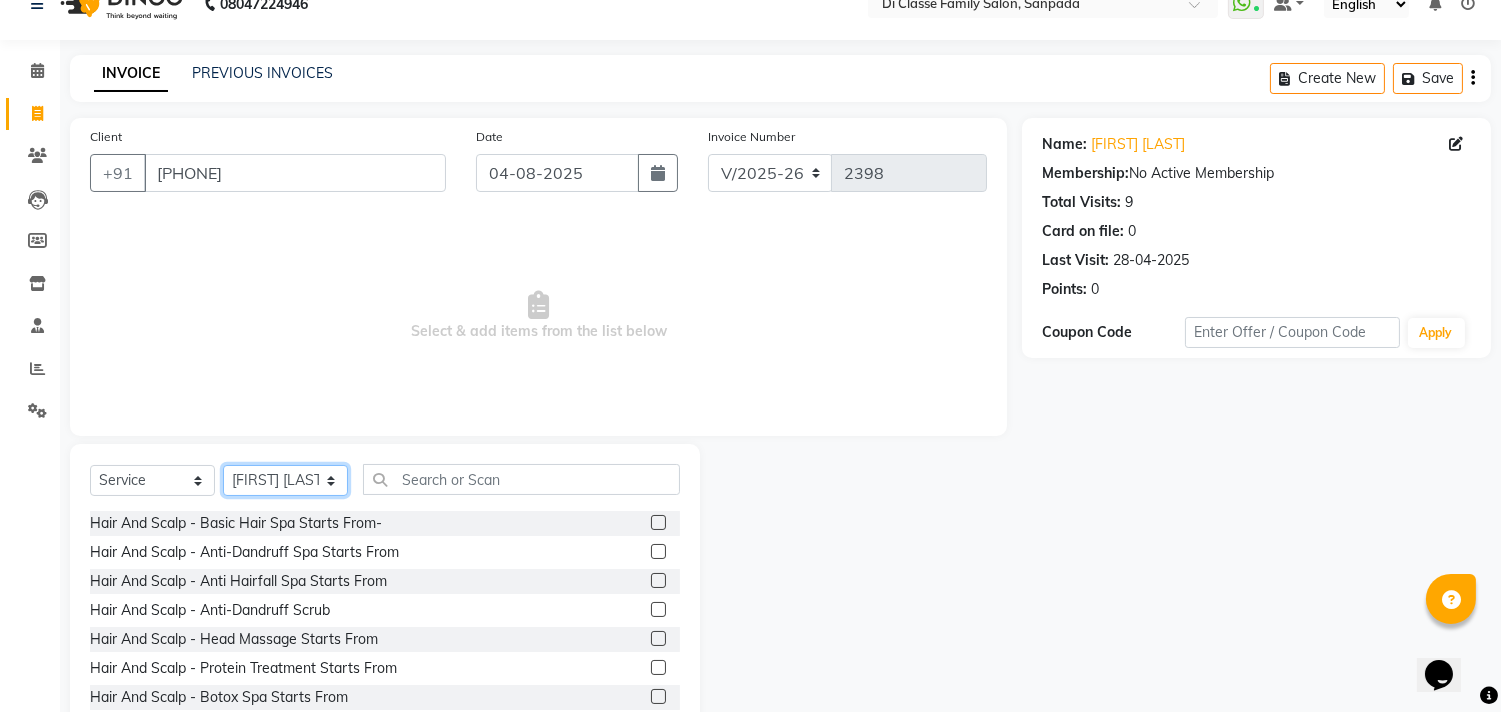 scroll, scrollTop: 88, scrollLeft: 0, axis: vertical 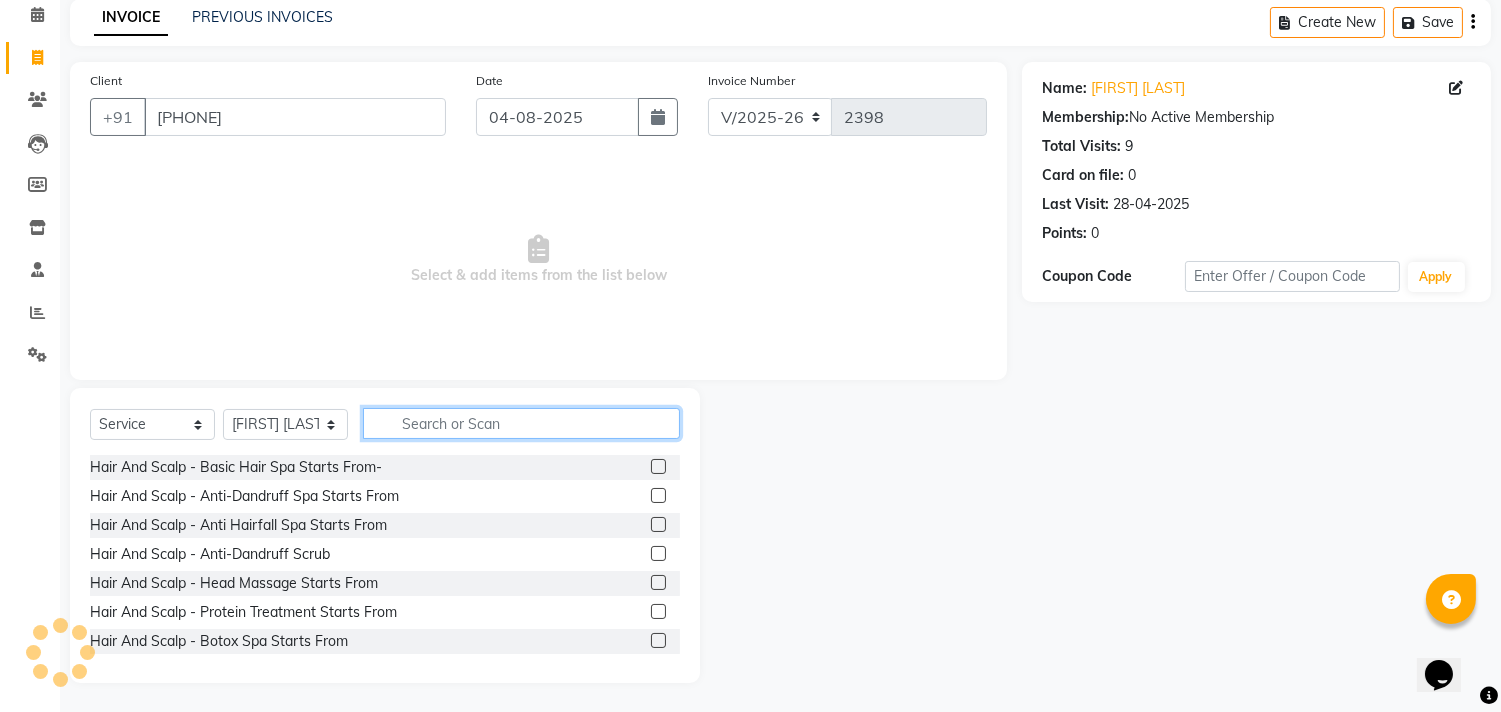 click 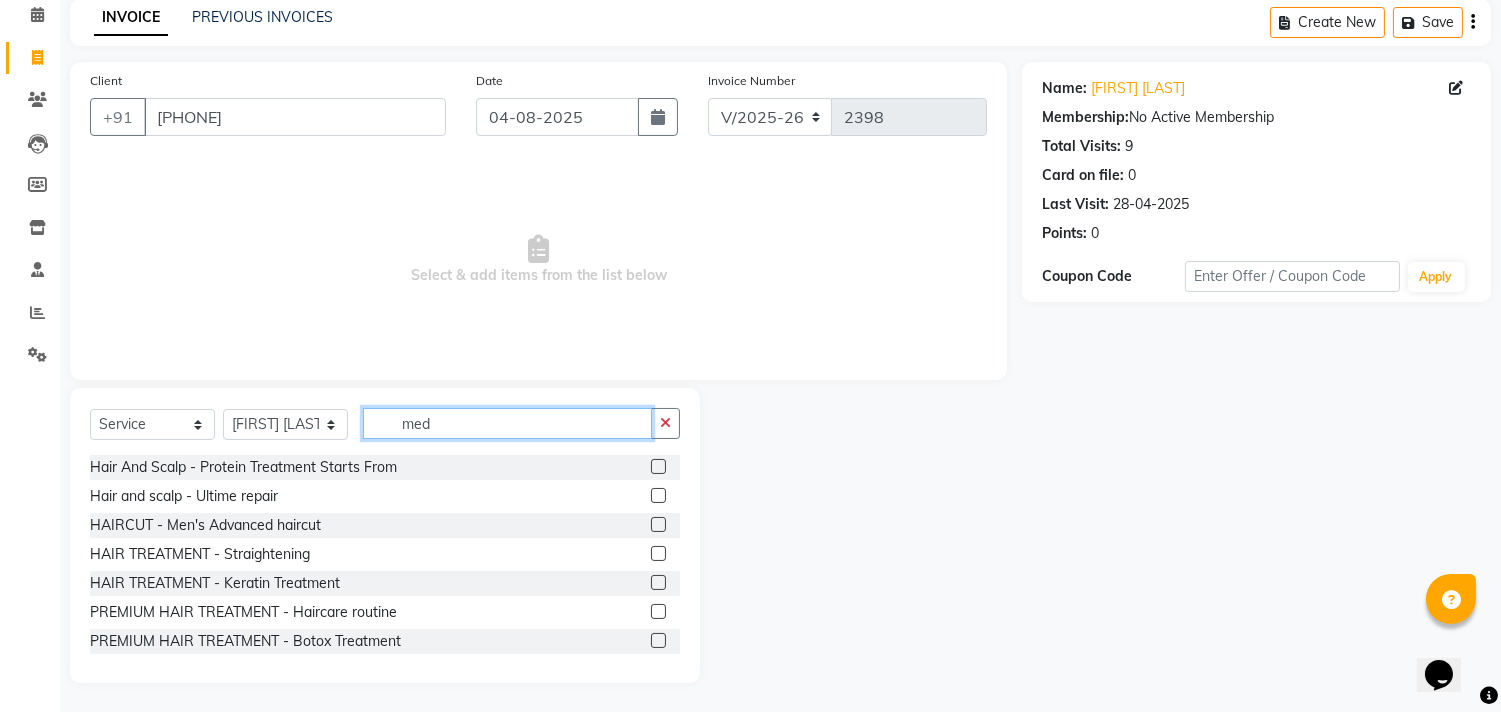 scroll, scrollTop: 34, scrollLeft: 0, axis: vertical 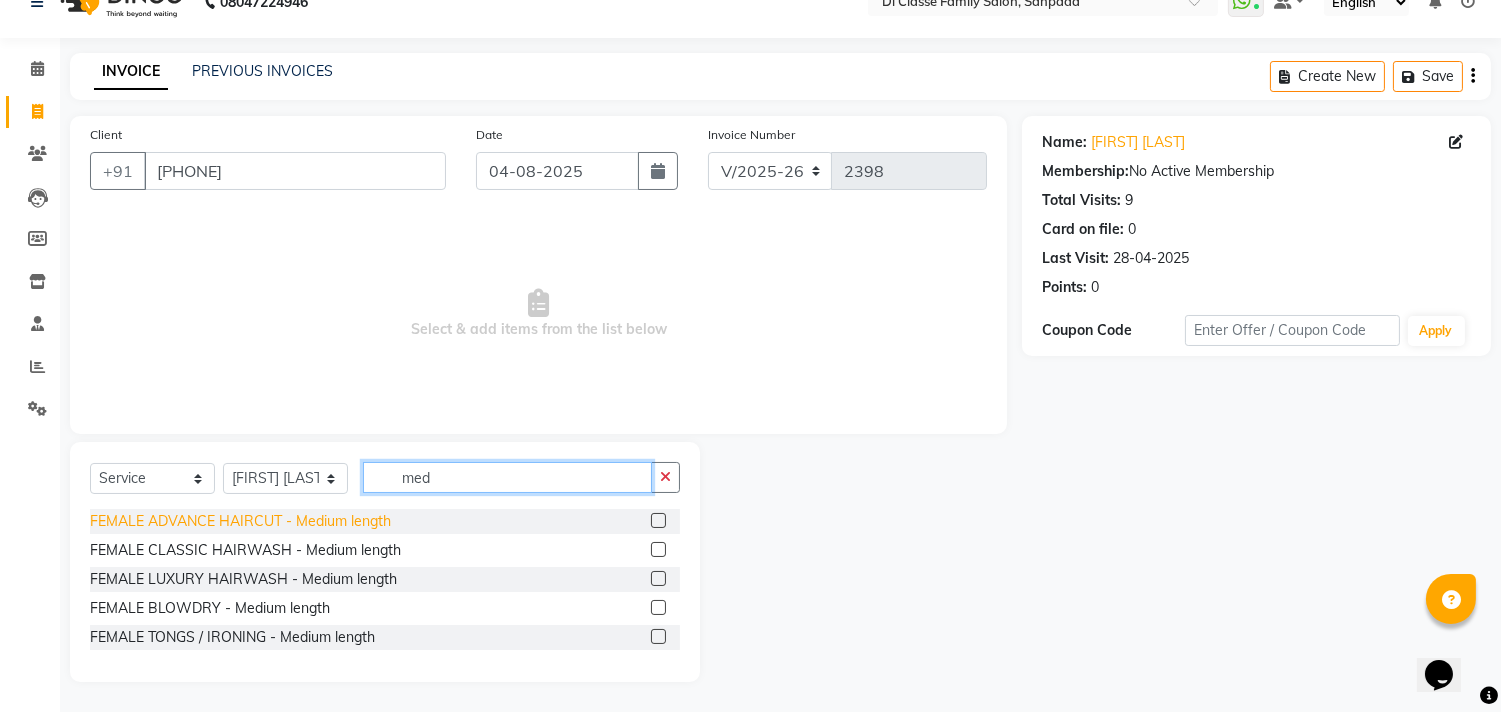 type on "med" 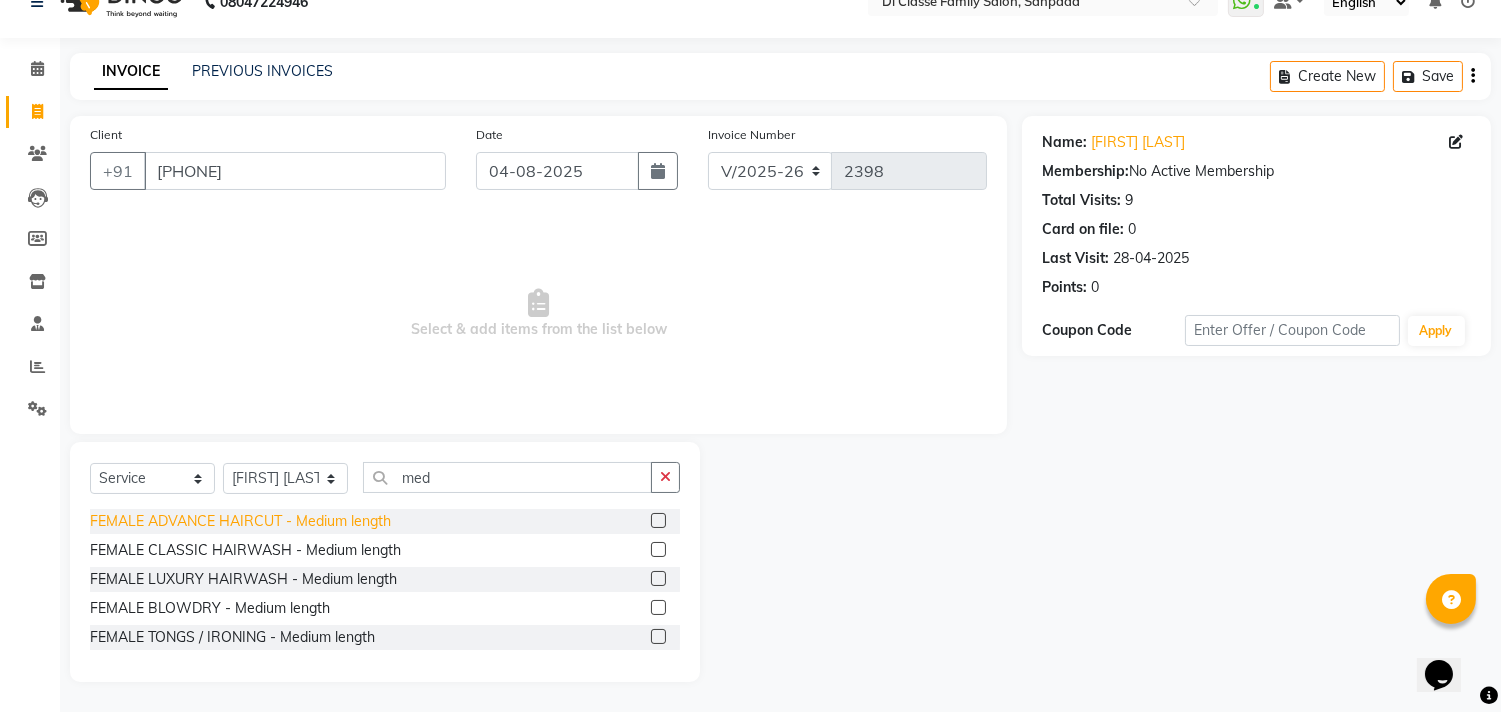 click on "FEMALE ADVANCE HAIRCUT - Medium length" 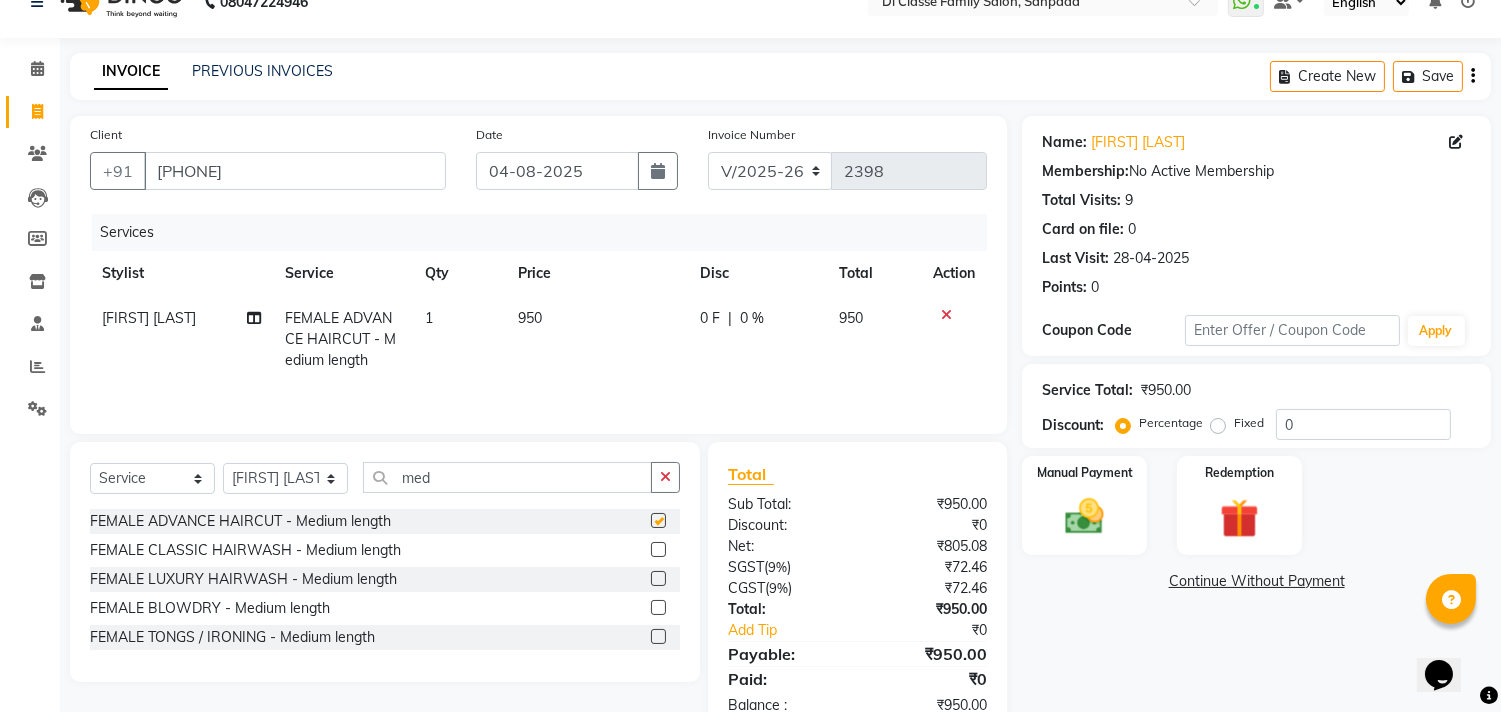 checkbox on "false" 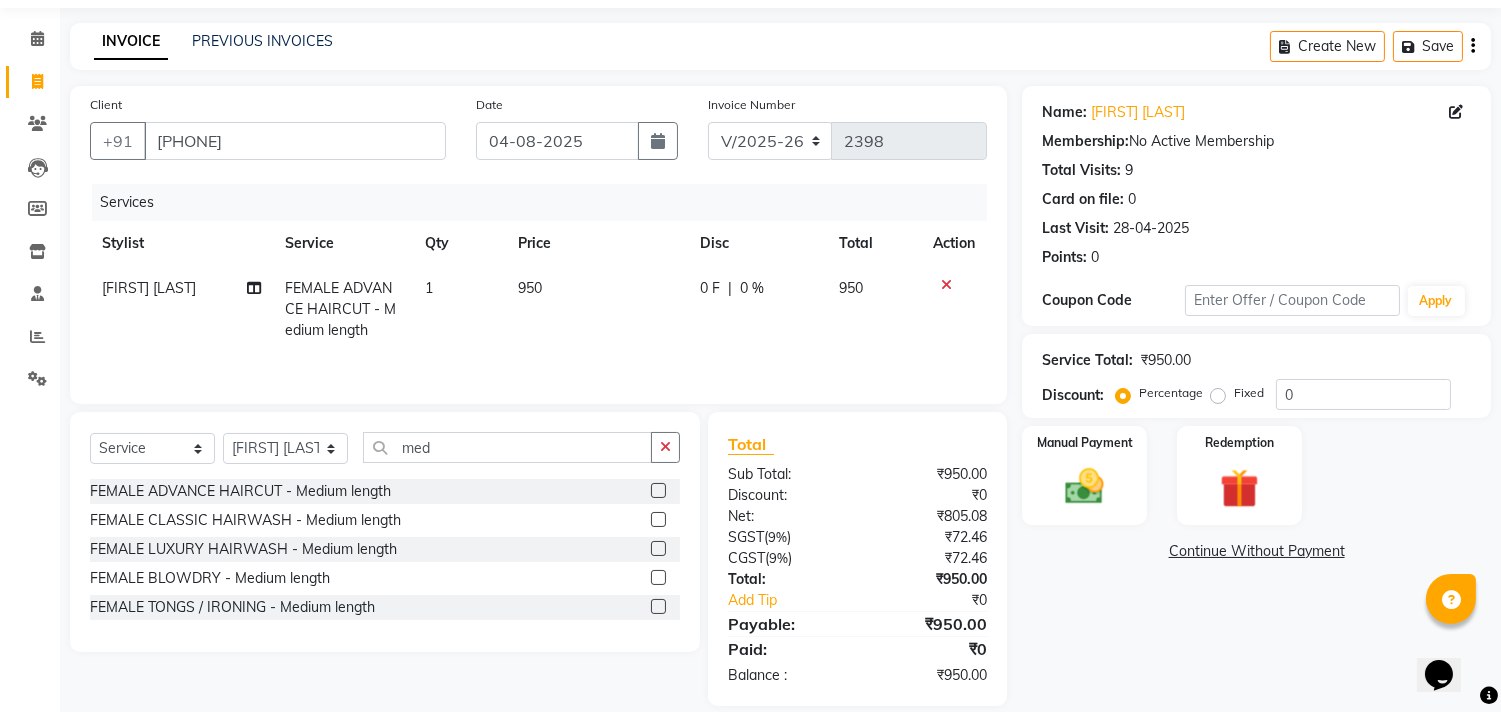 scroll, scrollTop: 90, scrollLeft: 0, axis: vertical 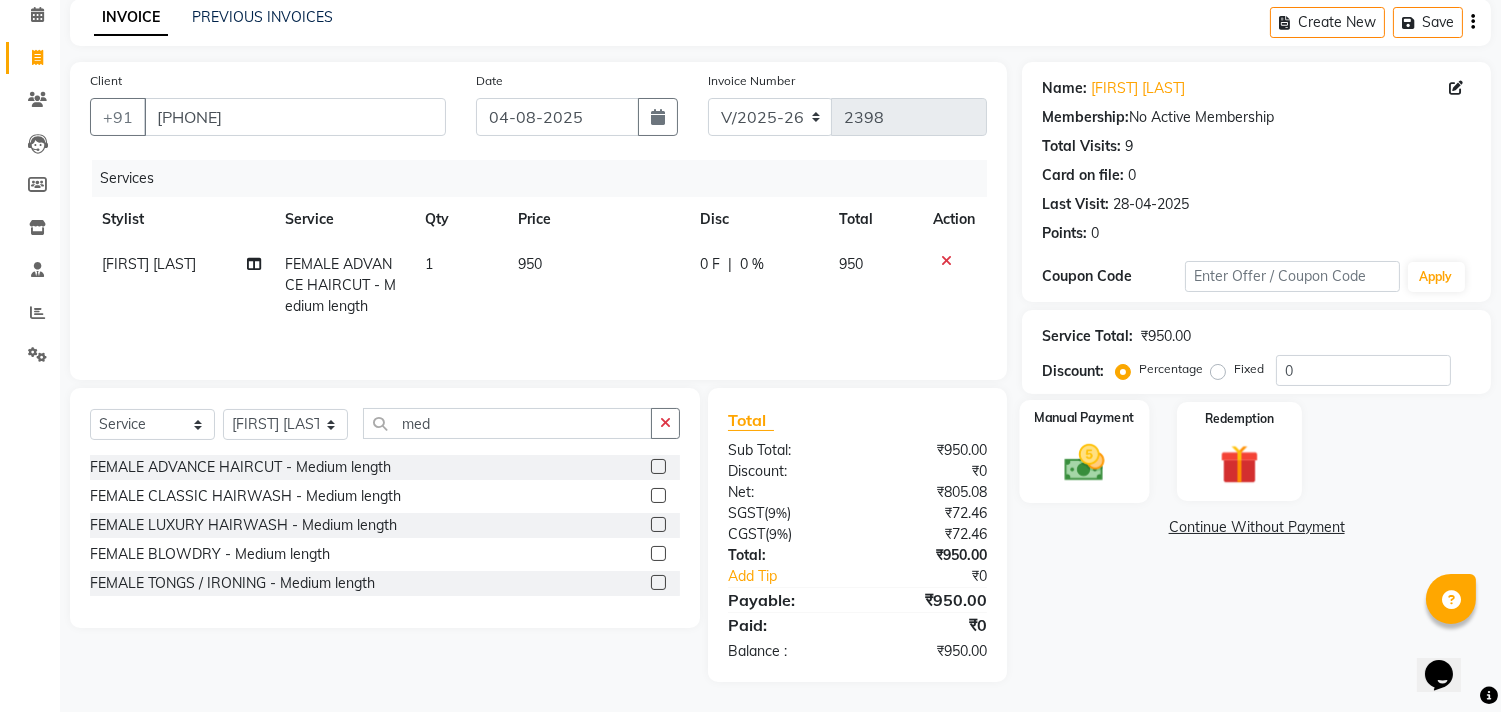 click on "Manual Payment" 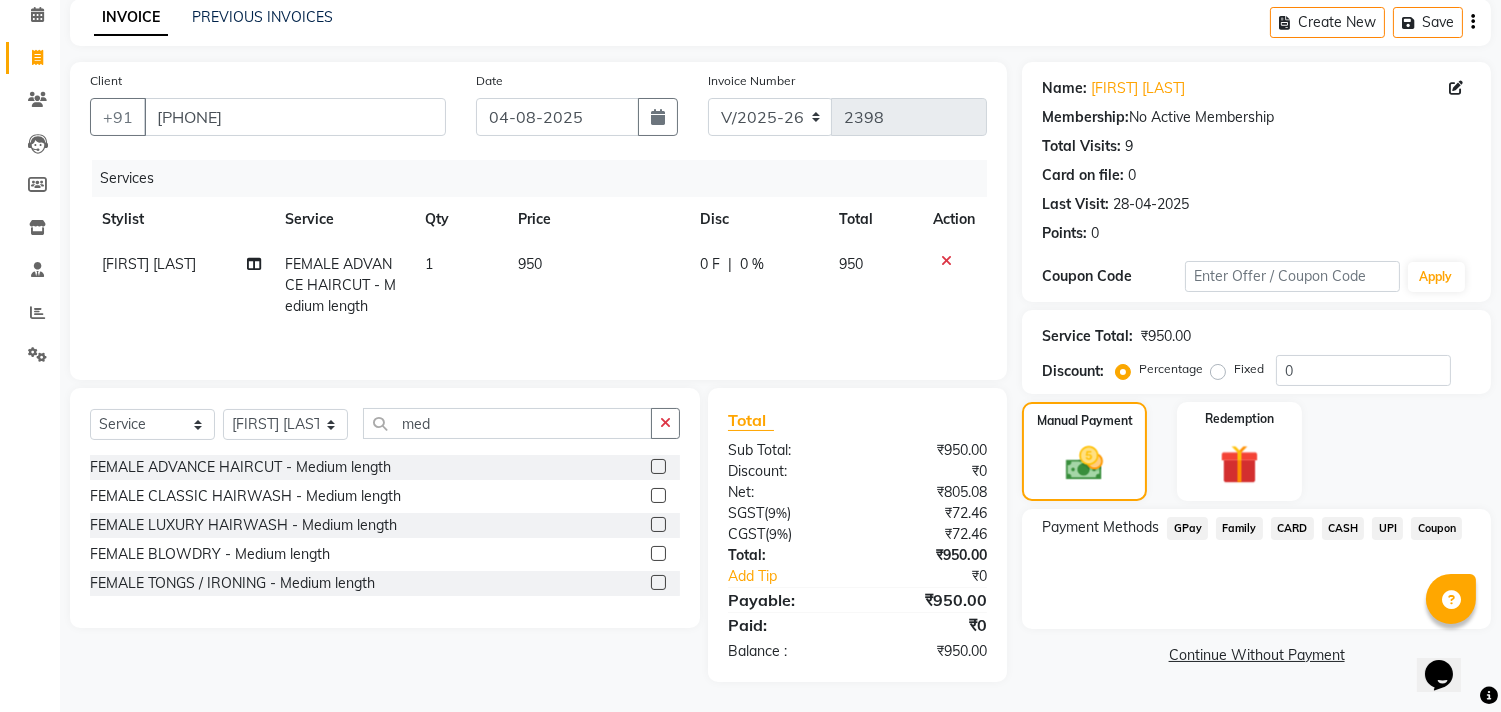 drag, startPoint x: 1385, startPoint y: 525, endPoint x: 1383, endPoint y: 535, distance: 10.198039 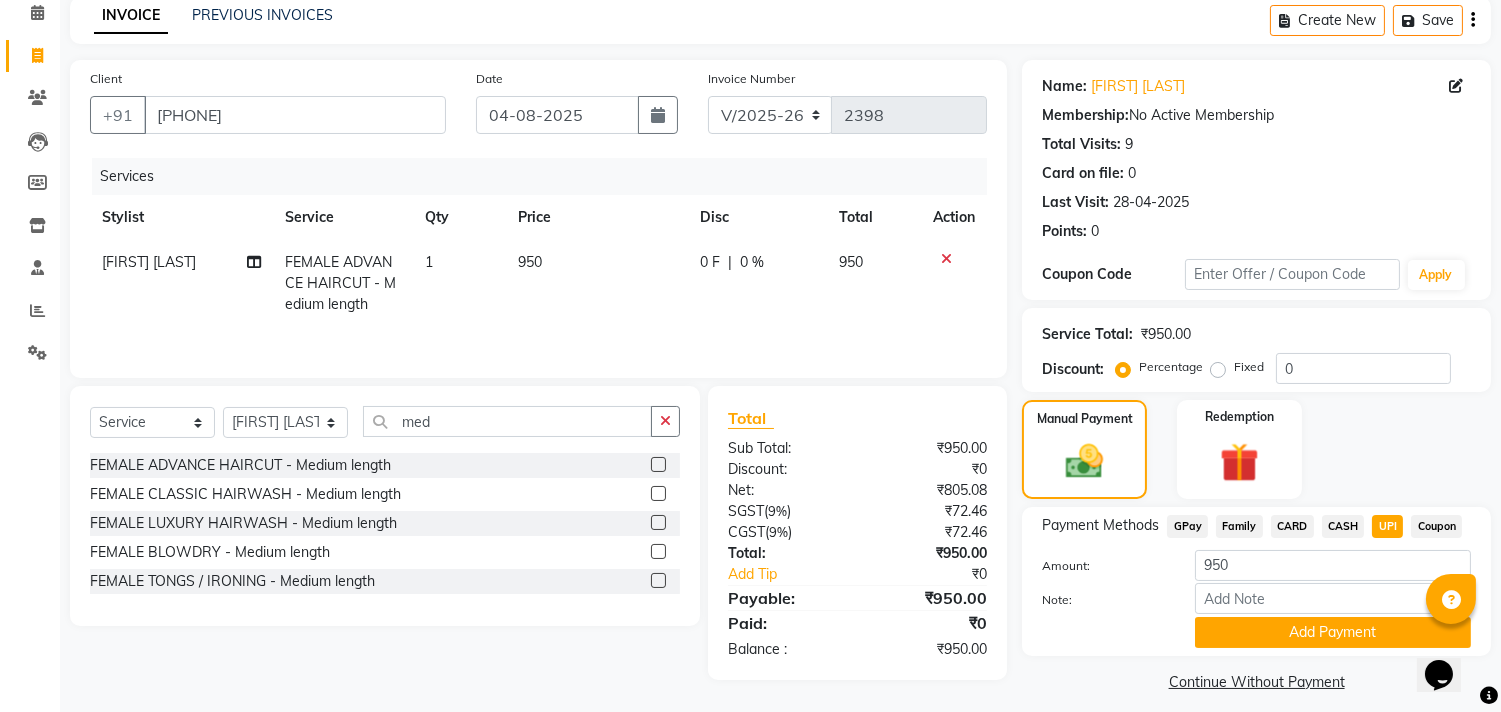 click on "Add Payment" 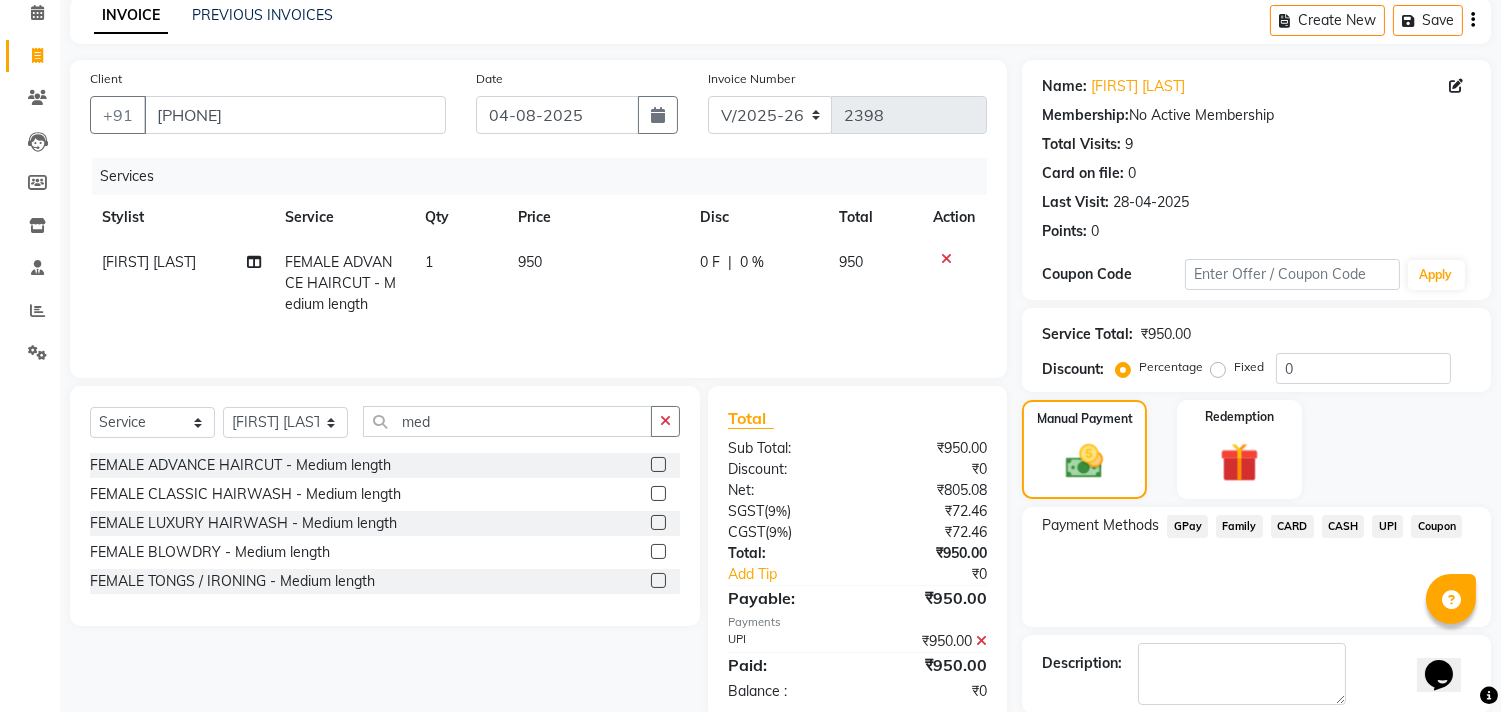 scroll, scrollTop: 187, scrollLeft: 0, axis: vertical 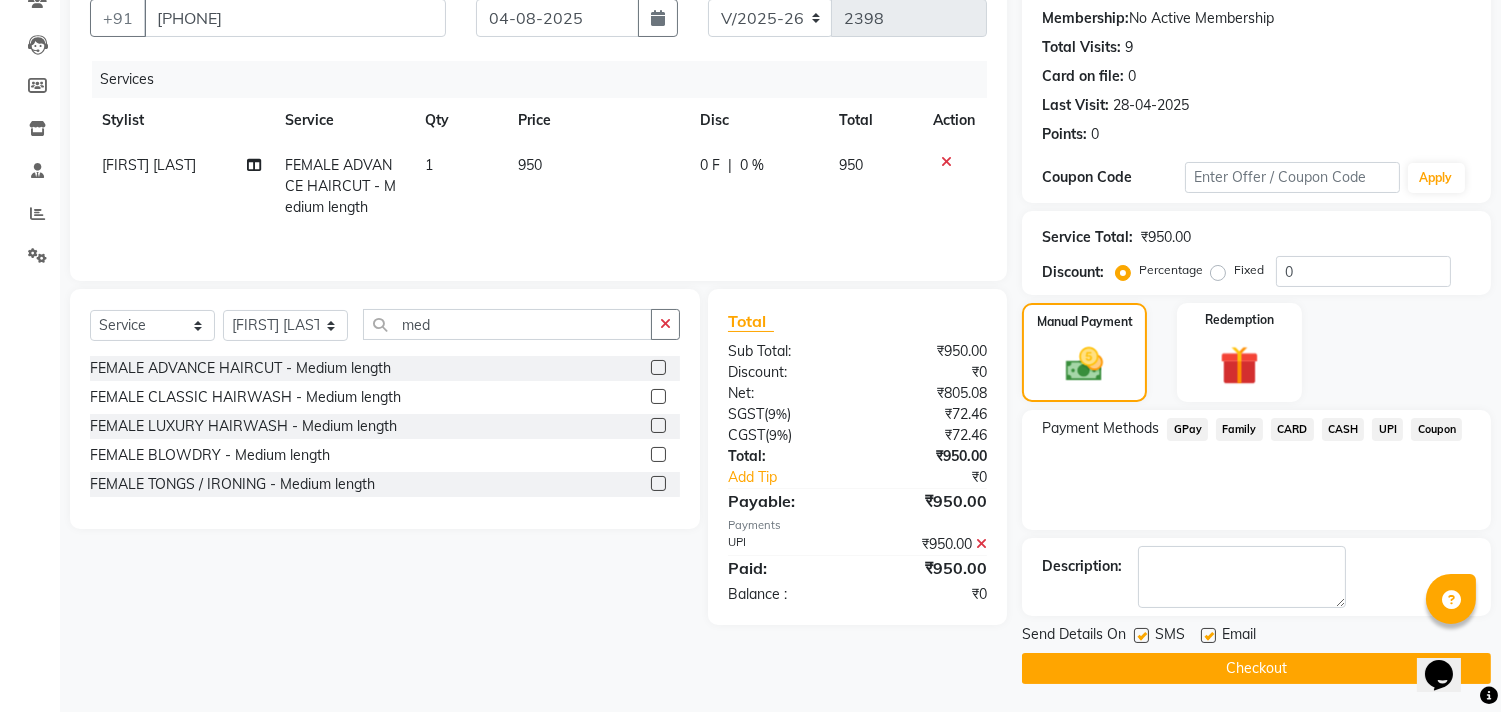 click on "Checkout" 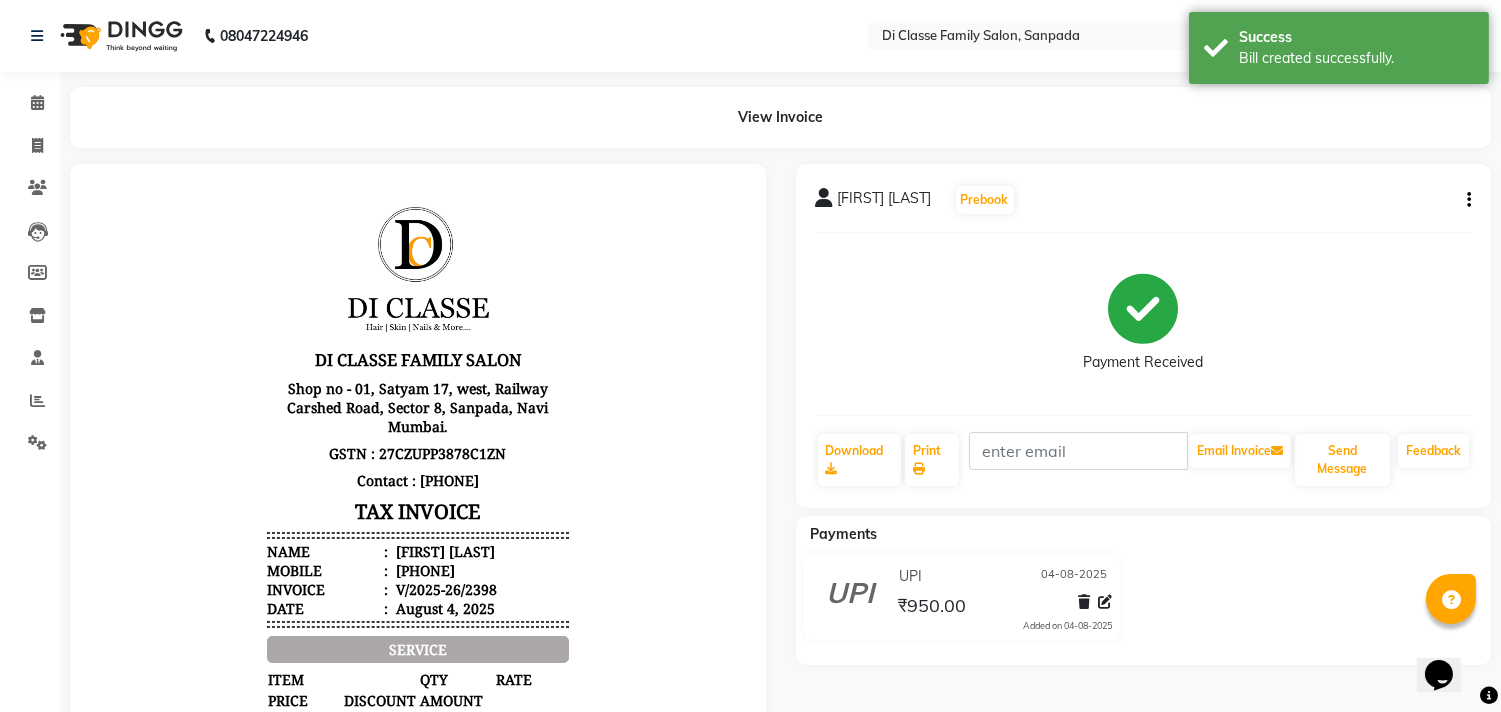 scroll, scrollTop: 0, scrollLeft: 0, axis: both 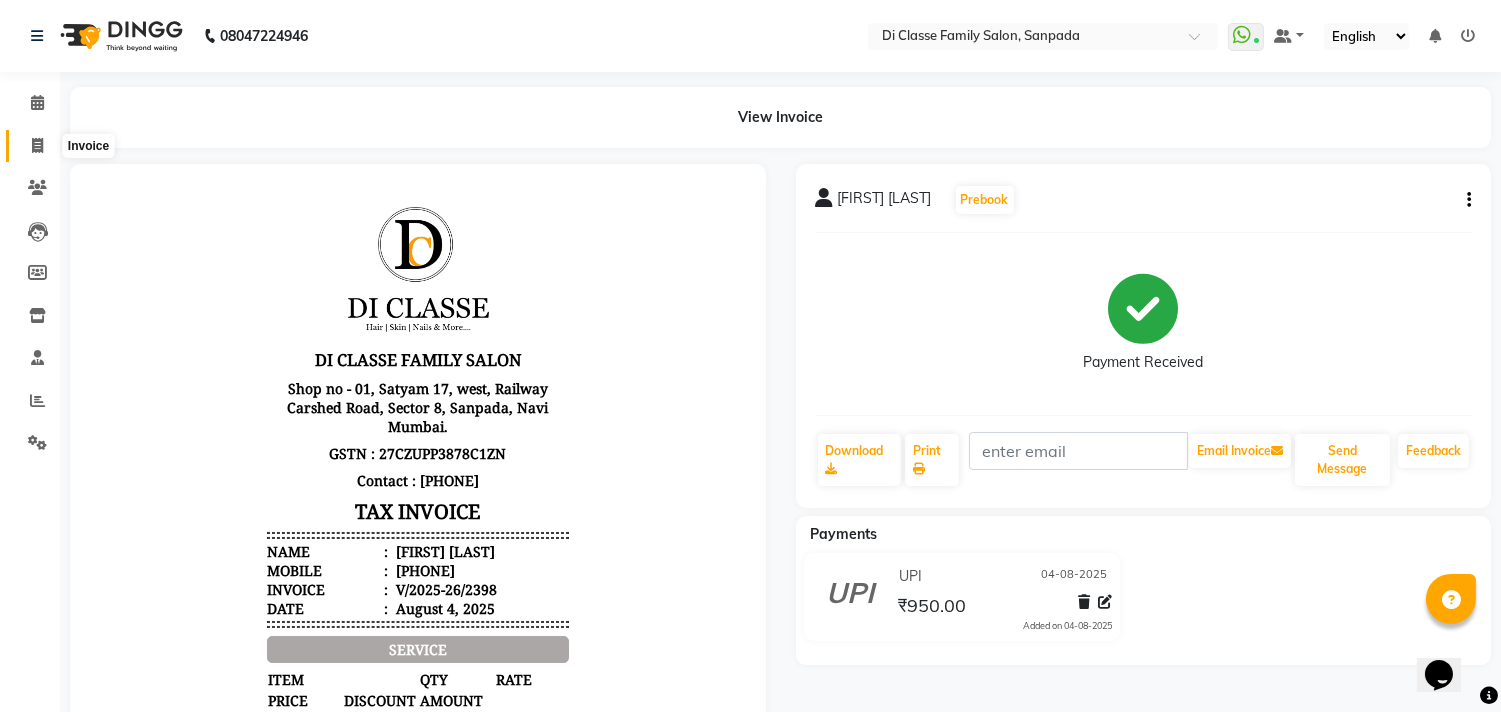 click 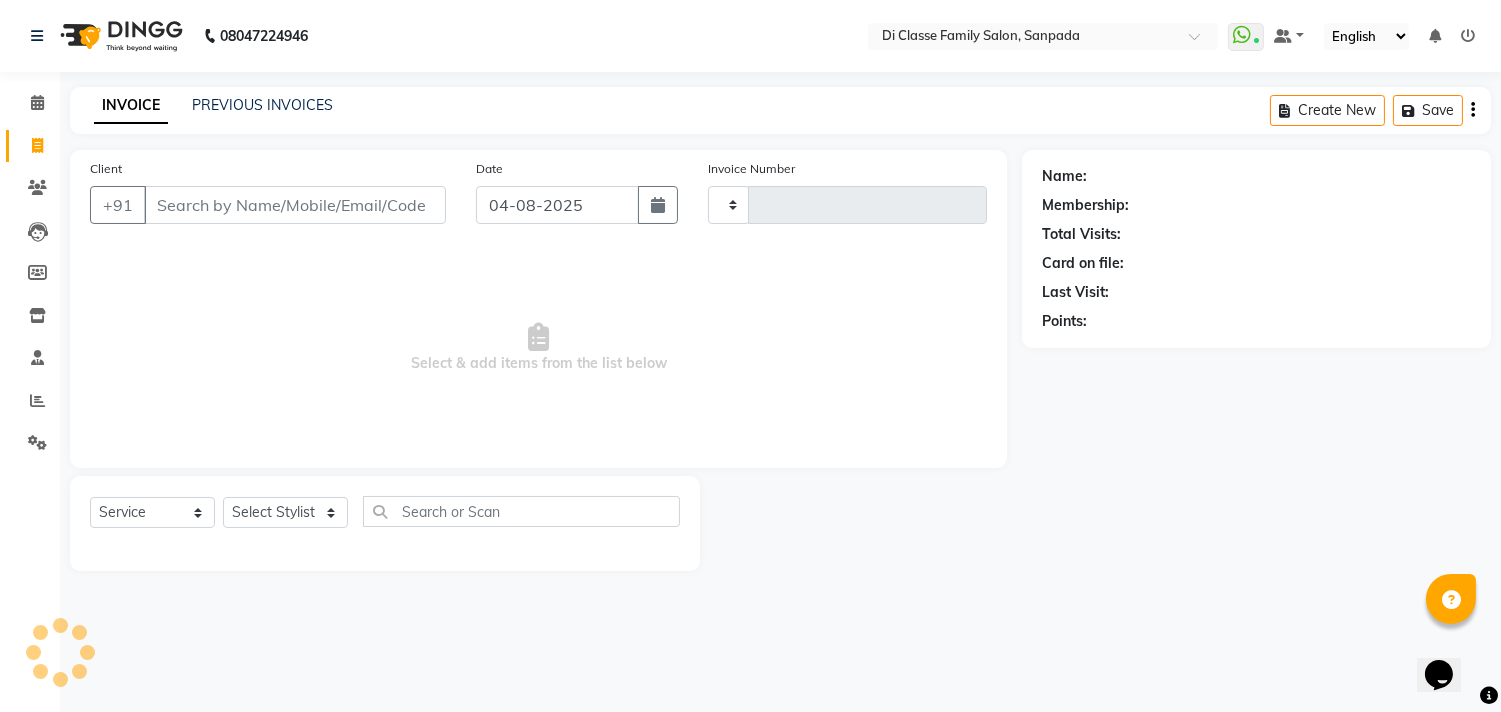 type on "2399" 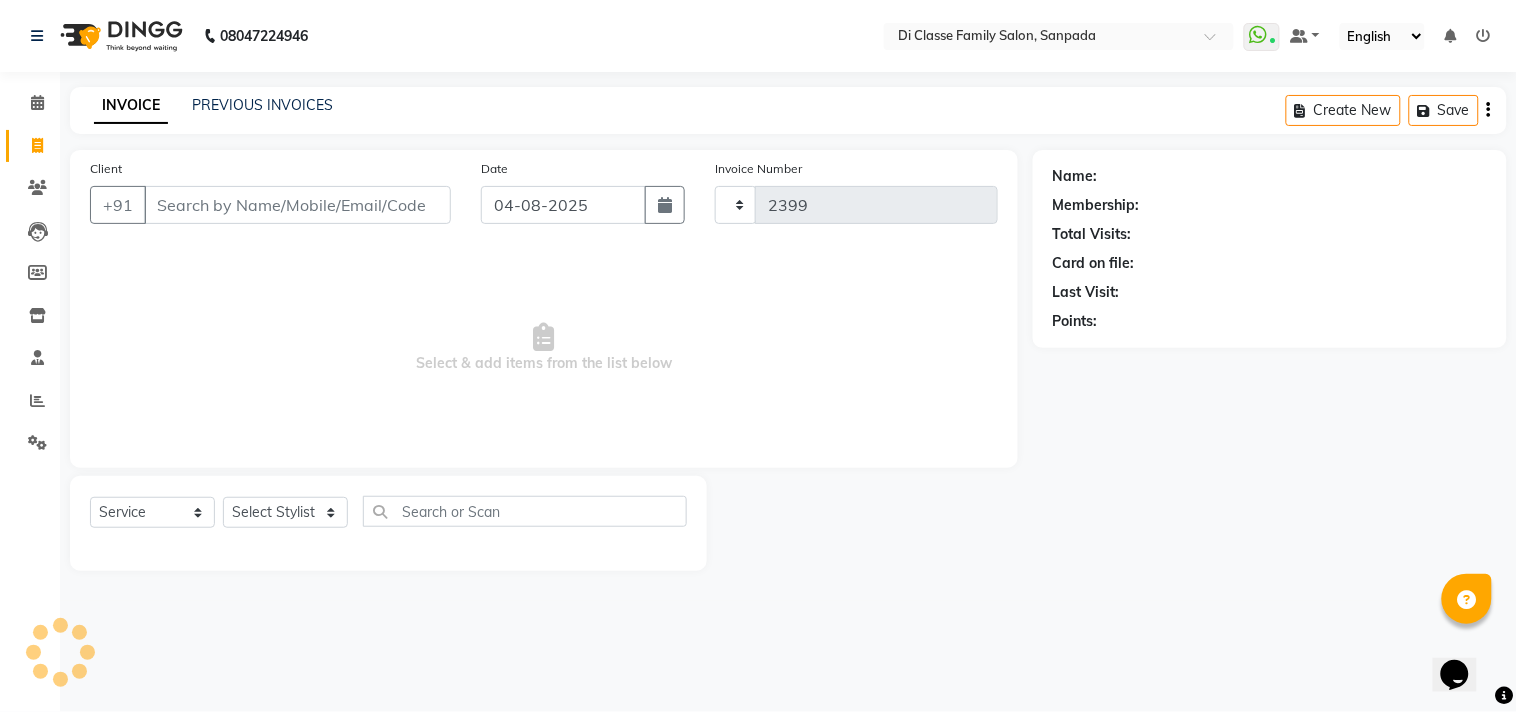 select on "4704" 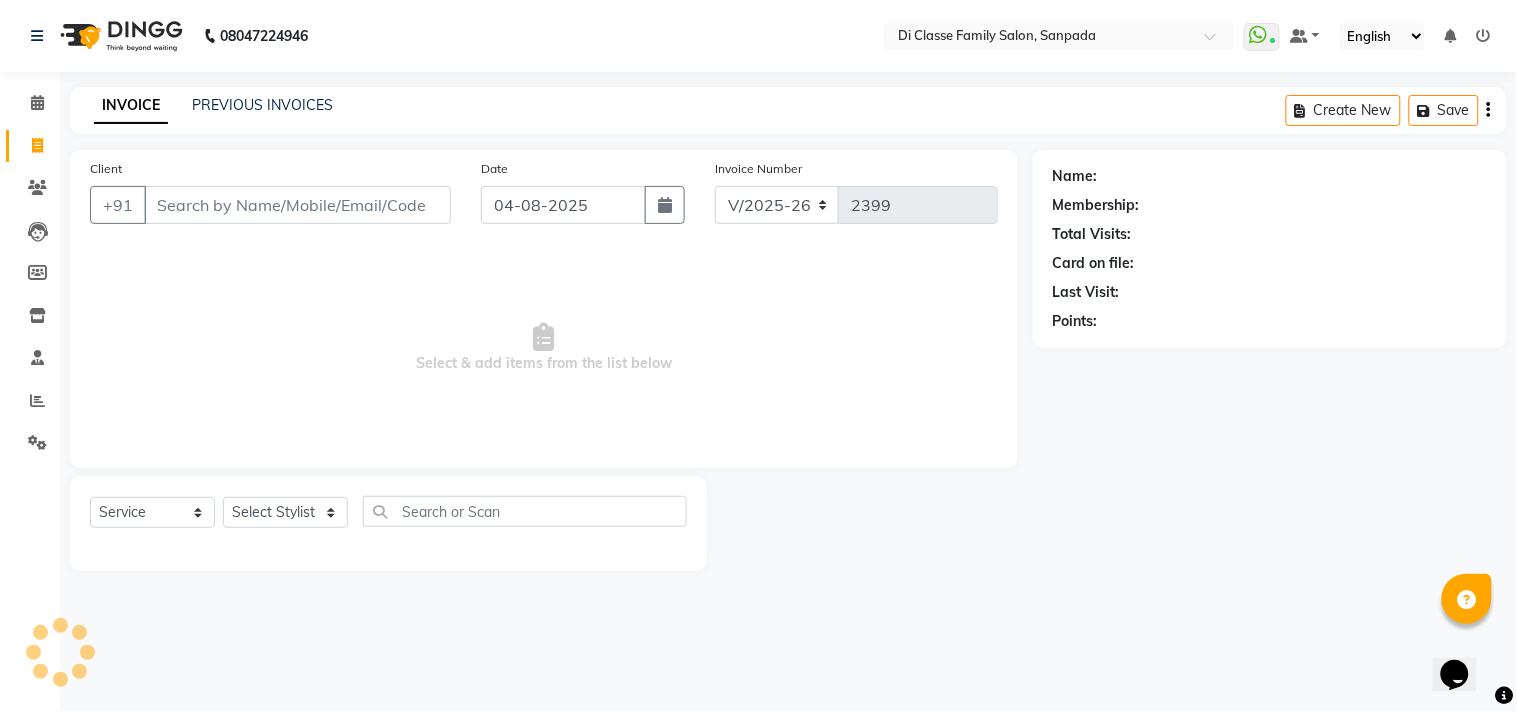click on "PREVIOUS INVOICES" 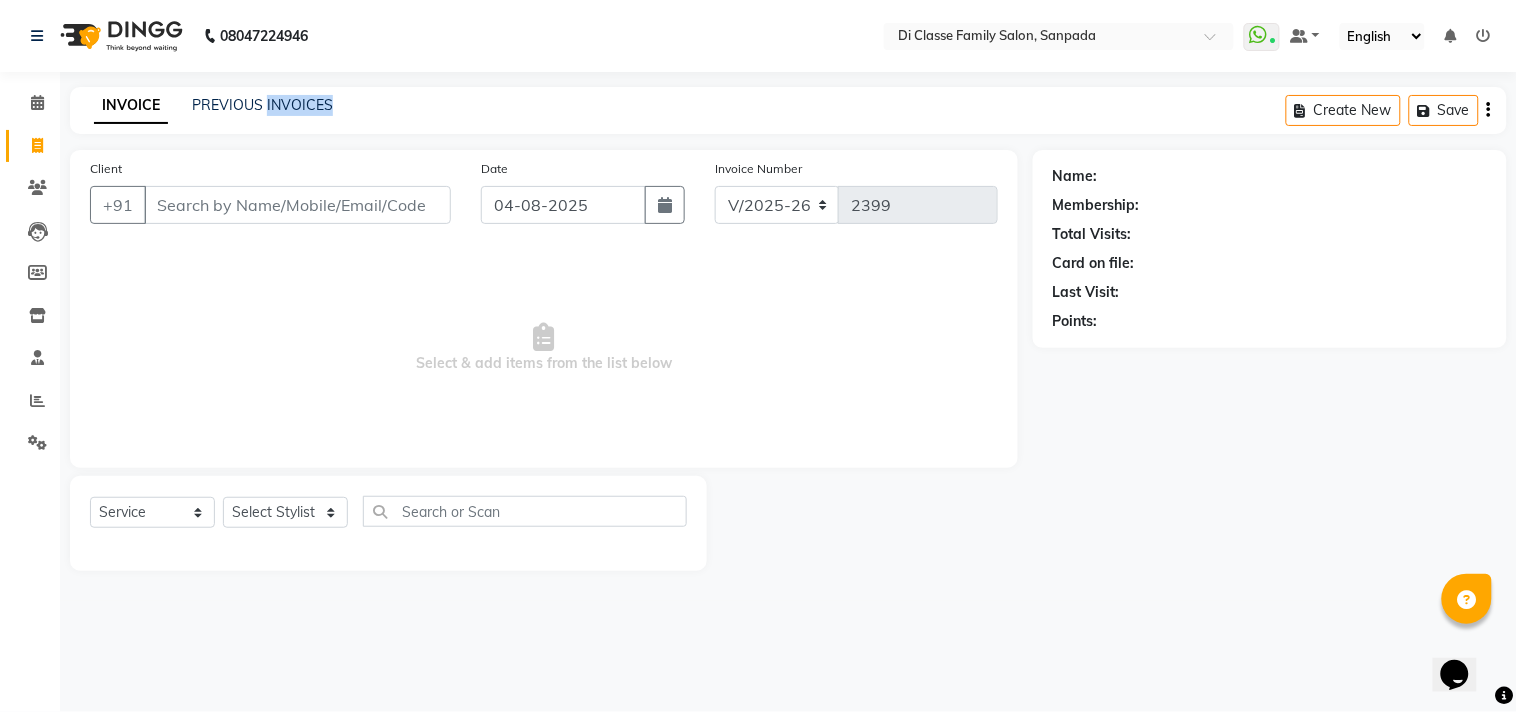 click on "PREVIOUS INVOICES" 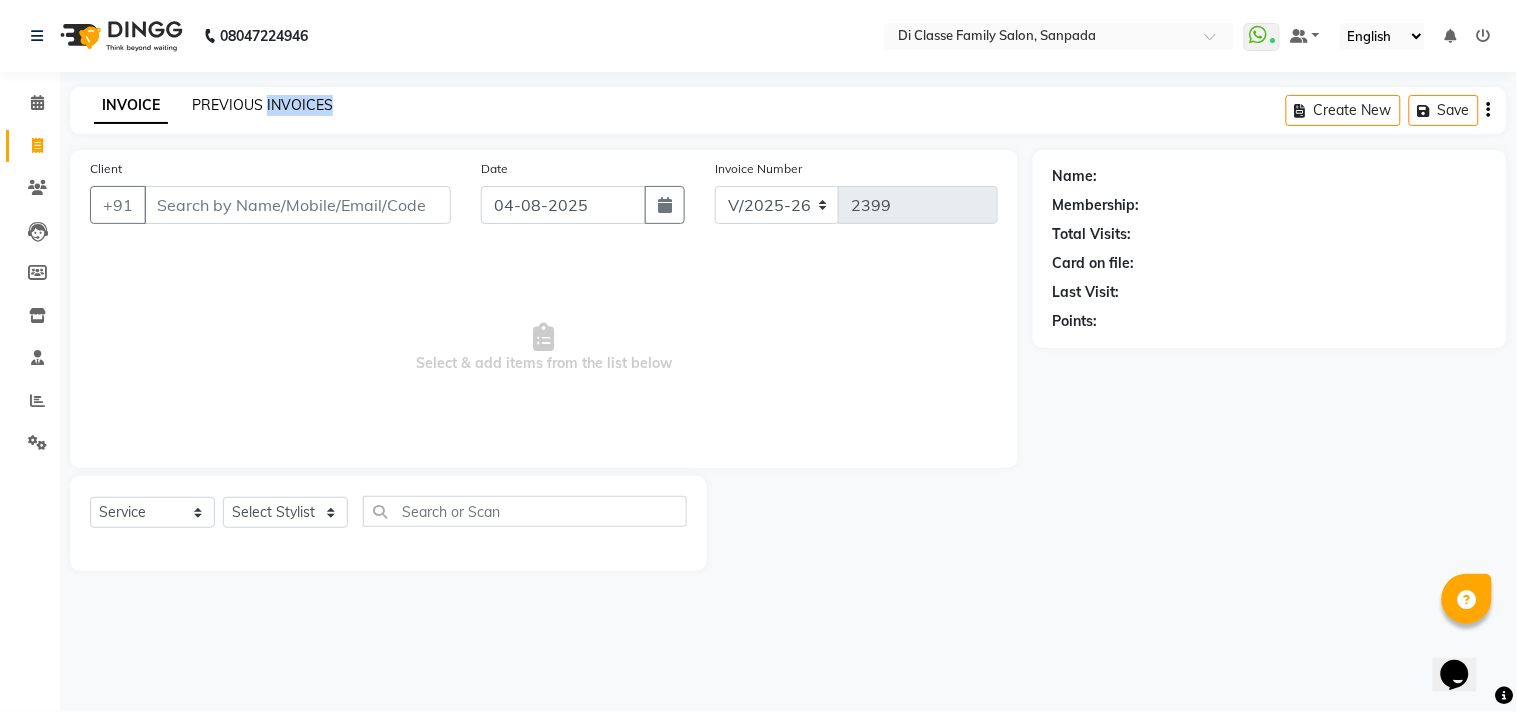 click on "PREVIOUS INVOICES" 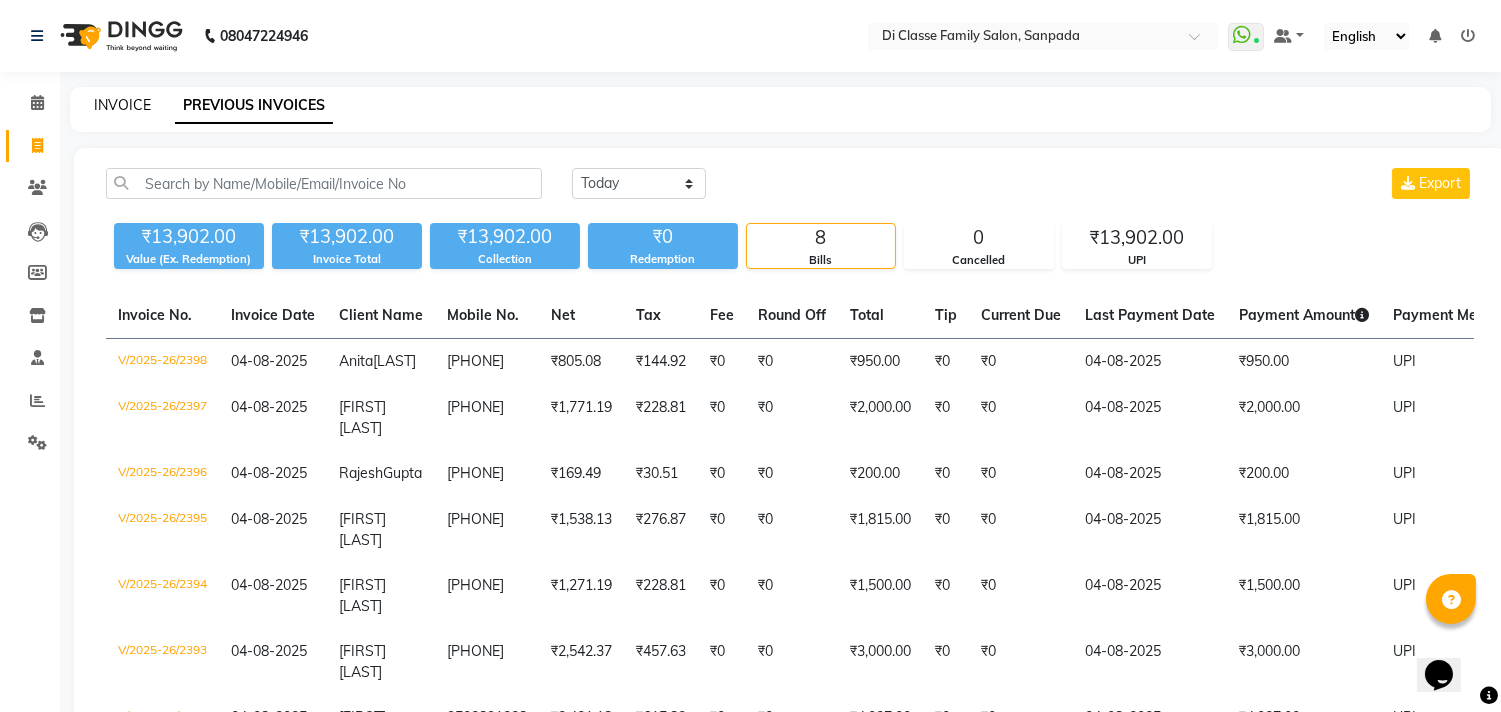 click on "INVOICE" 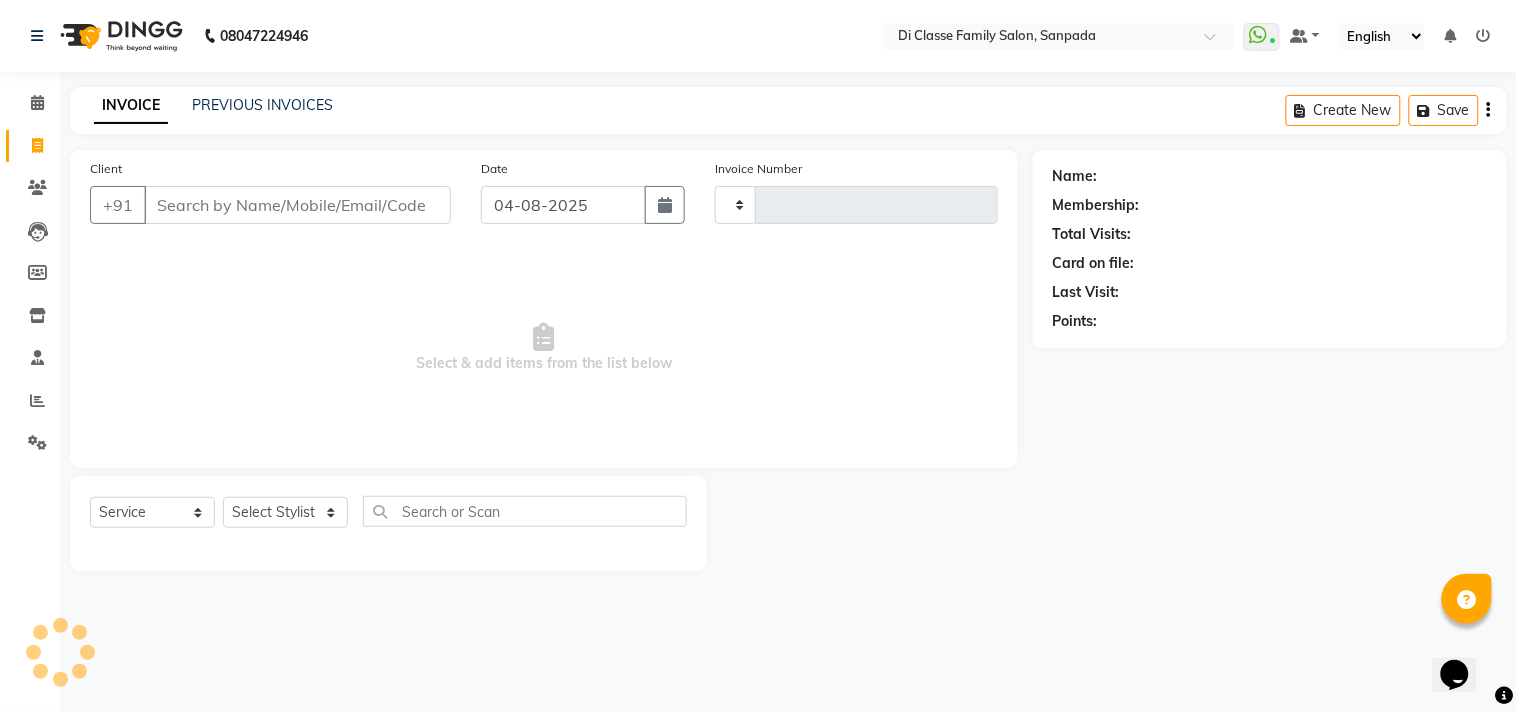 type on "2399" 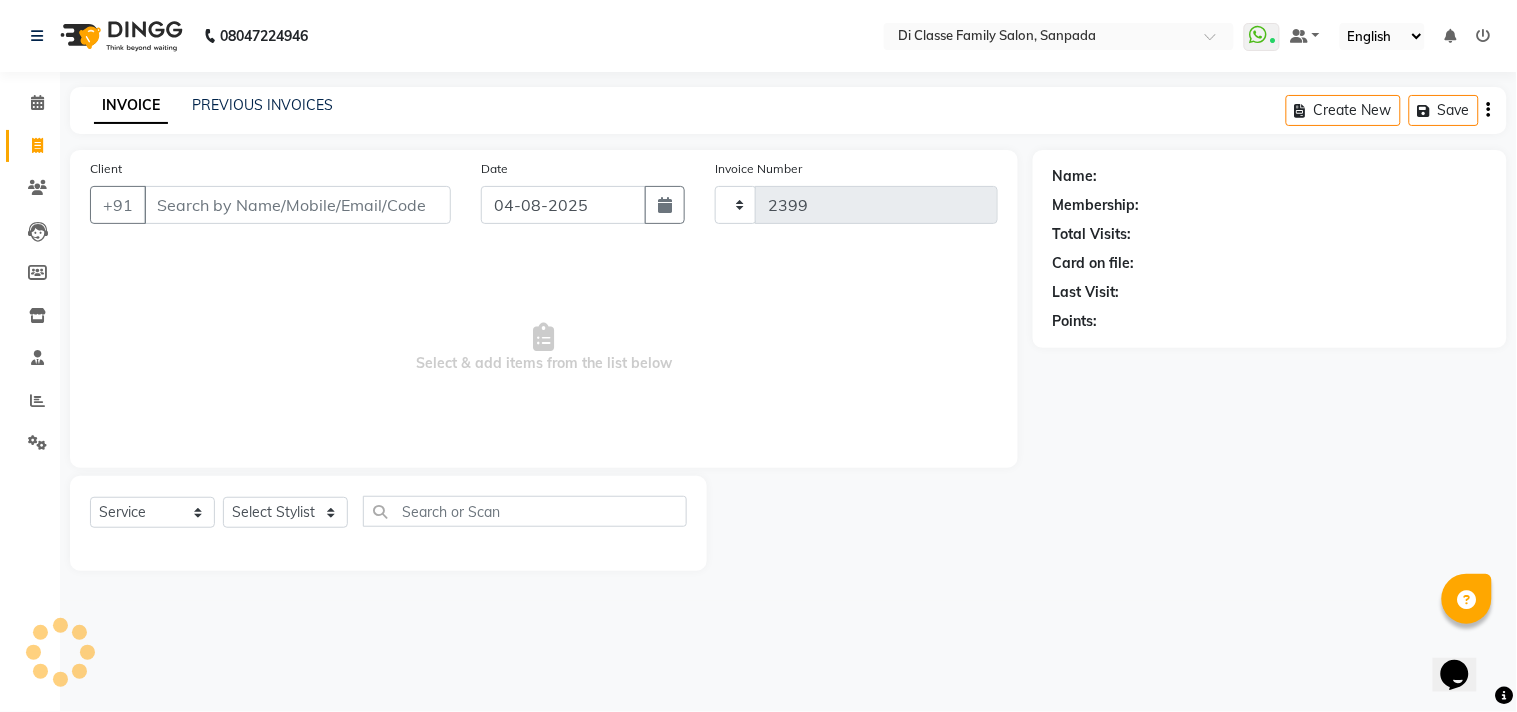 select on "4704" 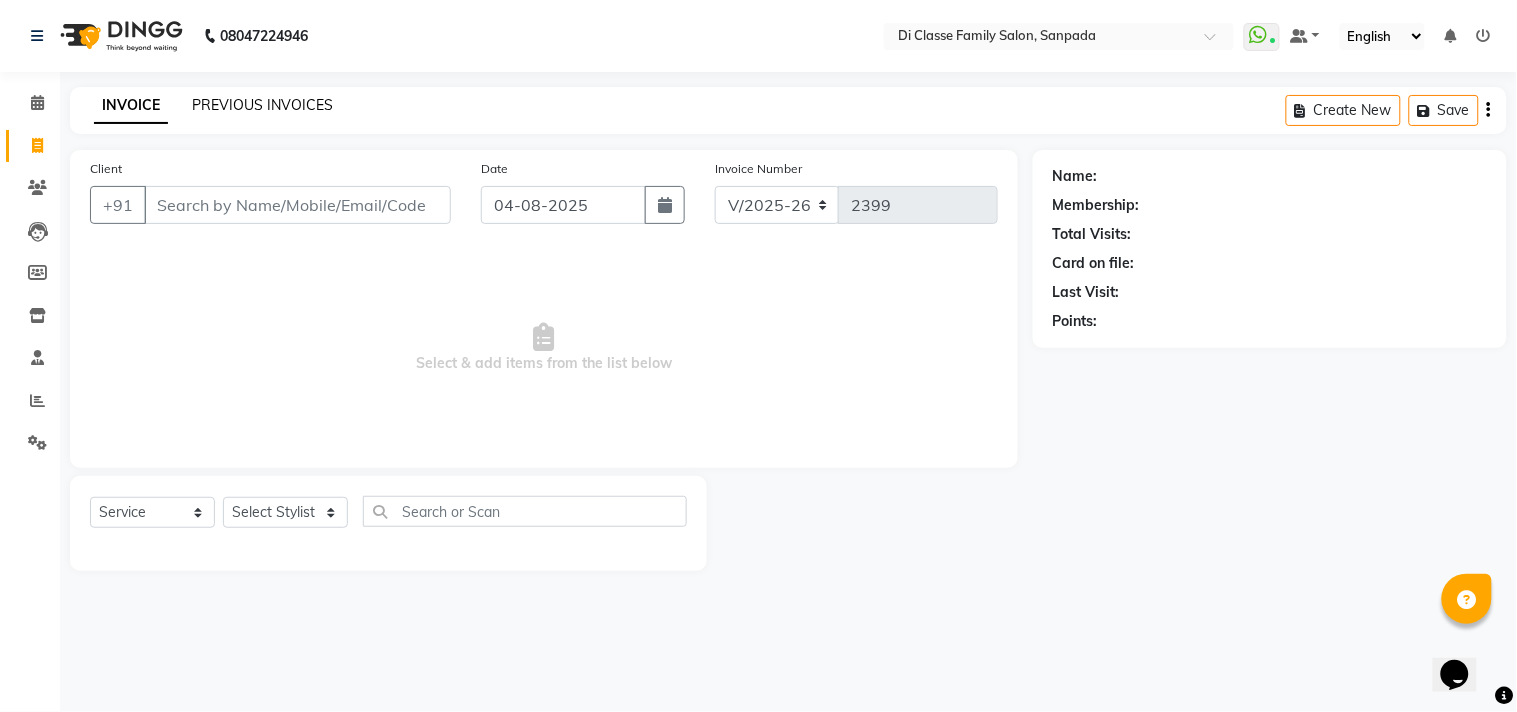 click on "PREVIOUS INVOICES" 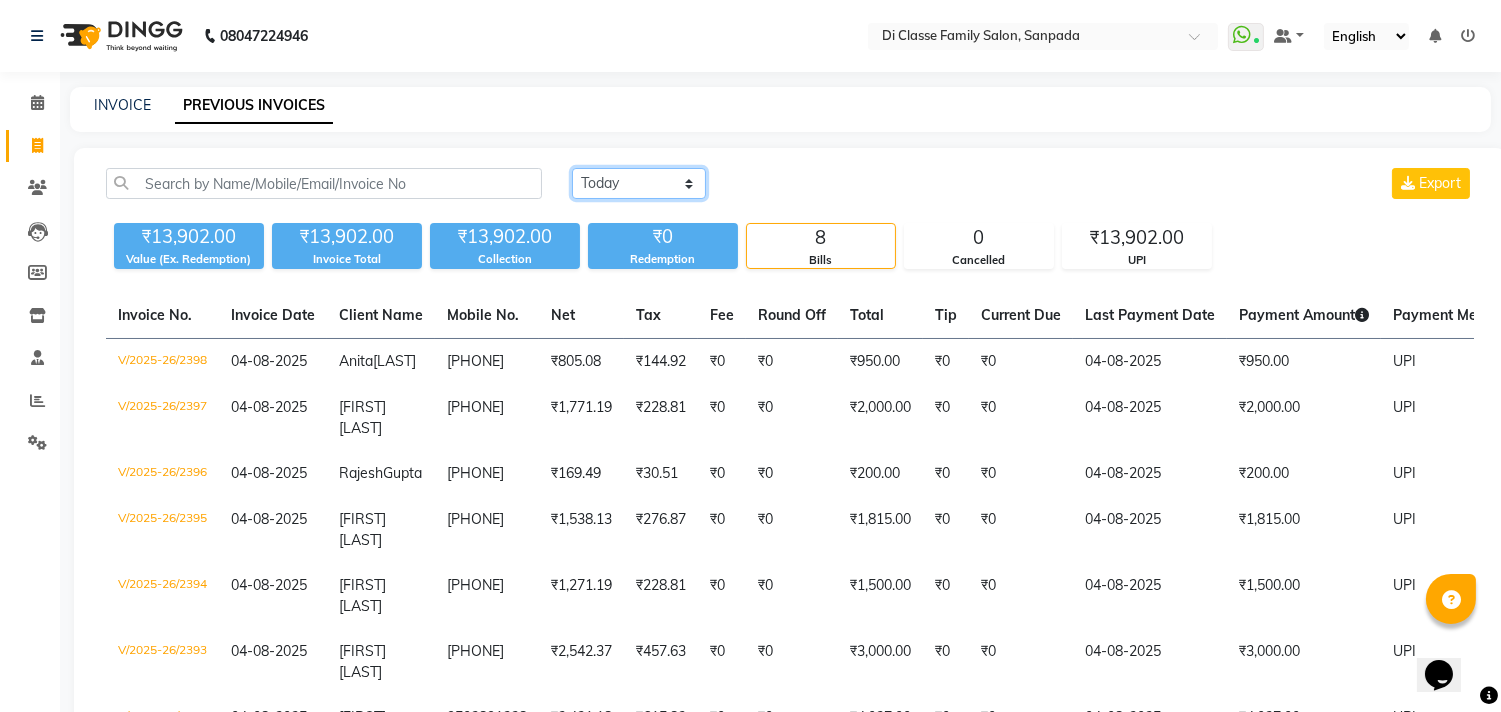 click on "Today Yesterday Custom Range" 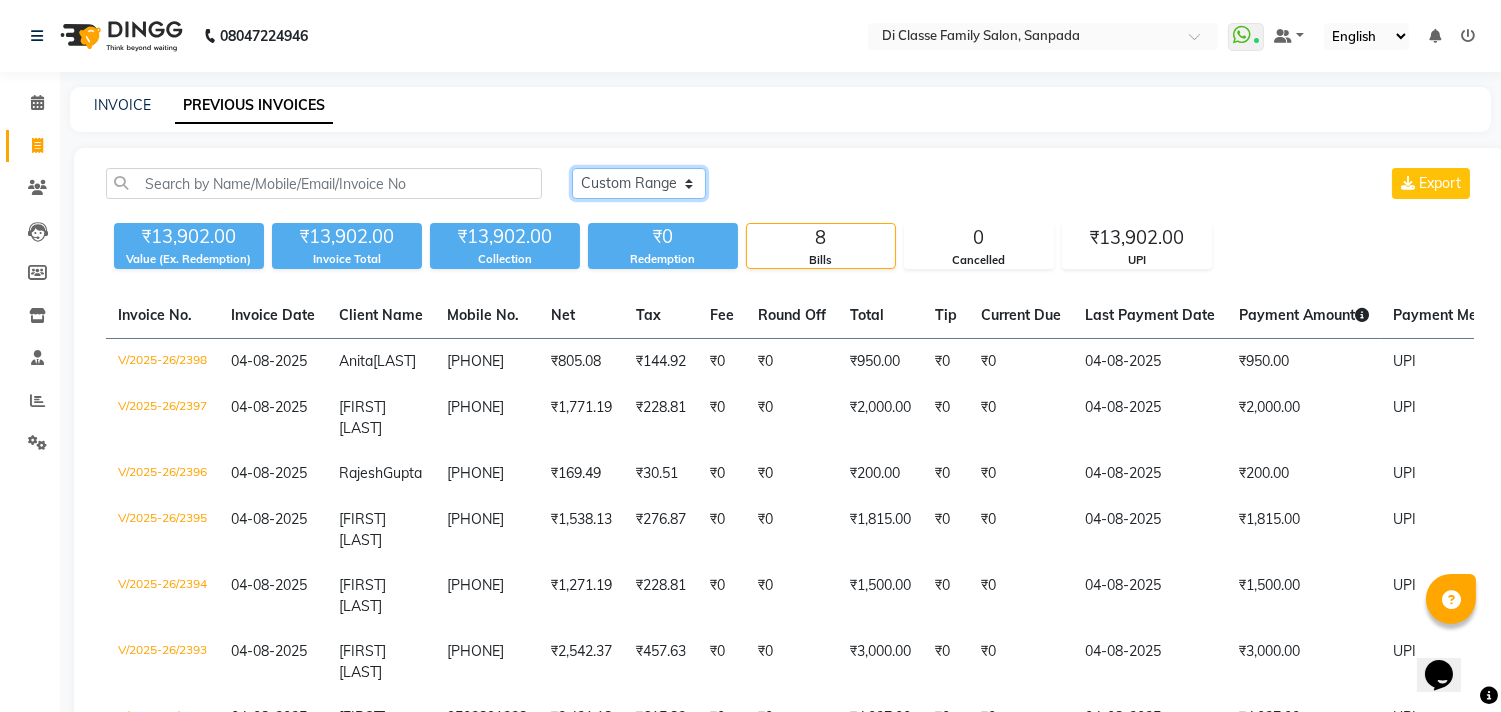 click on "Today Yesterday Custom Range" 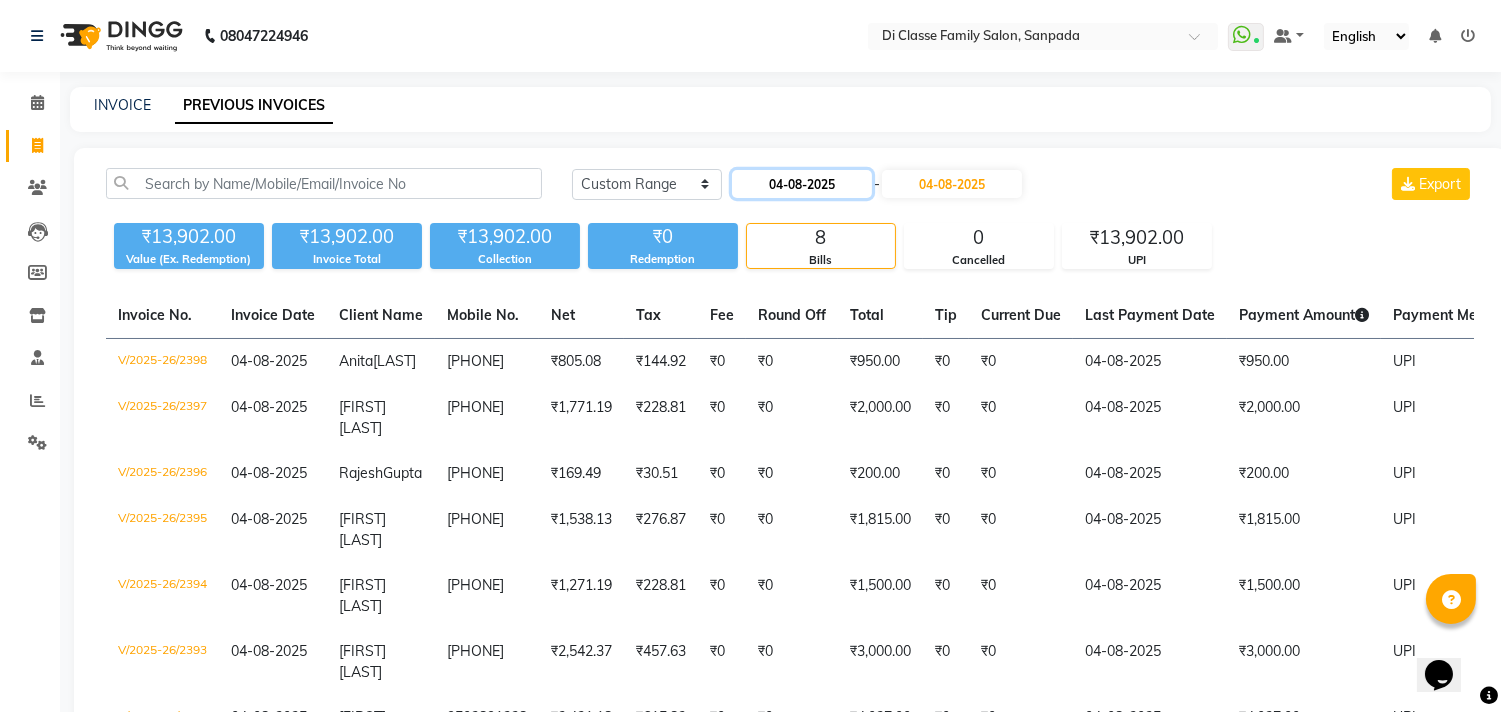 click on "04-08-2025" 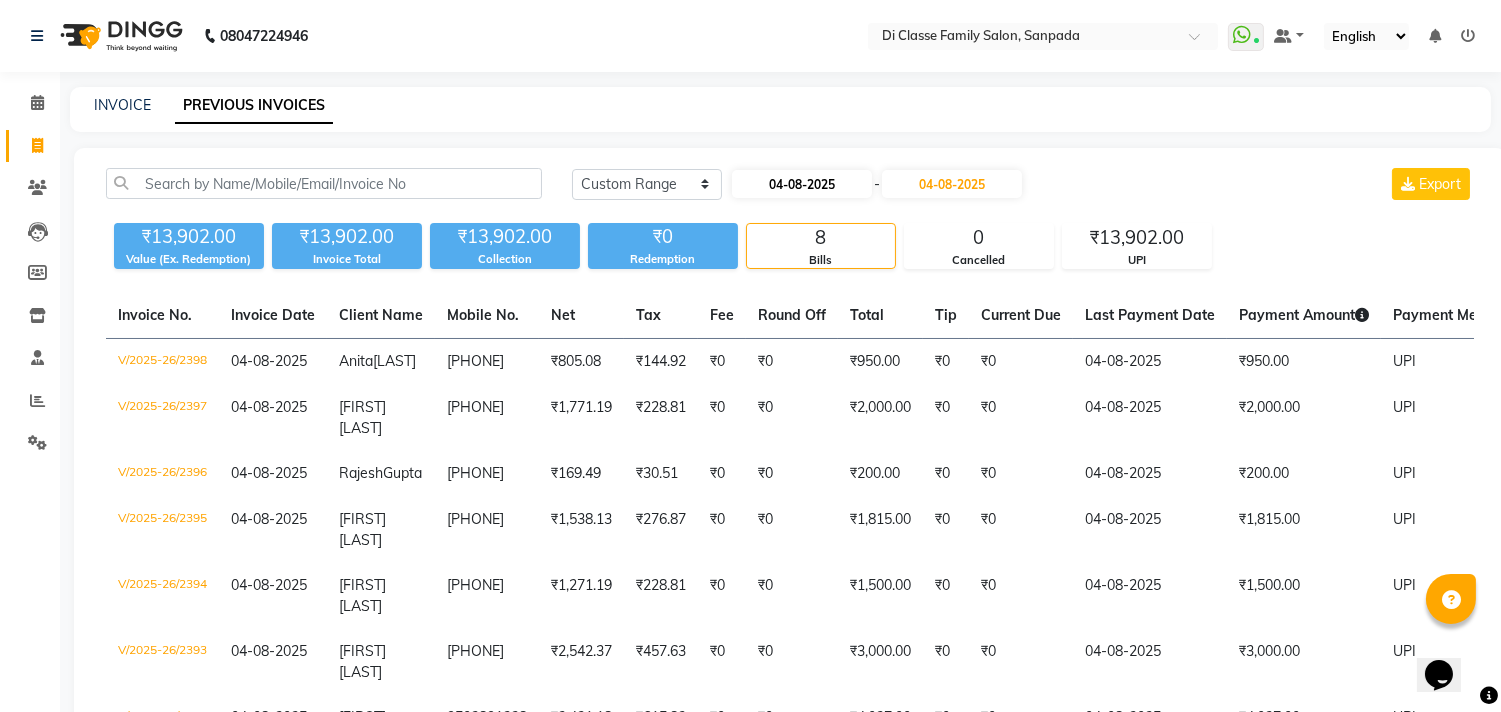 select on "8" 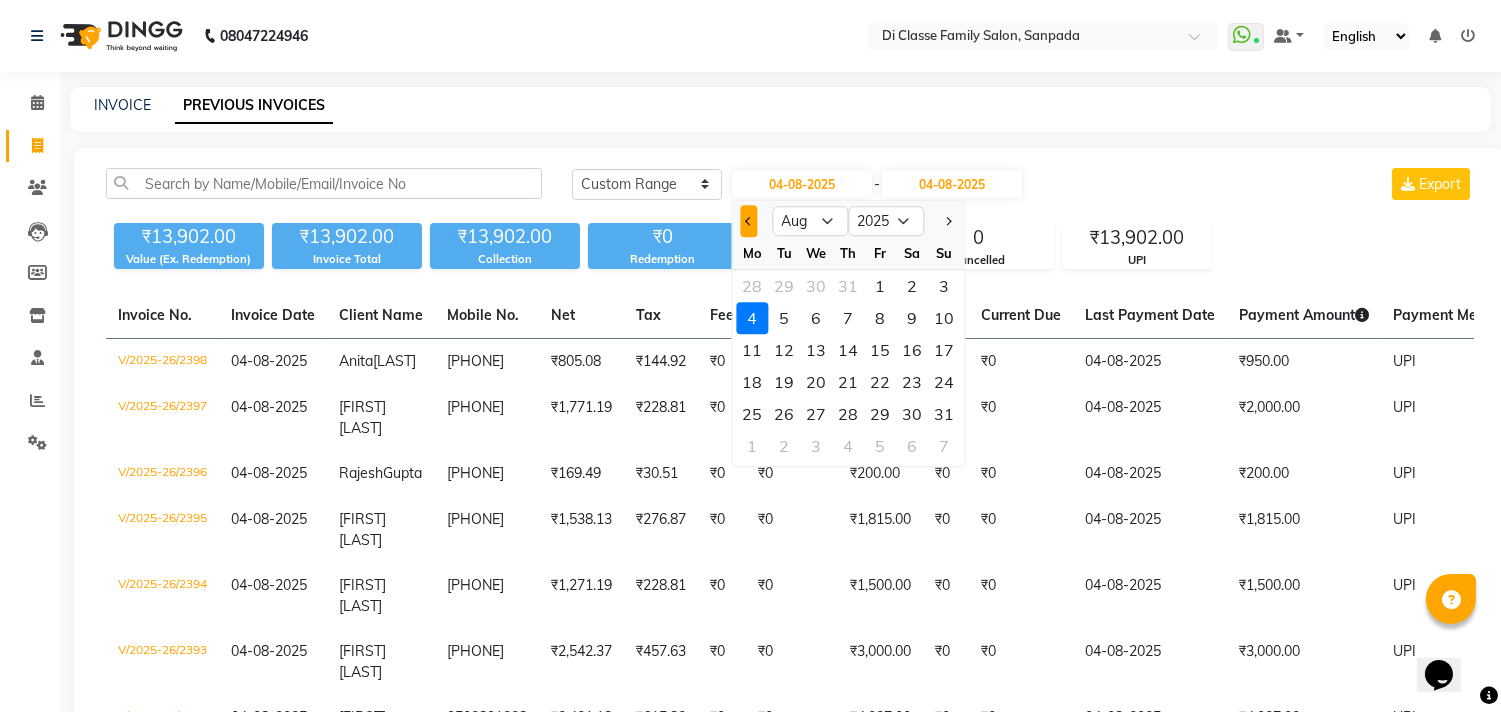 click 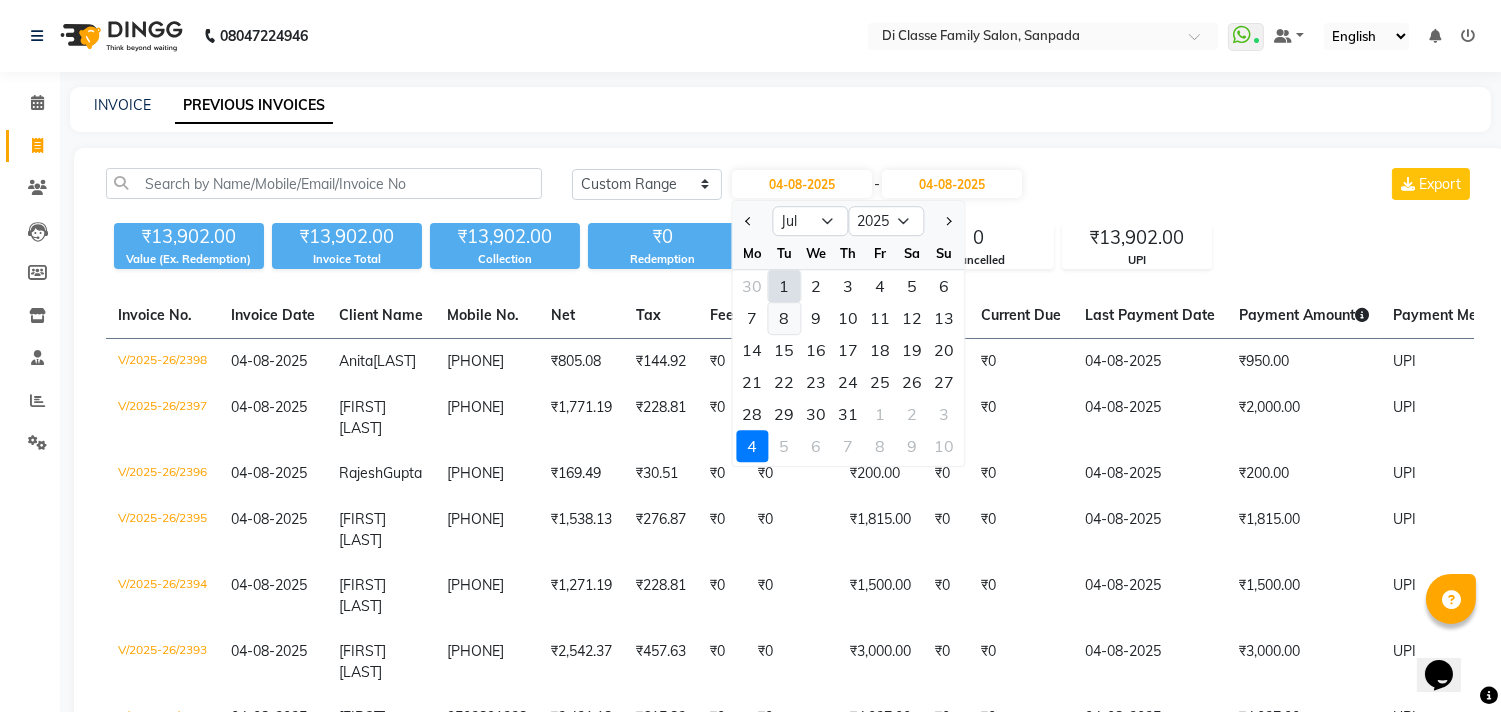 click on "8" 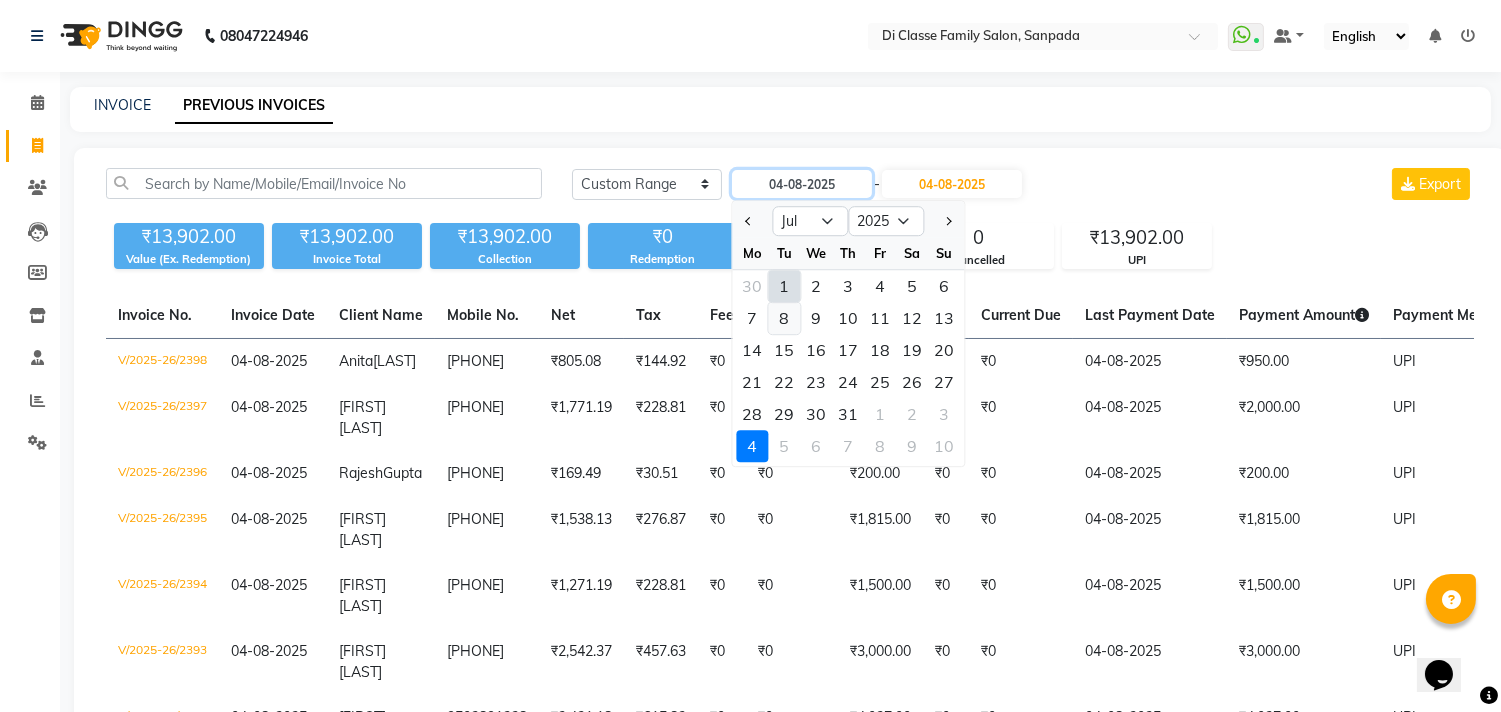 type on "08-07-2025" 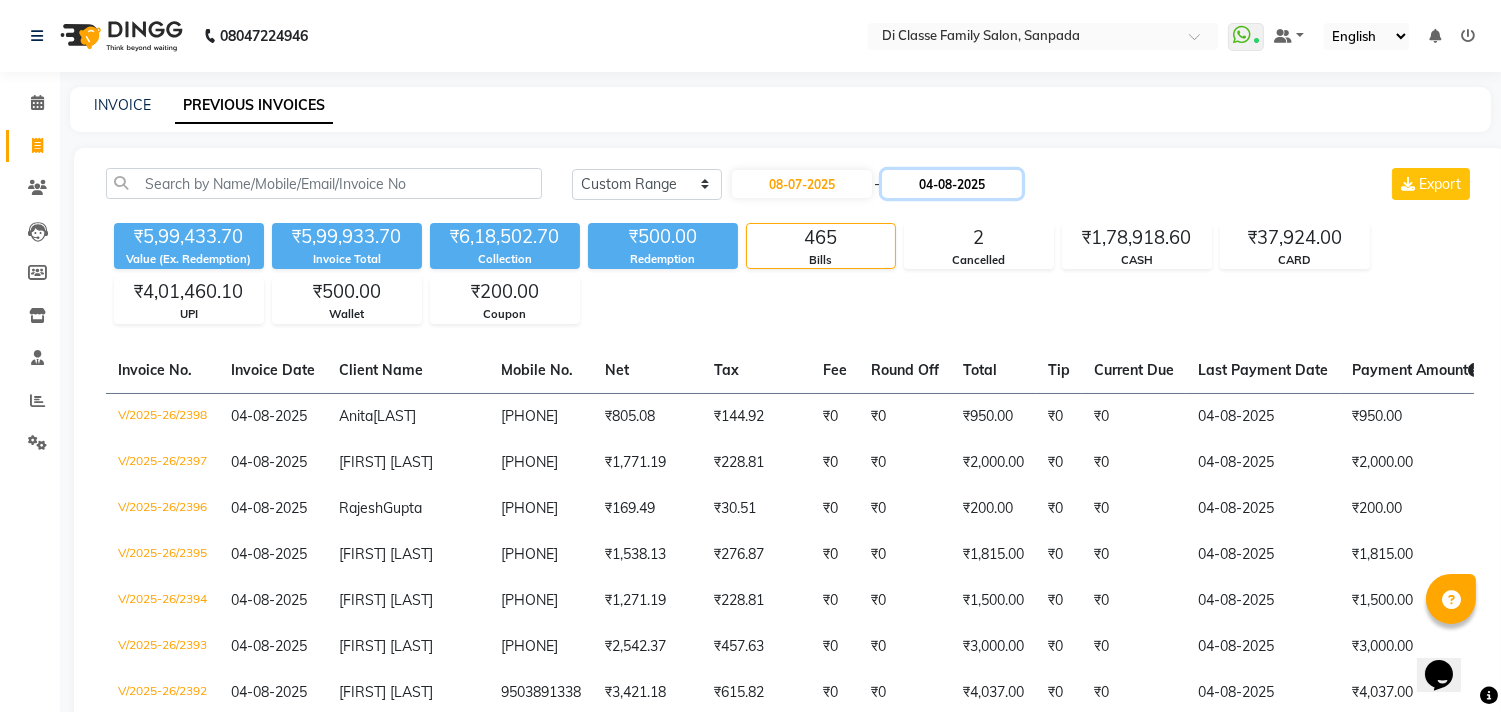 click on "04-08-2025" 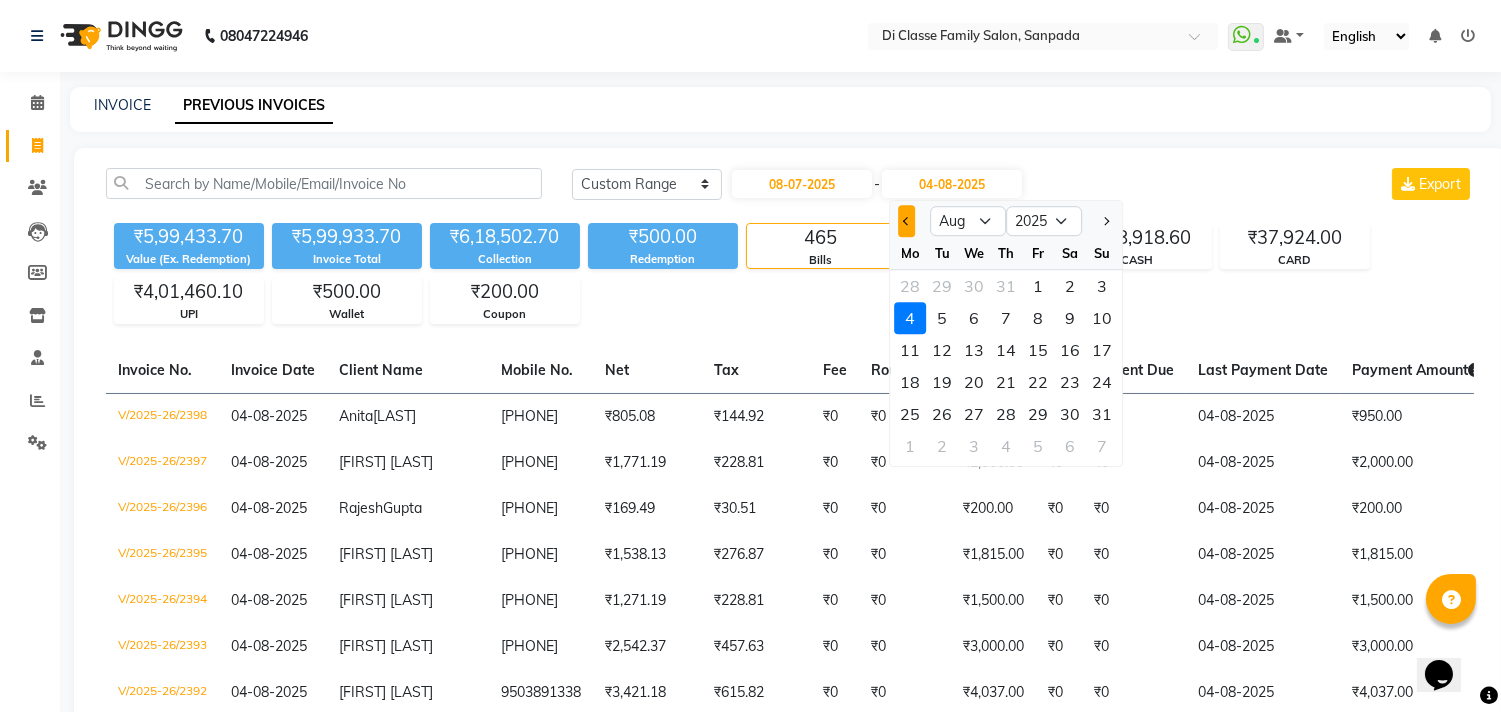 click 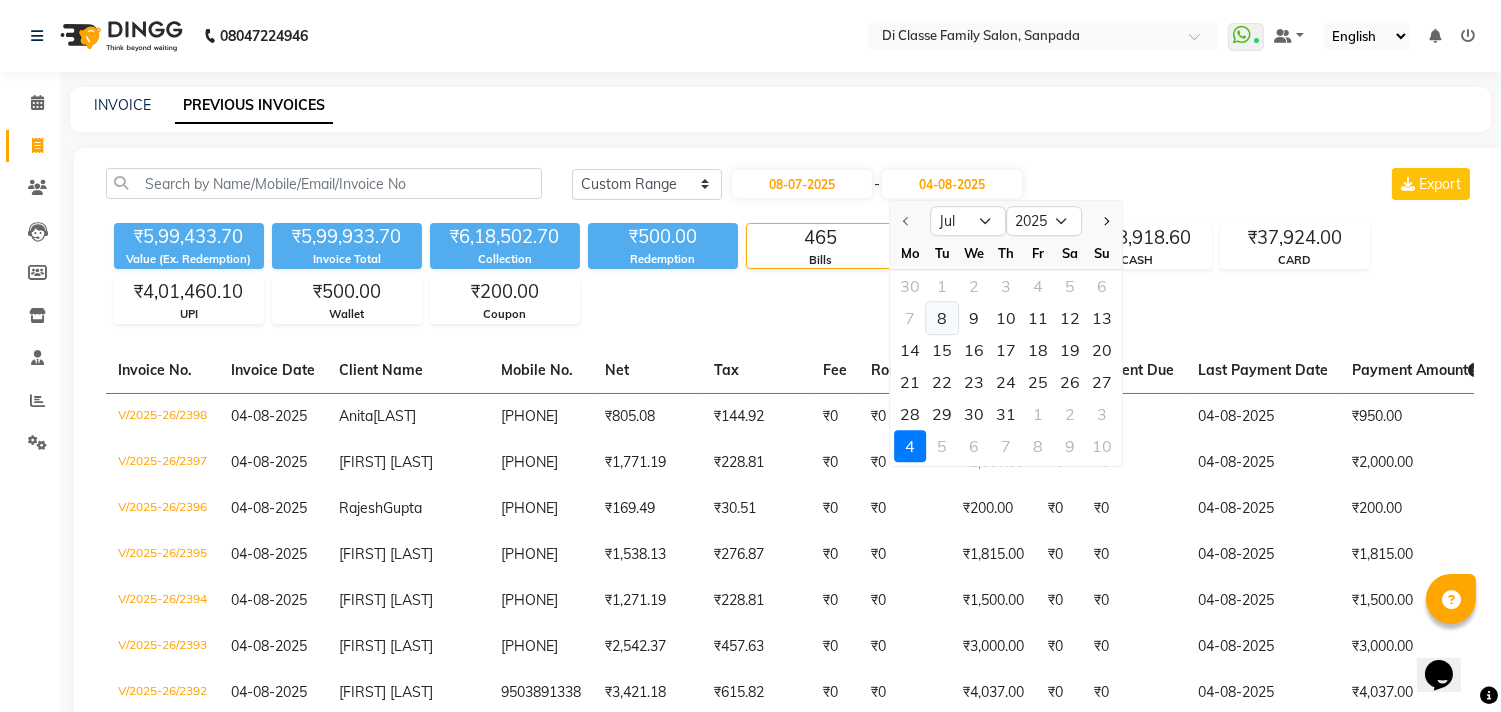 click on "8" 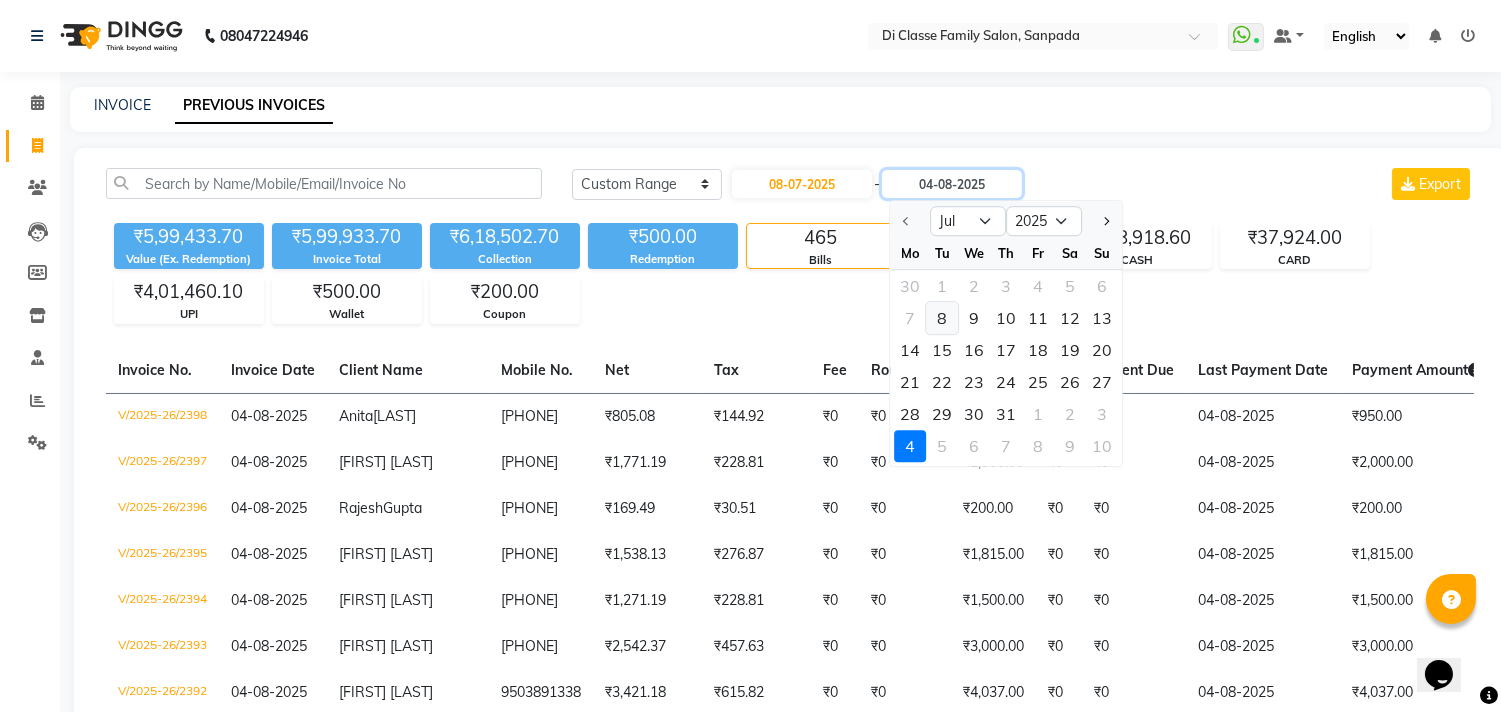 type on "08-07-2025" 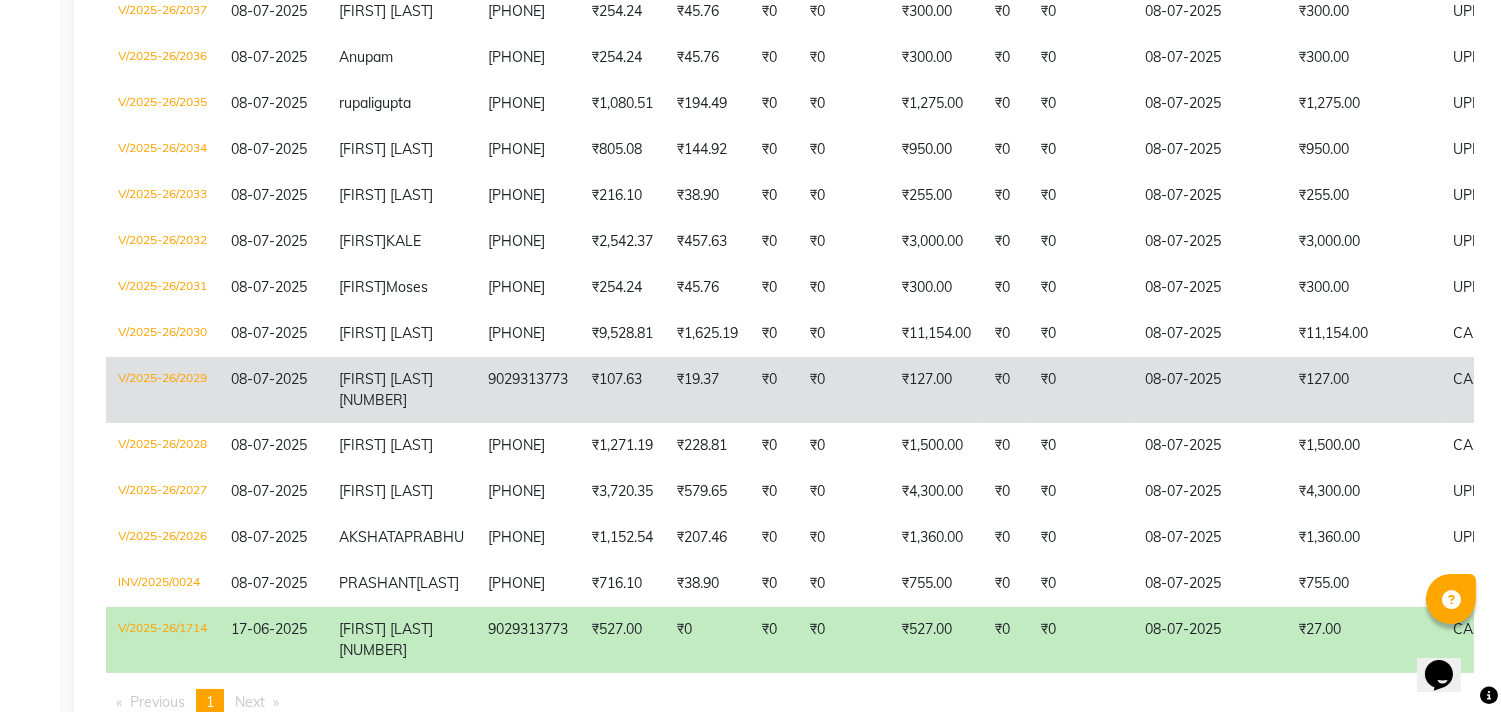 scroll, scrollTop: 787, scrollLeft: 0, axis: vertical 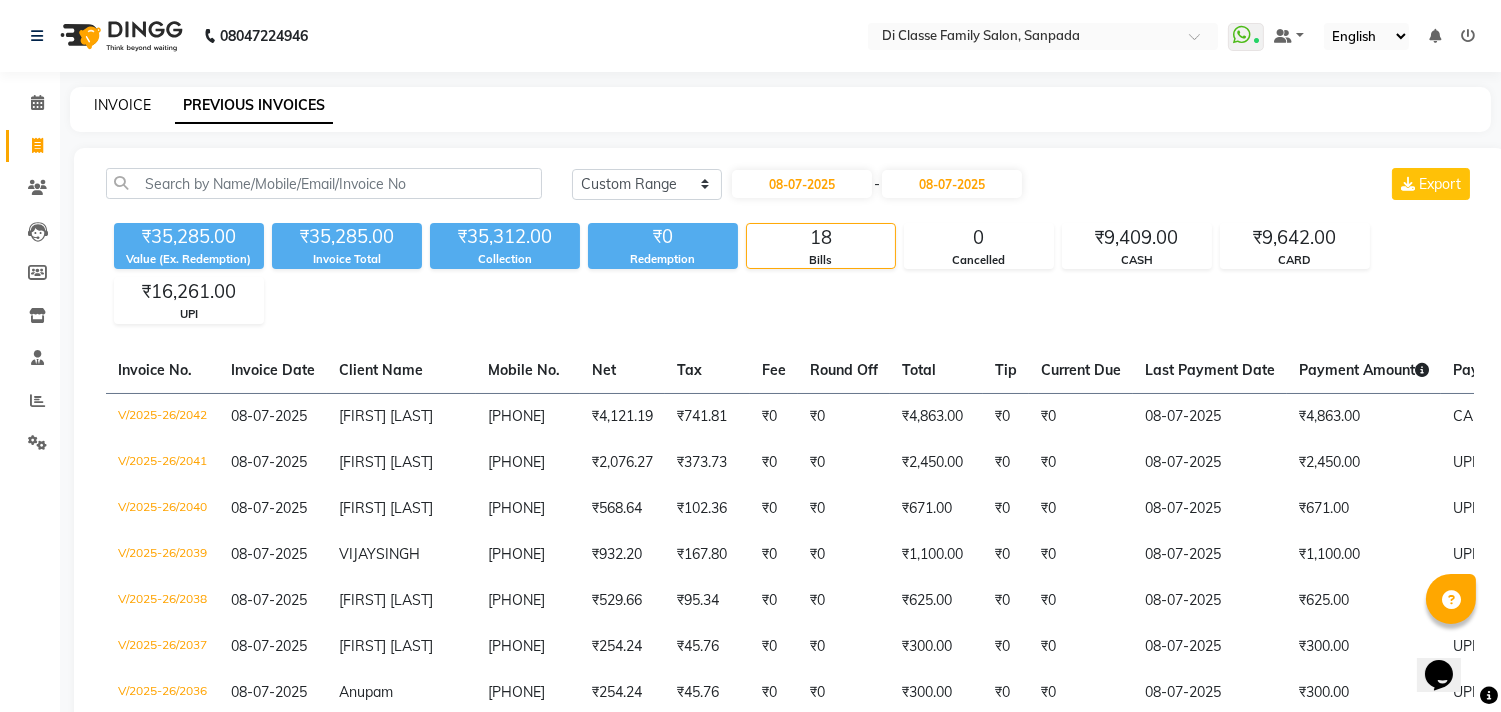 click on "INVOICE" 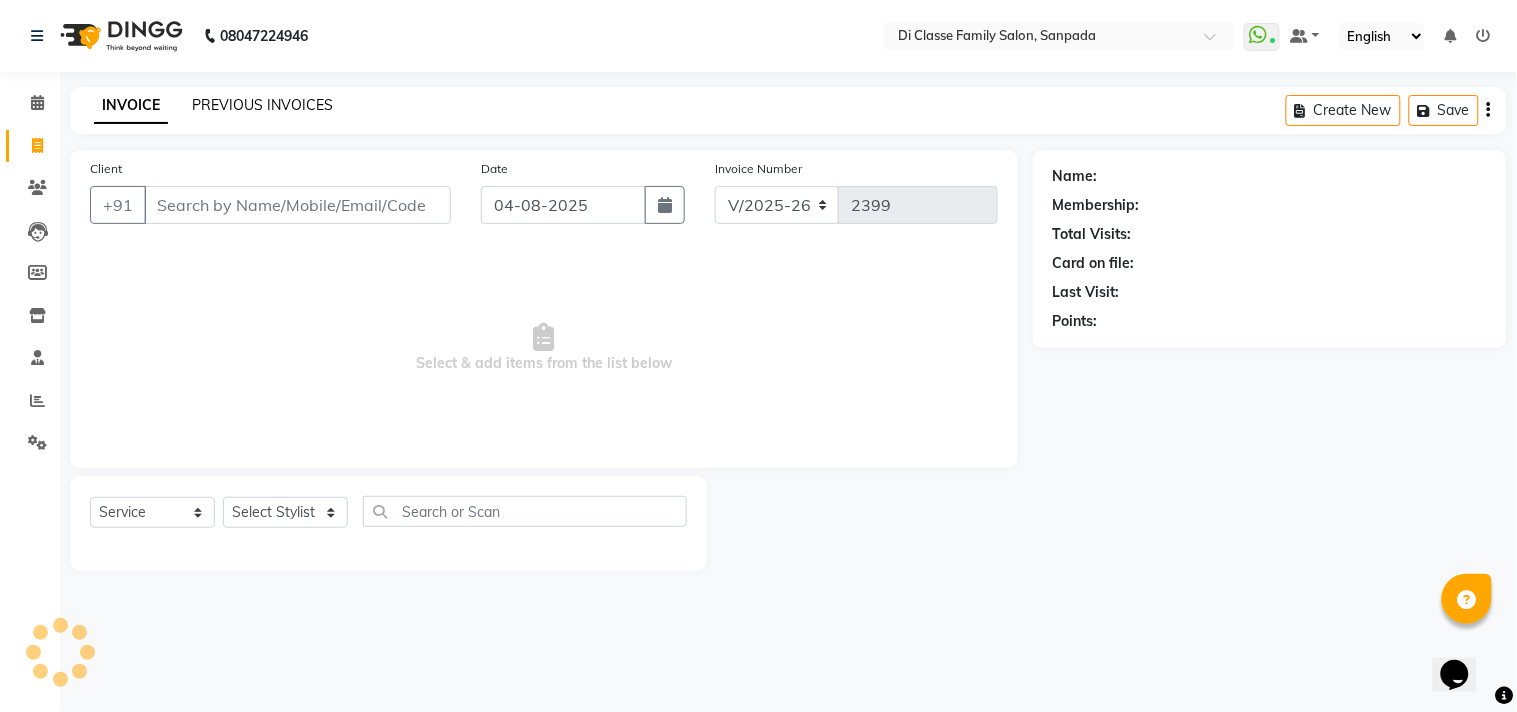 click on "PREVIOUS INVOICES" 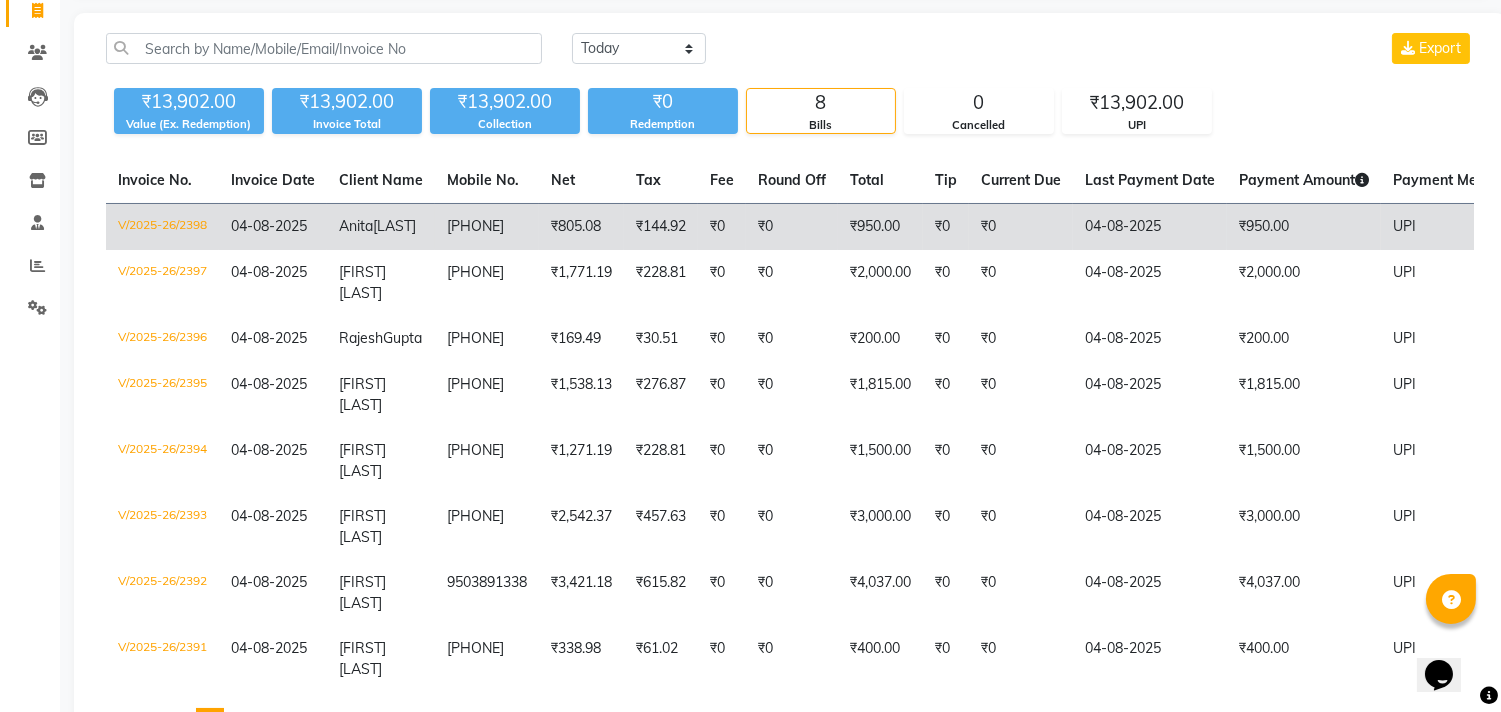 scroll, scrollTop: 0, scrollLeft: 0, axis: both 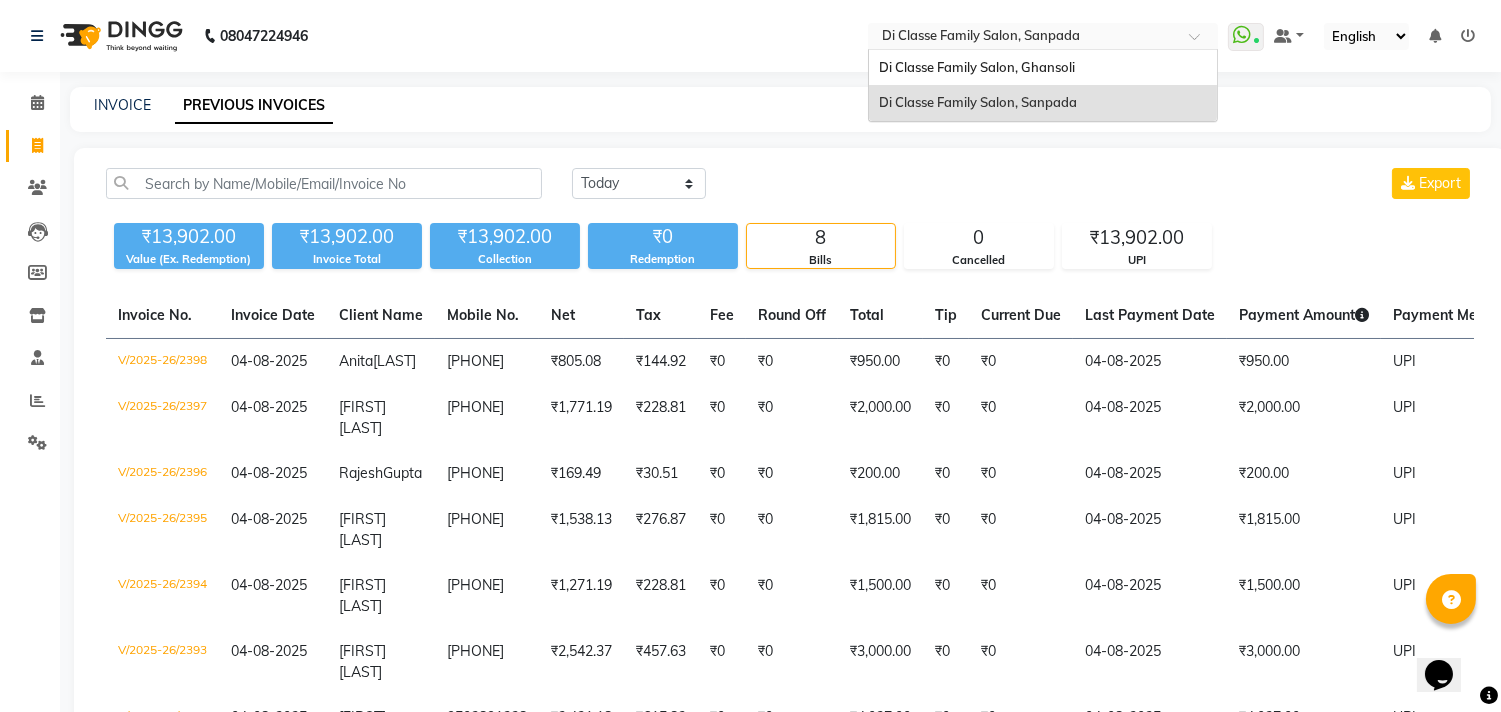 click at bounding box center (1043, 38) 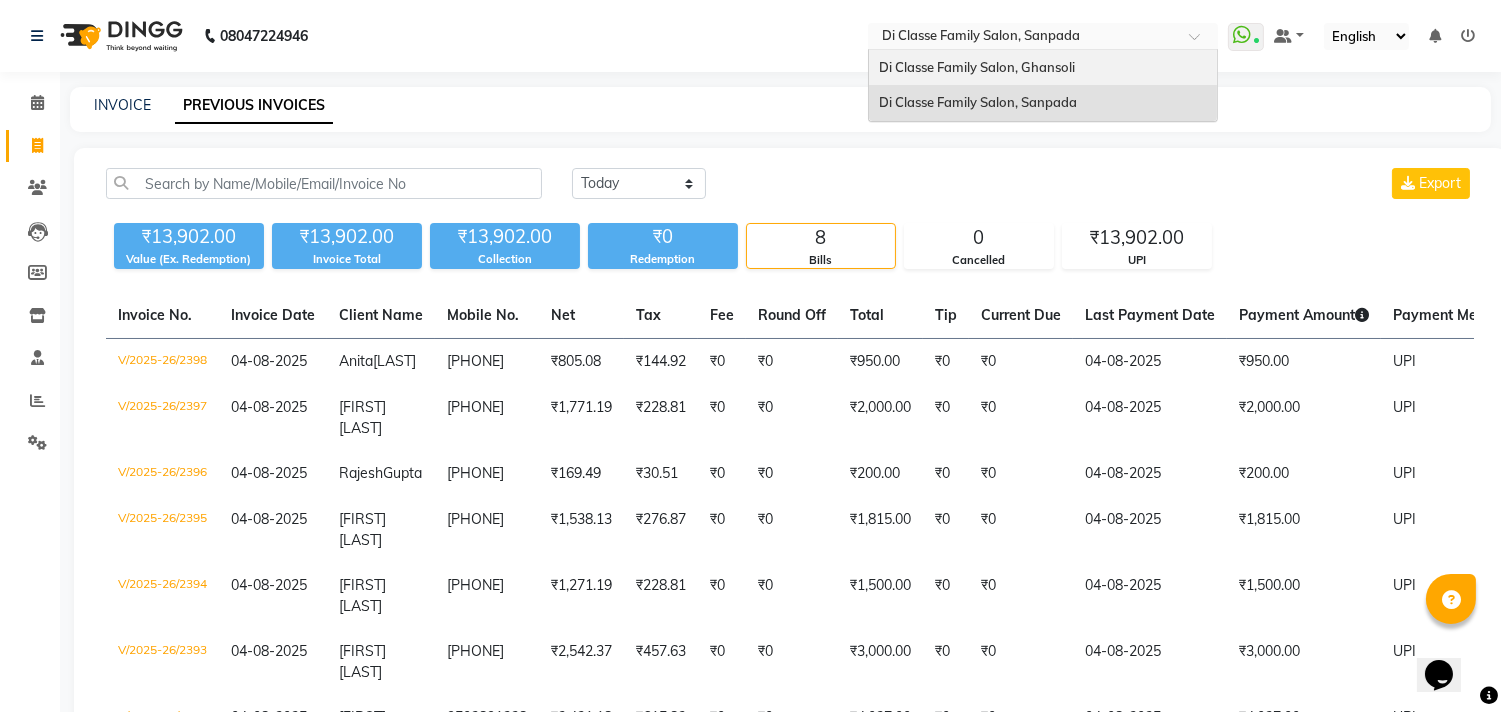 click on "Di Classe Family Salon, Ghansoli" at bounding box center (1043, 68) 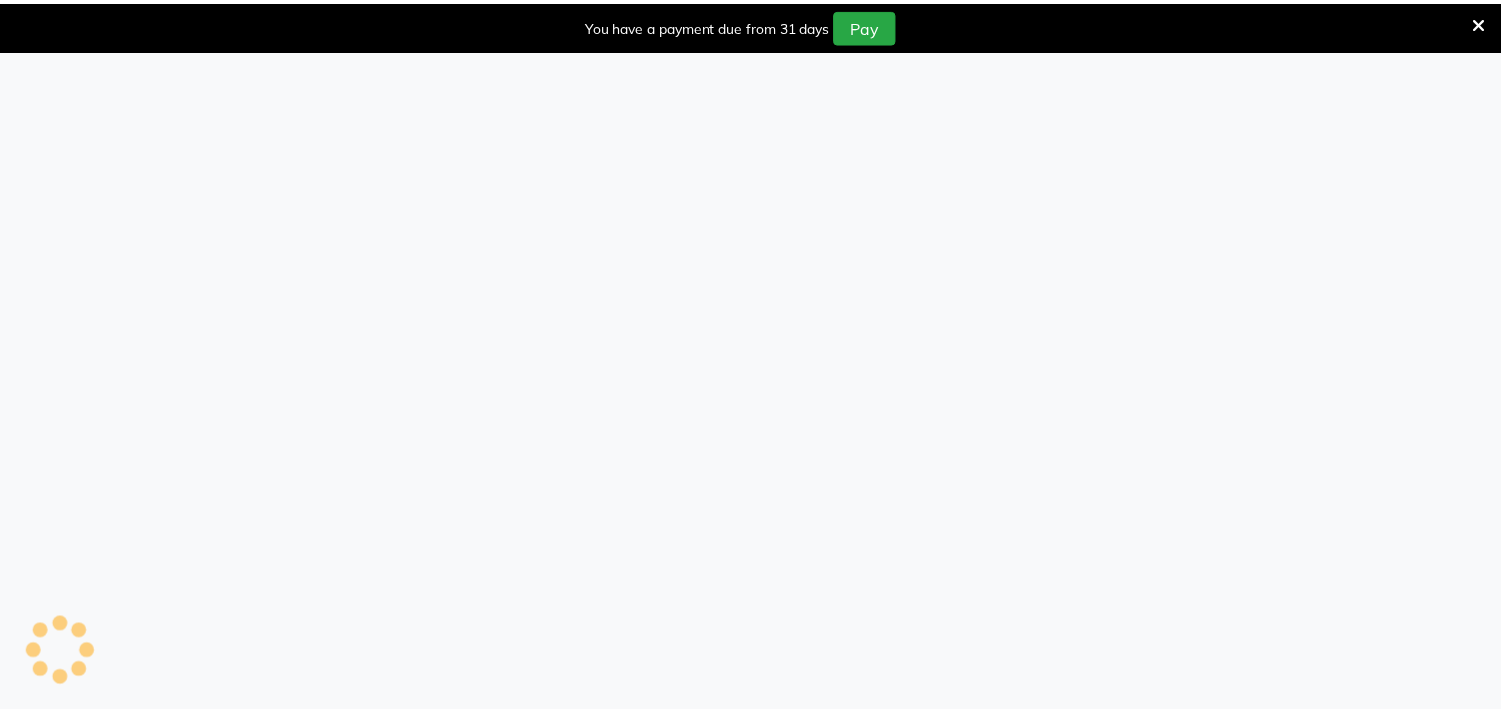 scroll, scrollTop: 0, scrollLeft: 0, axis: both 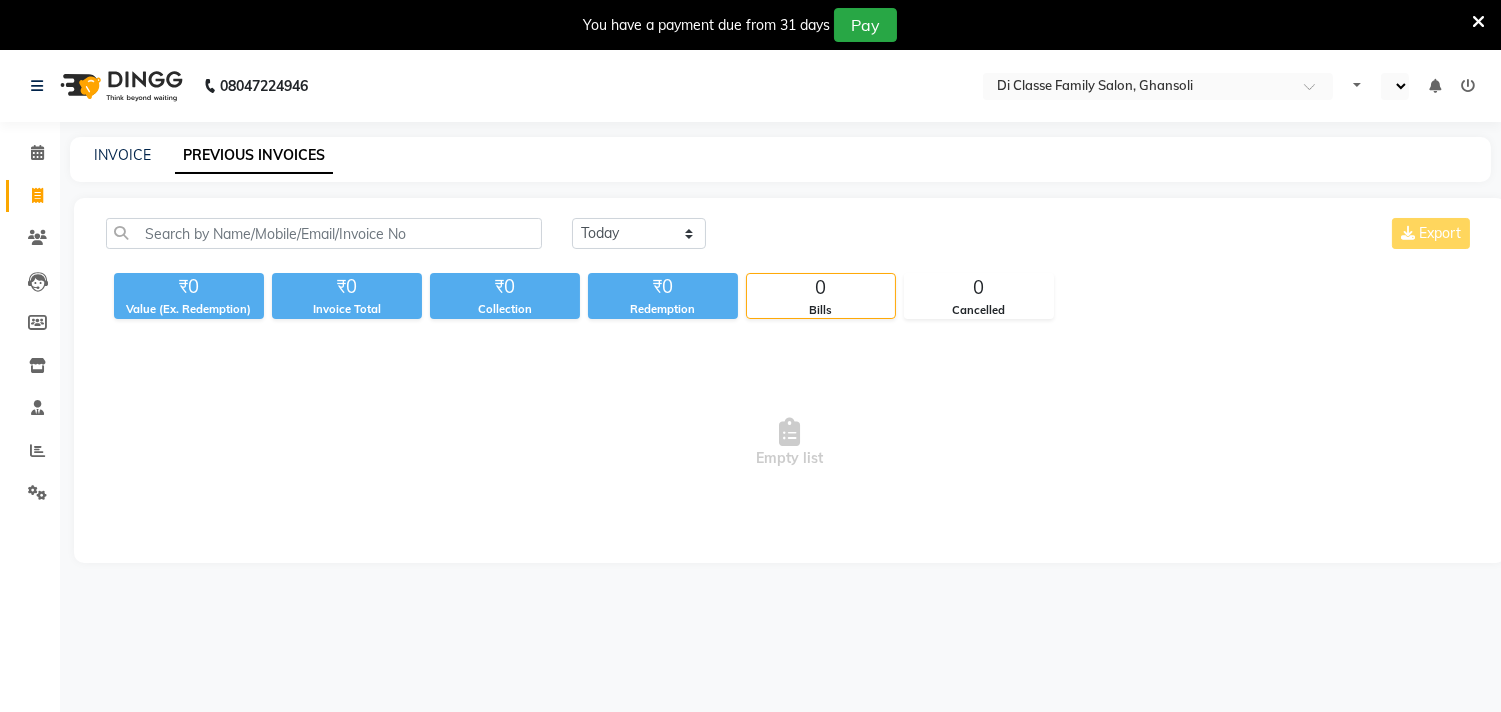 select on "en" 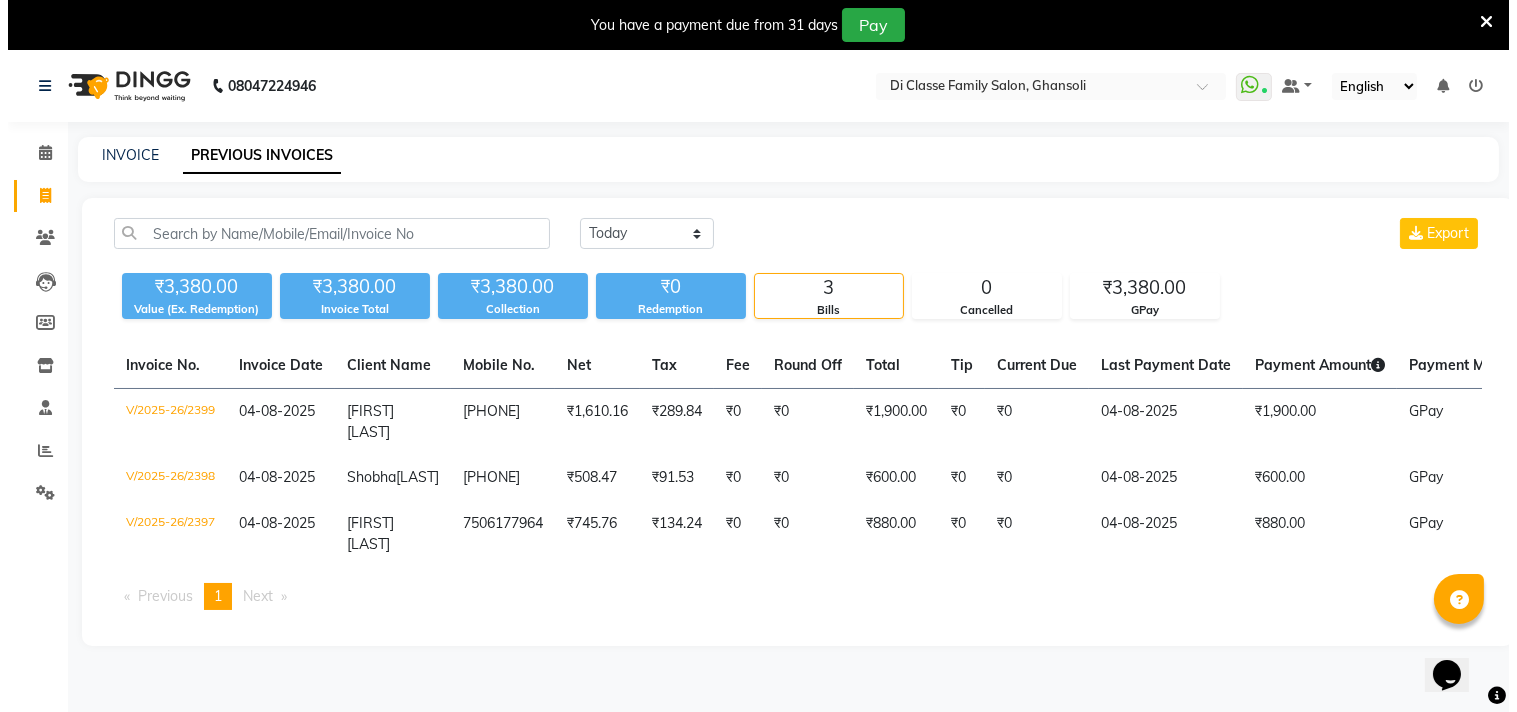 scroll, scrollTop: 0, scrollLeft: 0, axis: both 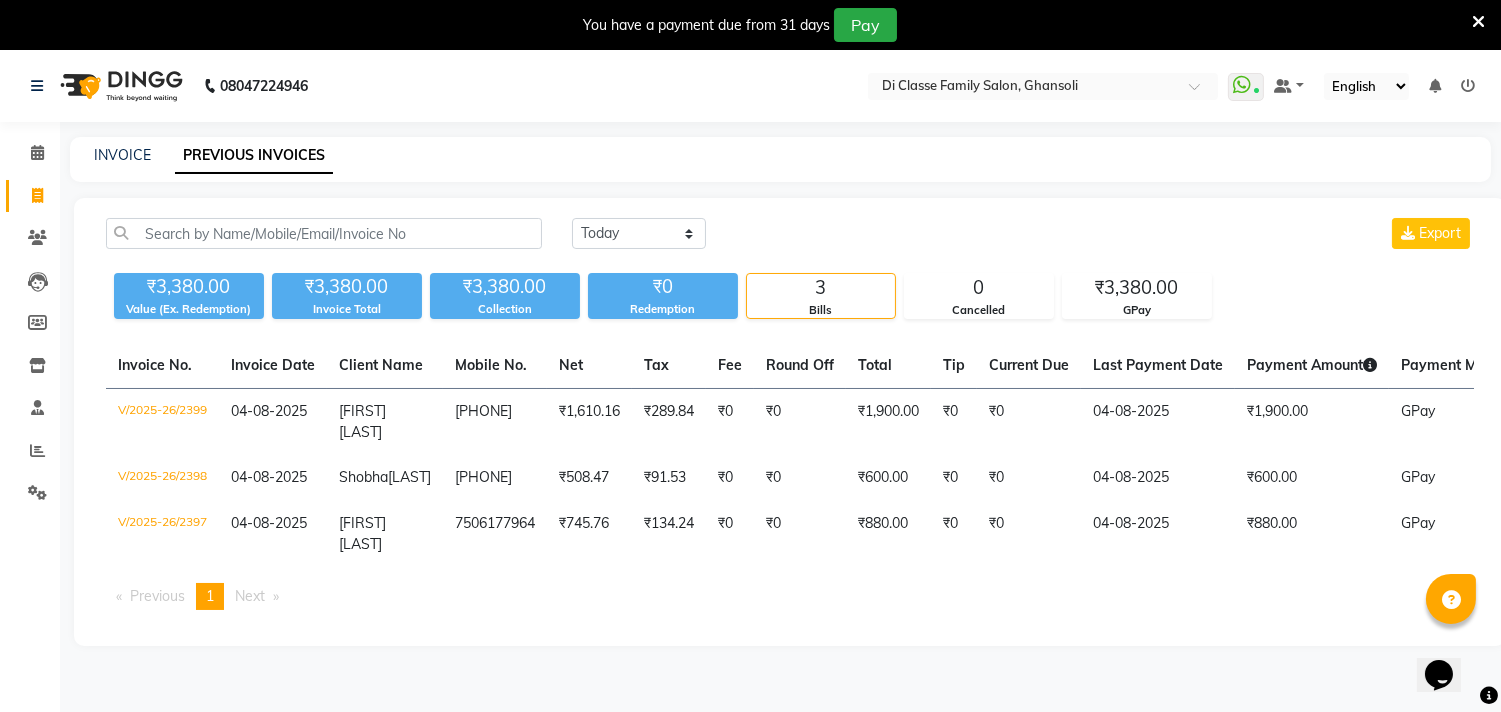 click at bounding box center [1478, 22] 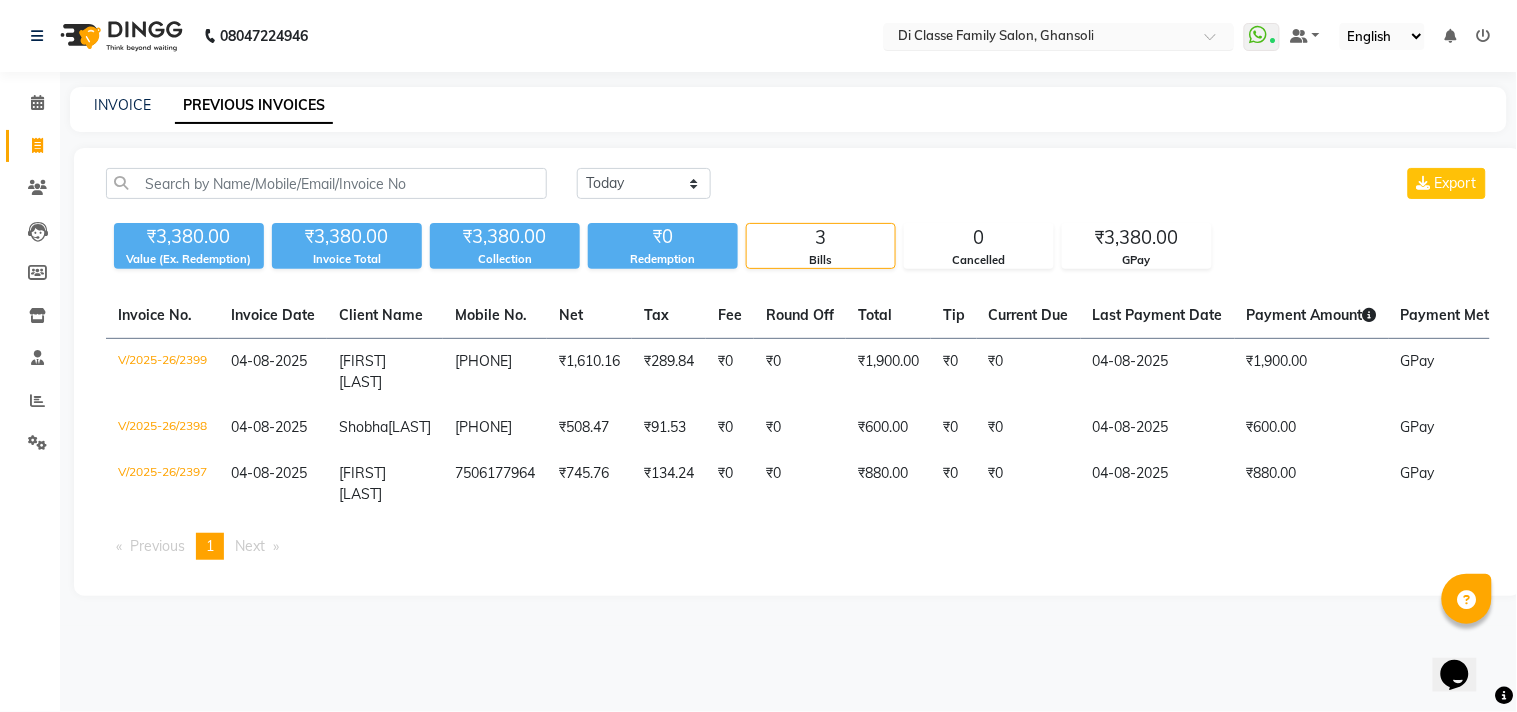 click at bounding box center (1039, 38) 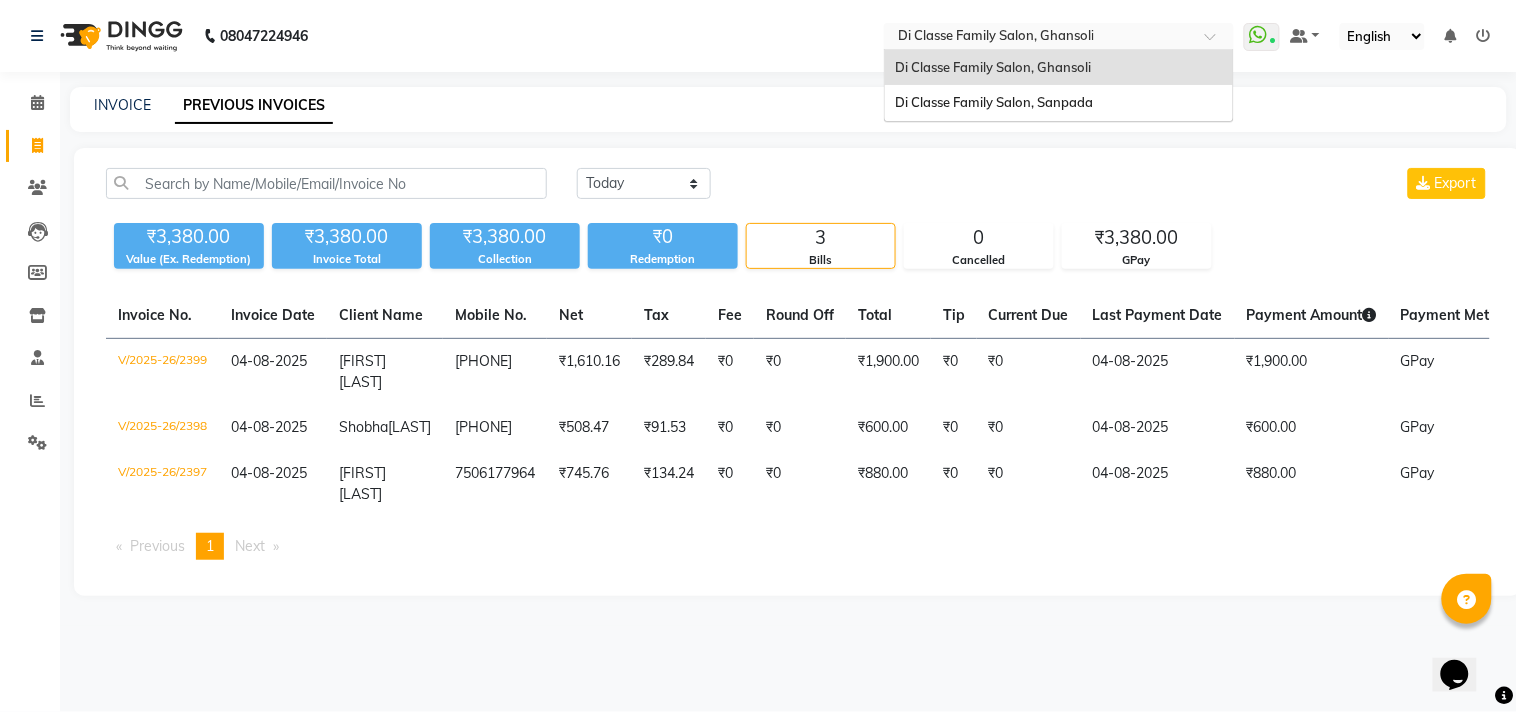 click on "Di Classe Family Salon, Sanpada" at bounding box center [1059, 103] 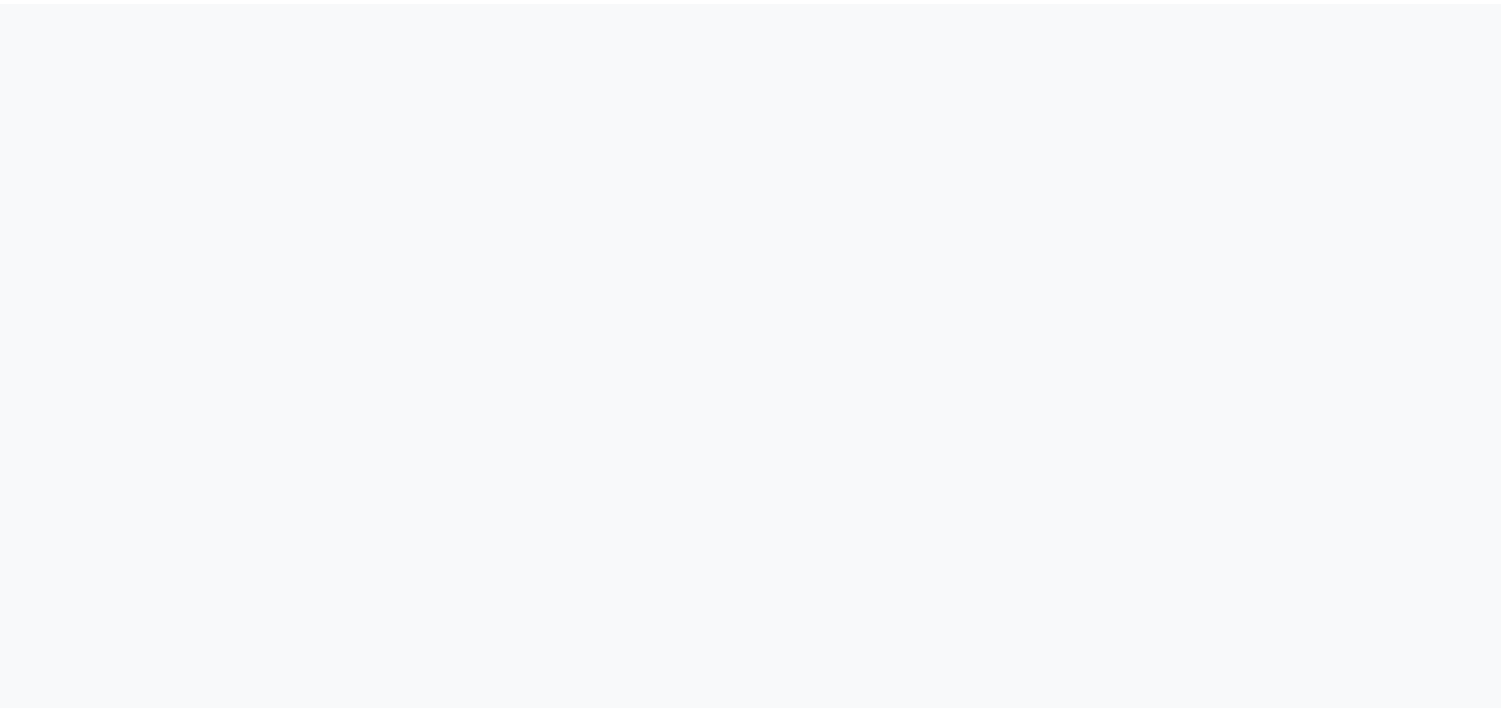 scroll, scrollTop: 0, scrollLeft: 0, axis: both 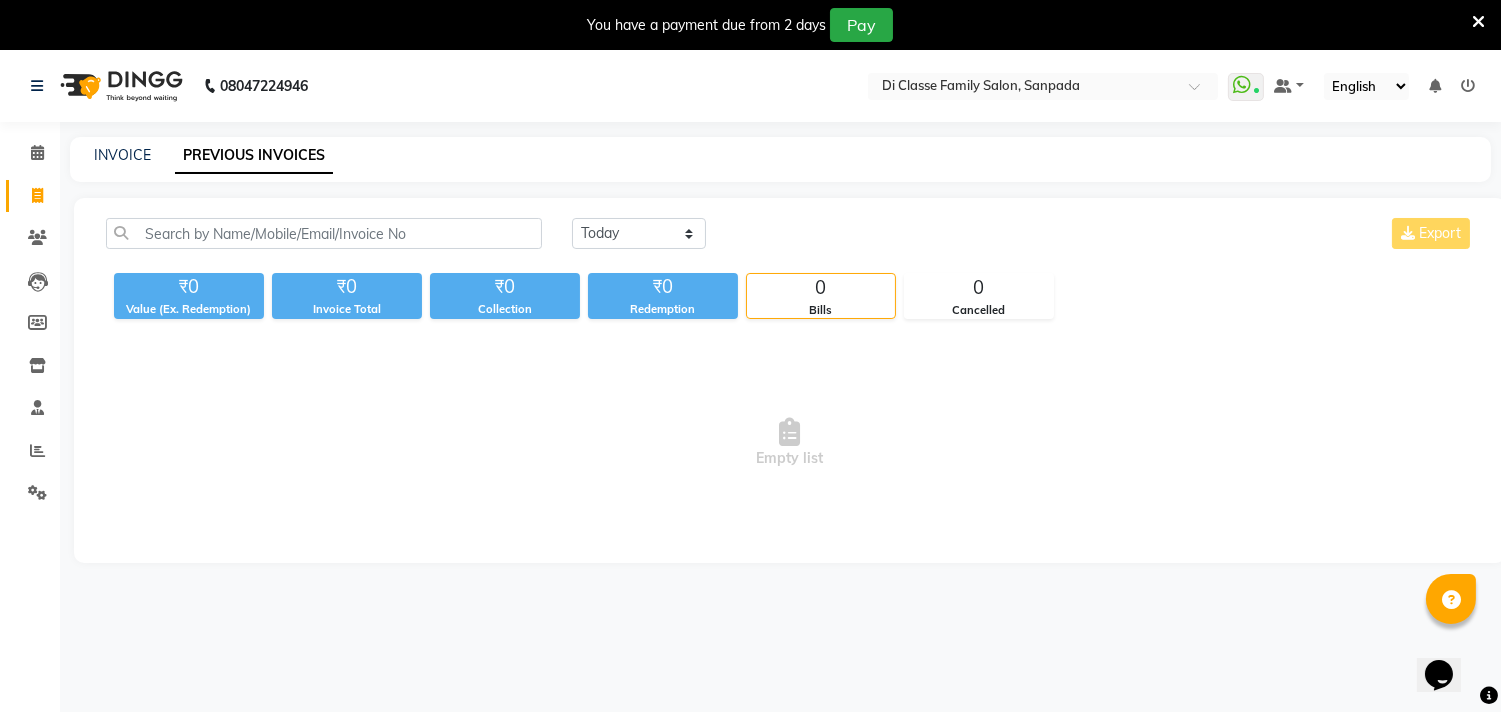 click at bounding box center [1478, 22] 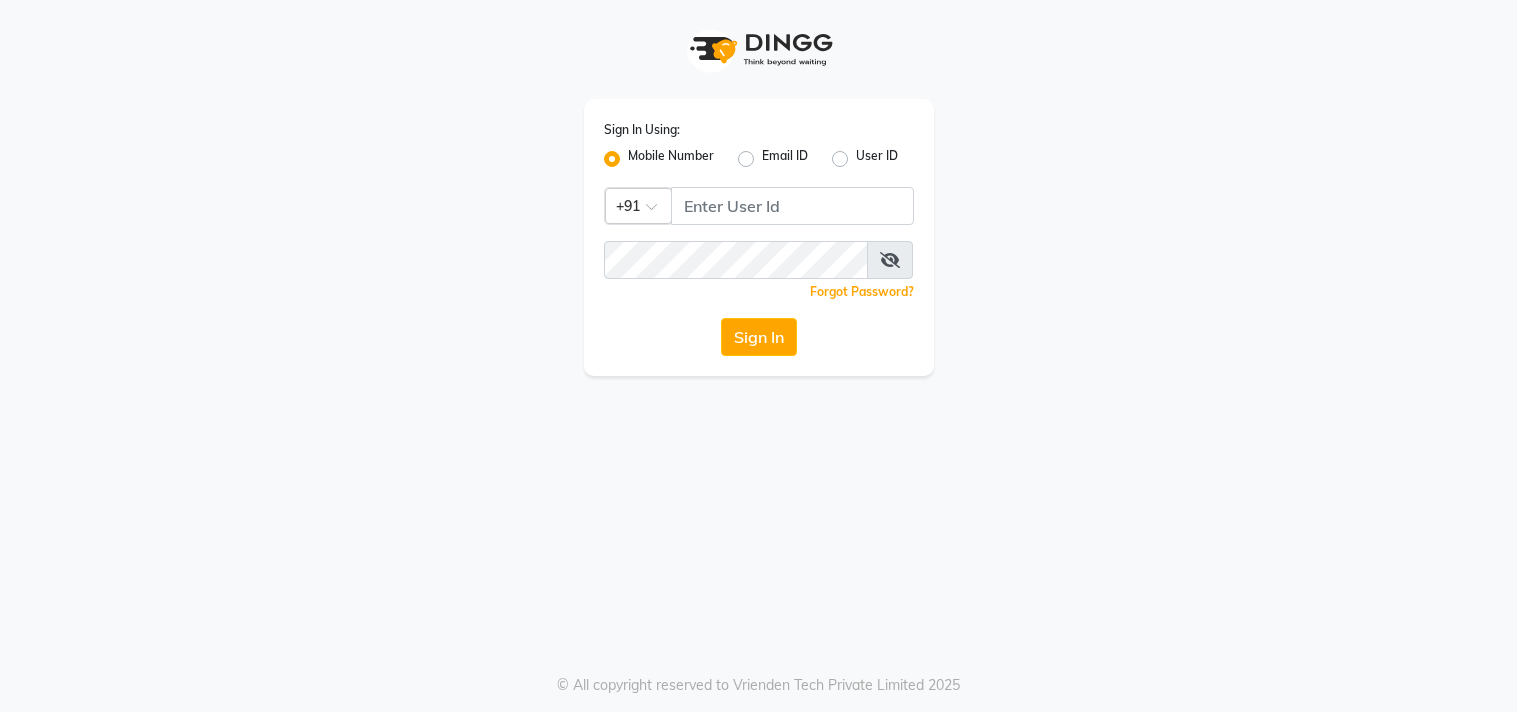 scroll, scrollTop: 0, scrollLeft: 0, axis: both 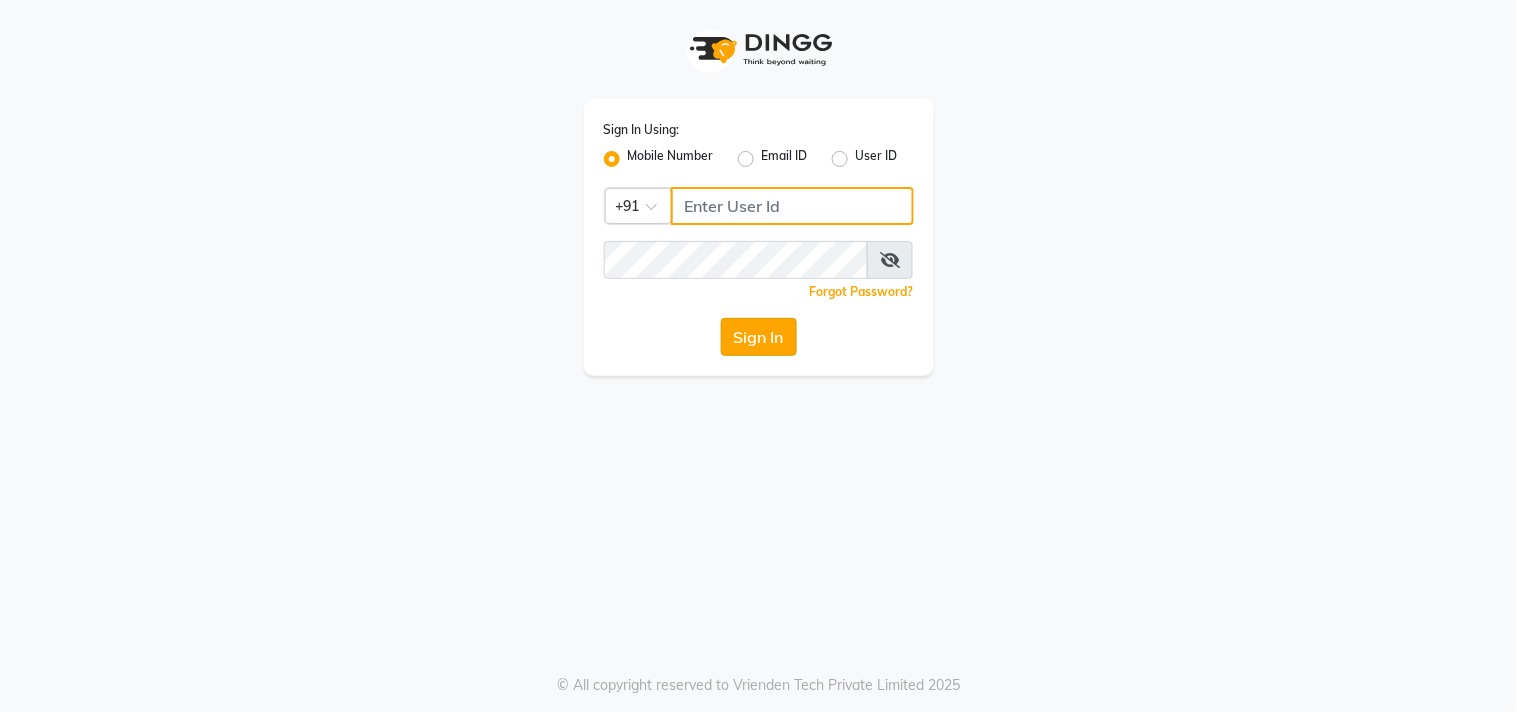 type on "9889882928" 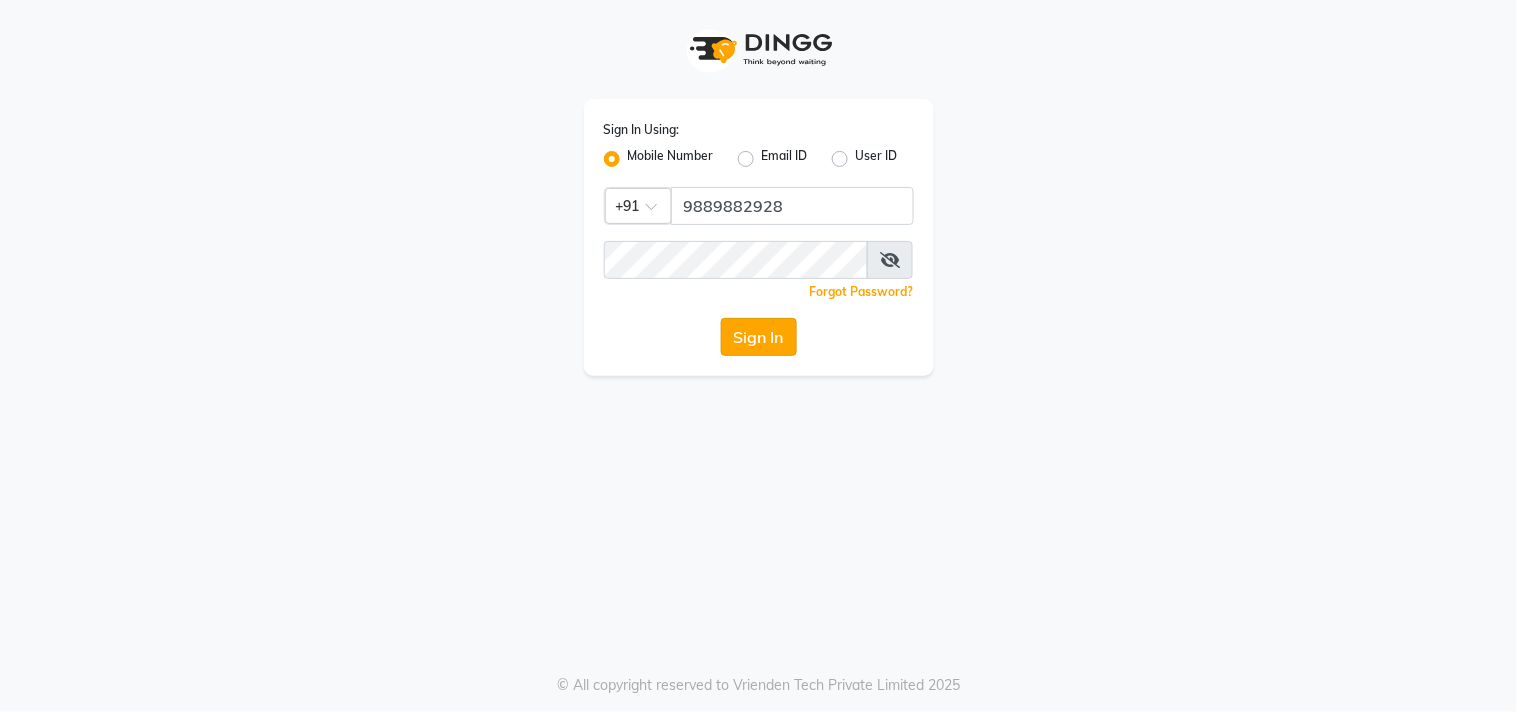 click on "Sign In" 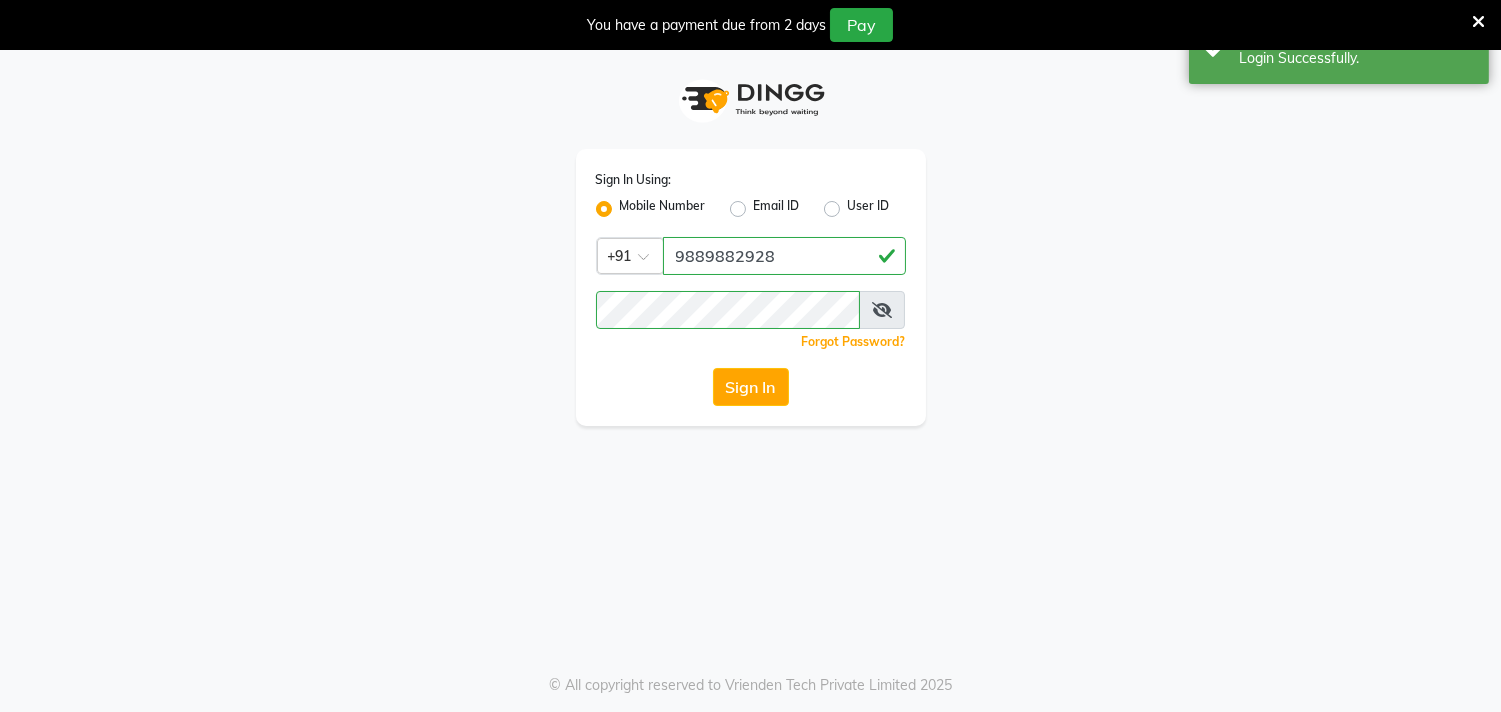 click at bounding box center (1478, 22) 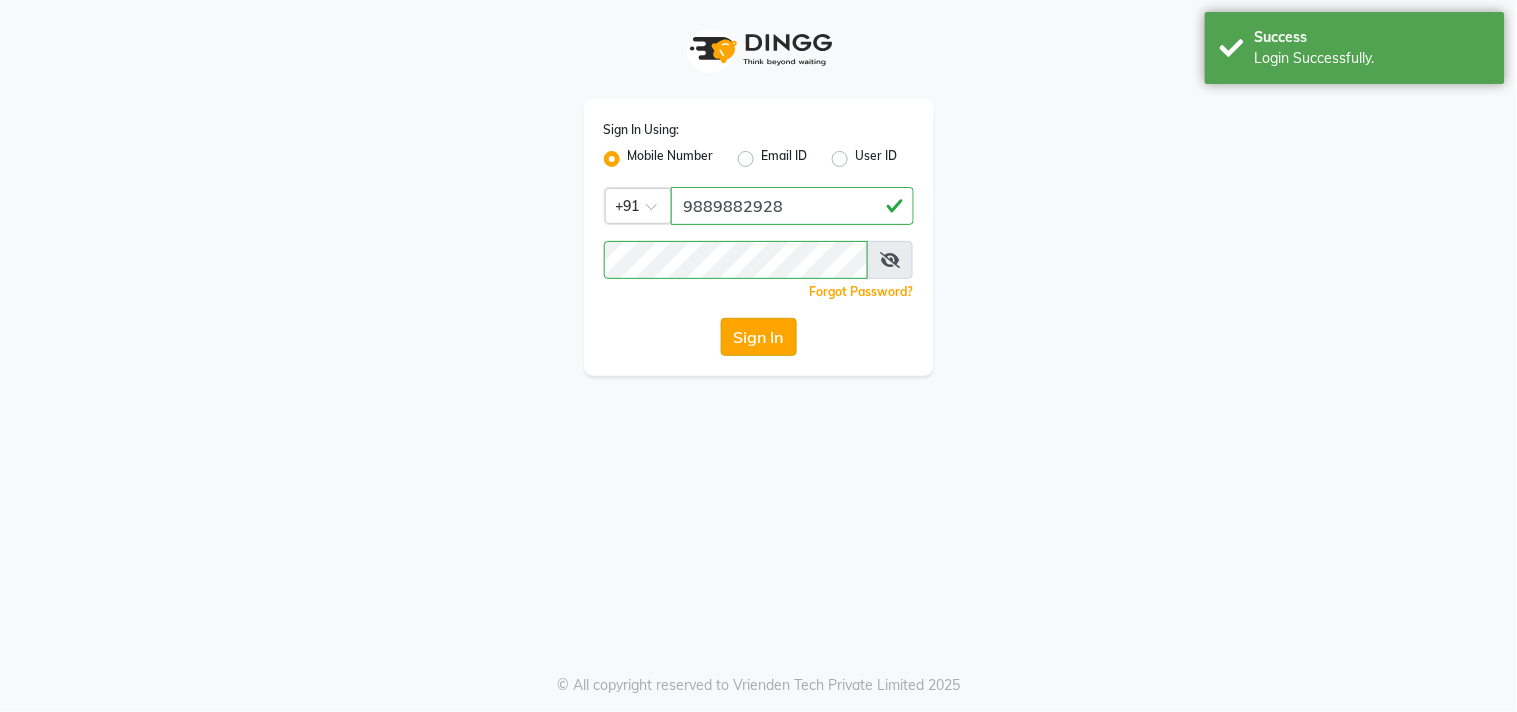 click on "Sign In" 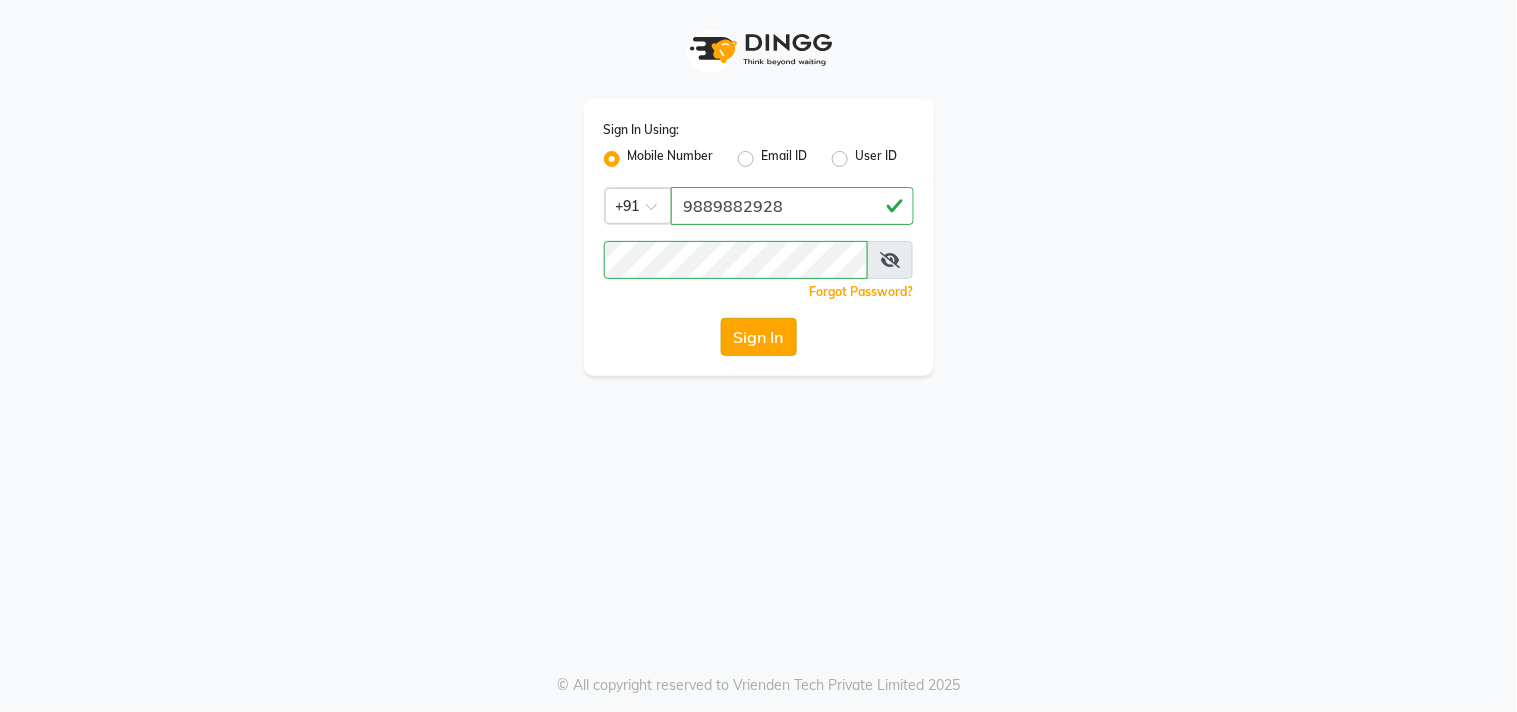 click on "Sign In" 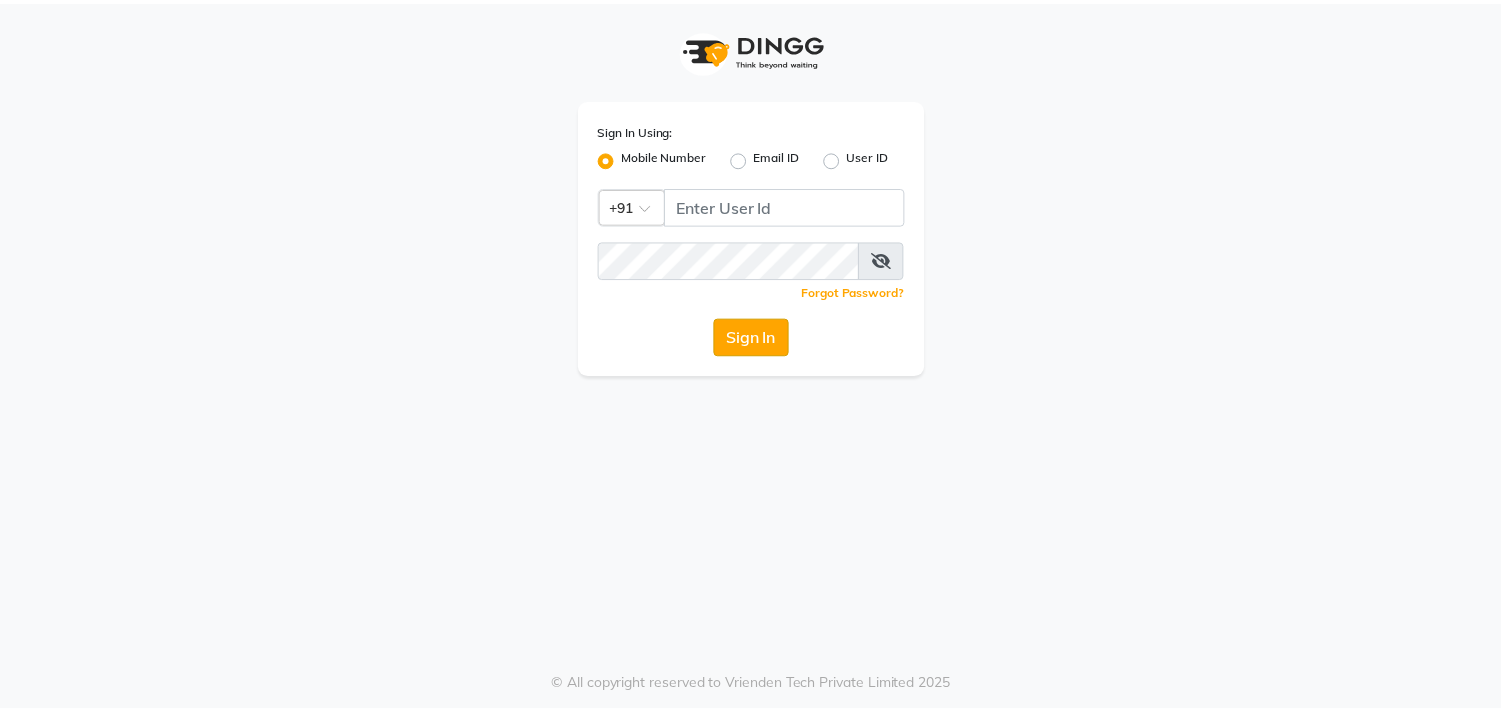 scroll, scrollTop: 0, scrollLeft: 0, axis: both 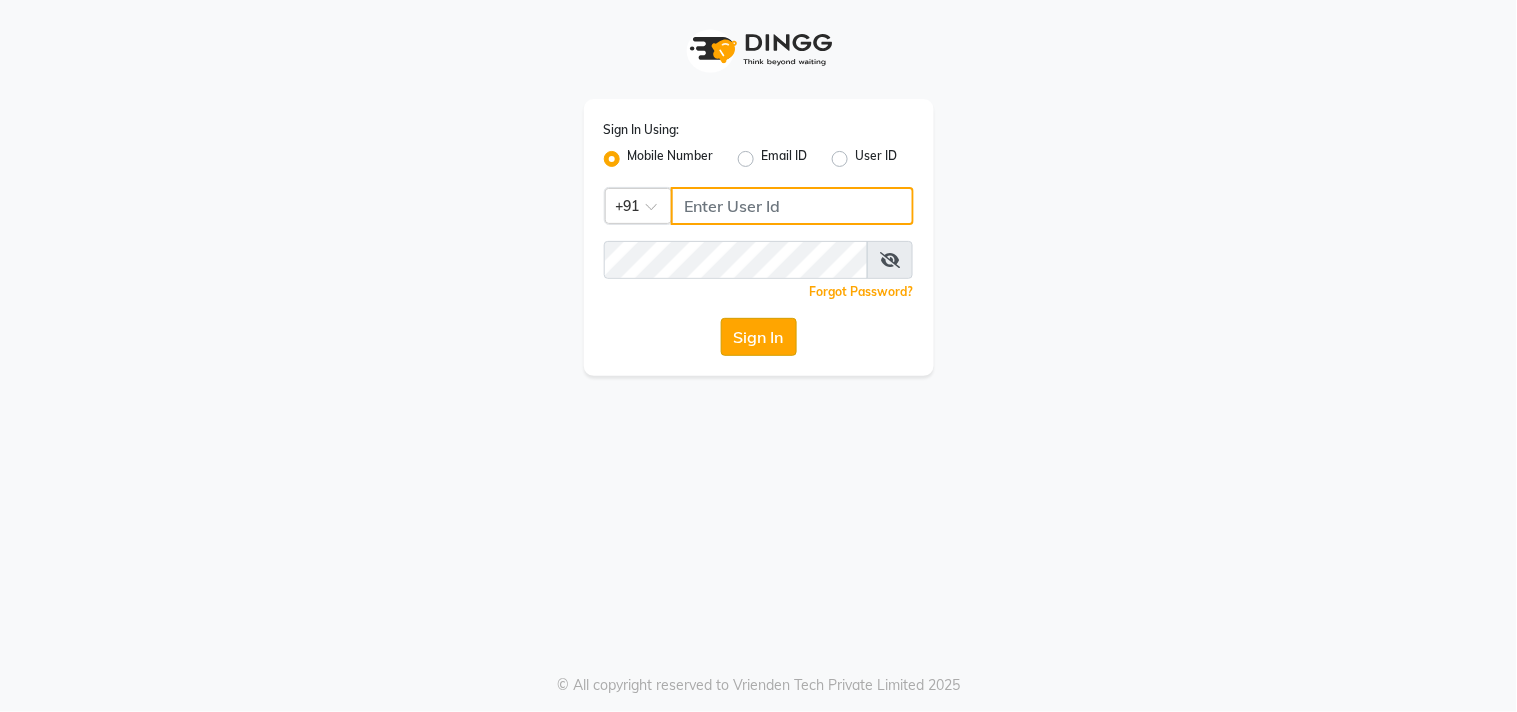 type on "9889882928" 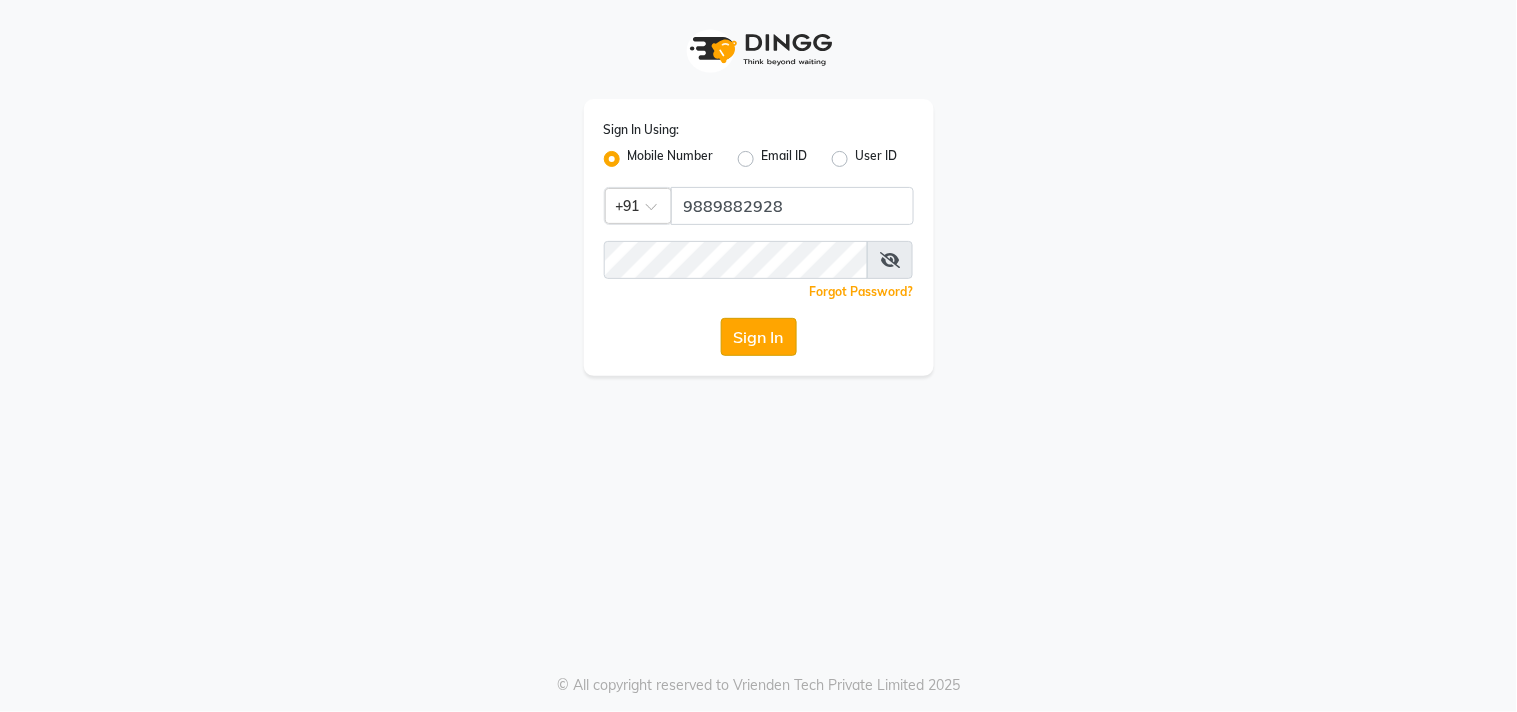 click on "Sign In" 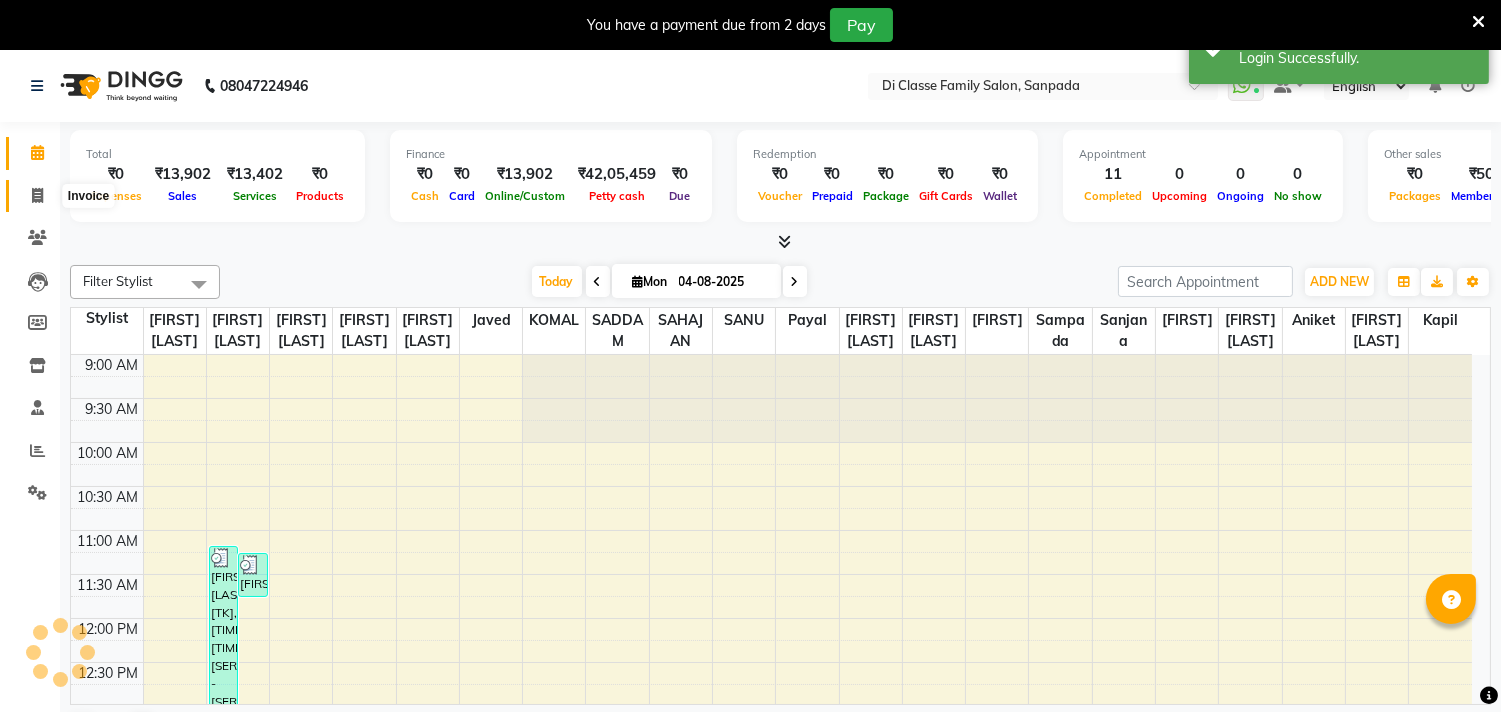 click 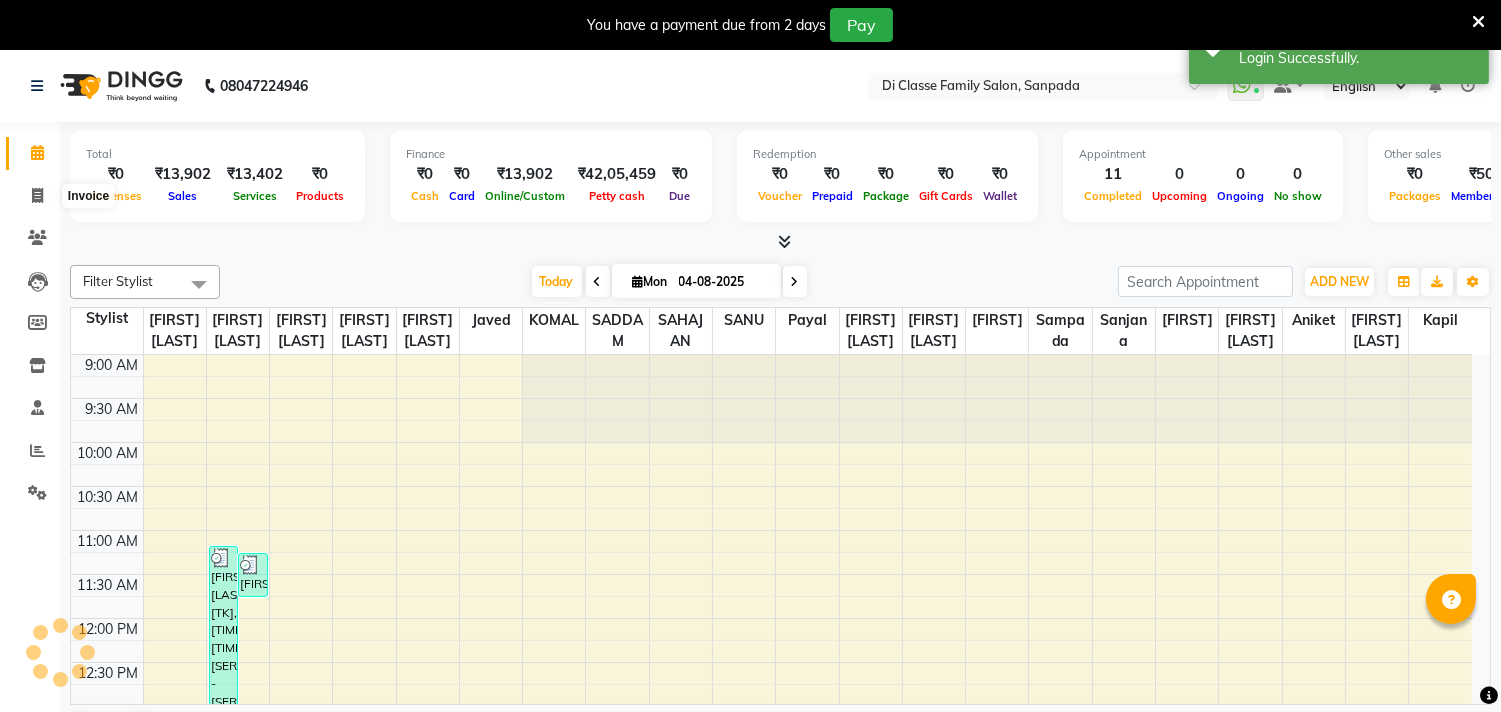 select on "service" 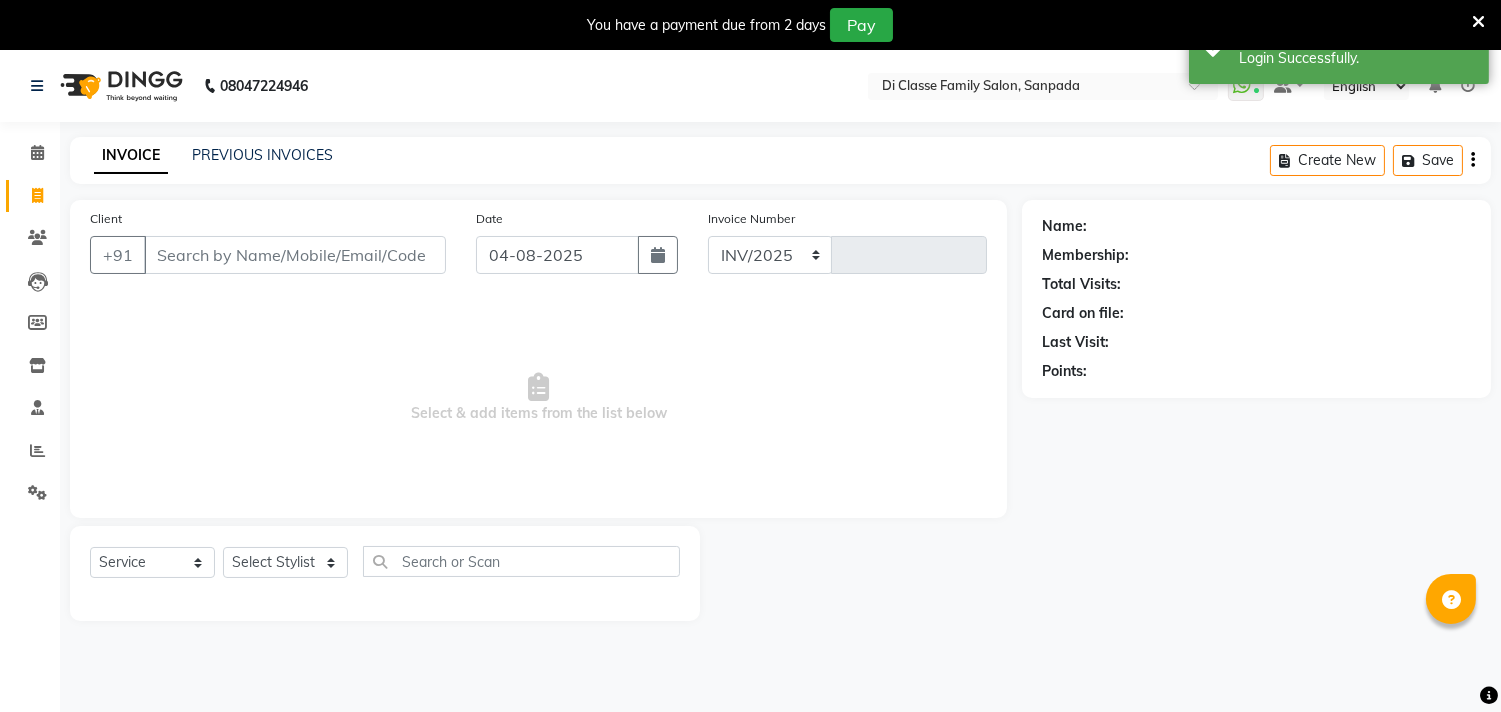 select on "4704" 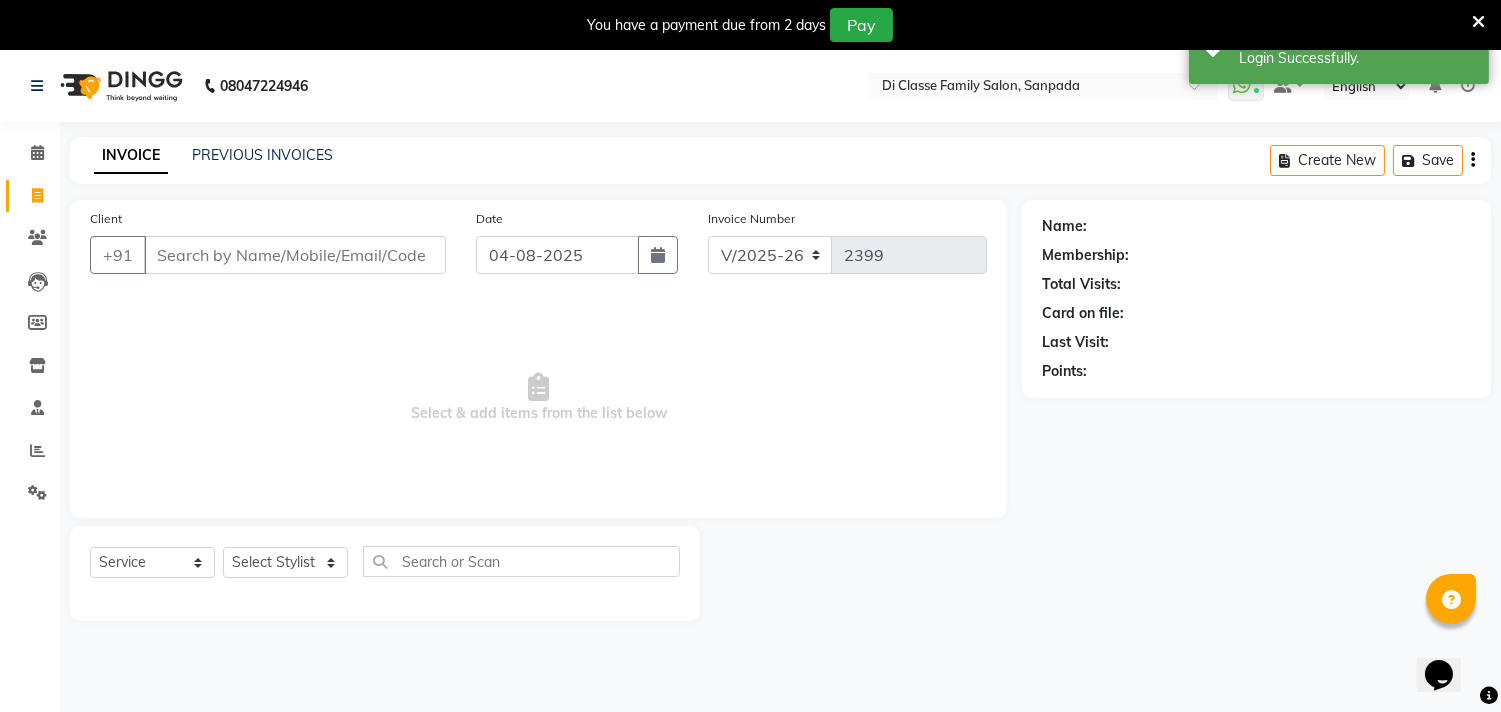 scroll, scrollTop: 0, scrollLeft: 0, axis: both 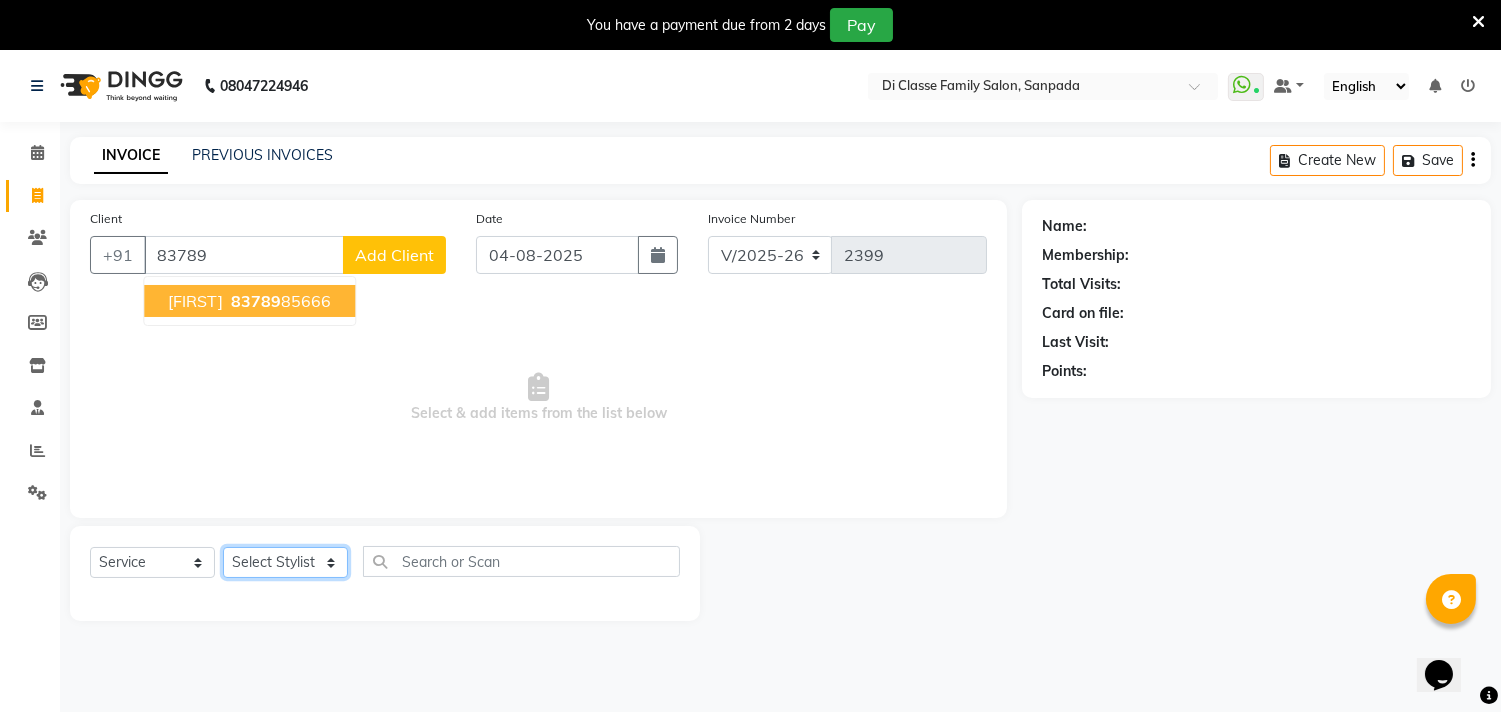click on "Select Stylist aniket  Anu  AYAZ KADRI  Front Desk Javed kapil KOMAL  Payal  Pooja Jadhav Rahul Datkhile RESHMA SHAIKH rutik shinde SACHIN SAKPAL SADDAM SAHAJAN SAKSHI CHAVAN Sameer  sampada Sanjana  SANU SHUBHAM PEDNEKAR Sikandar Ansari Vijay kharat" 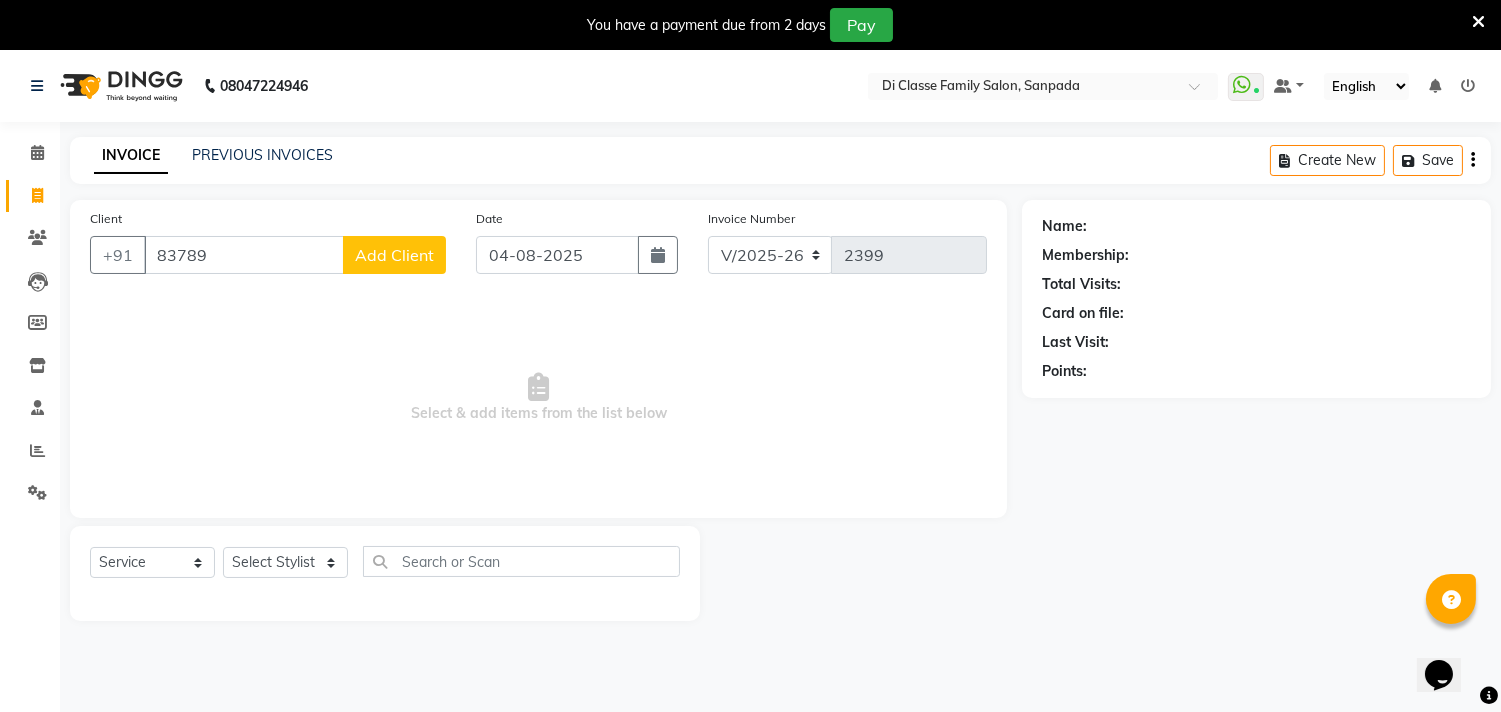 click on "Select & add items from the list below" at bounding box center [538, 398] 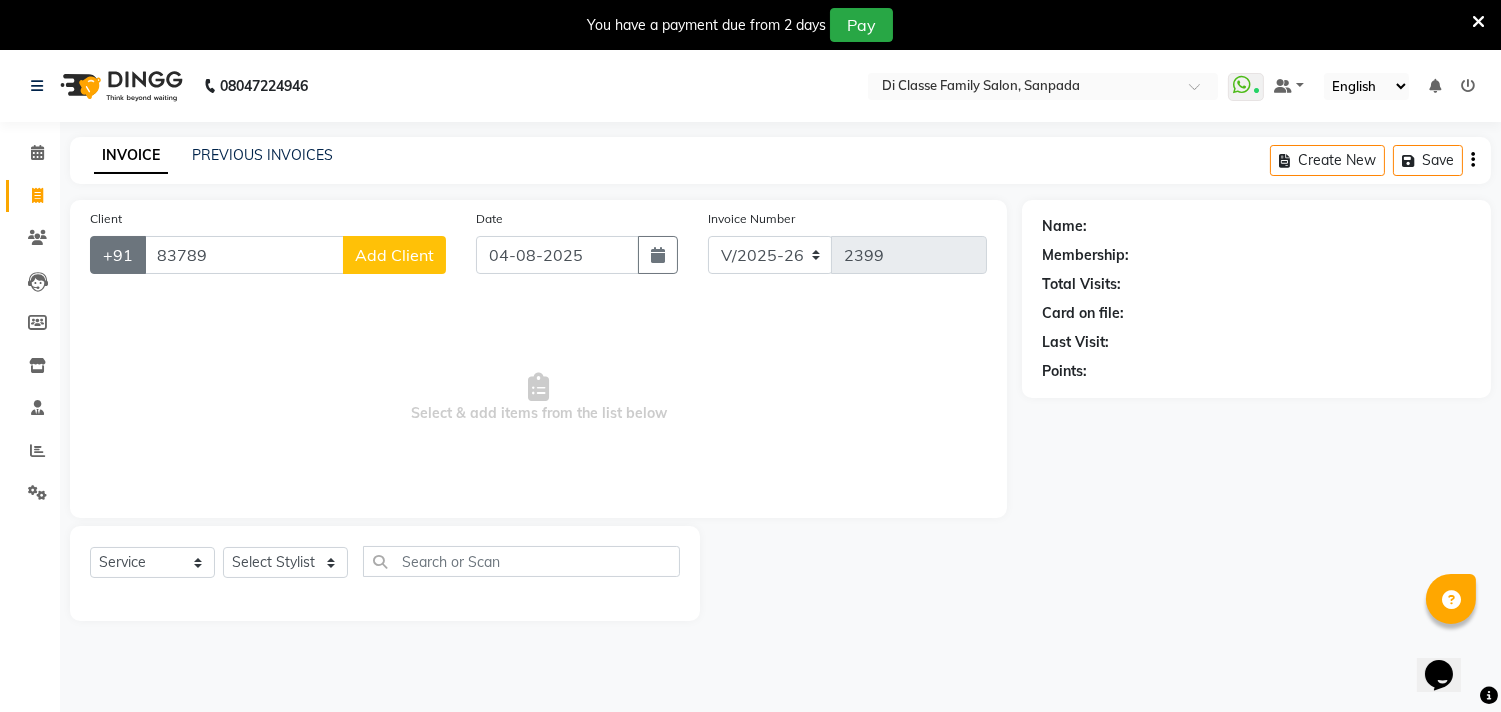 click on "+91" 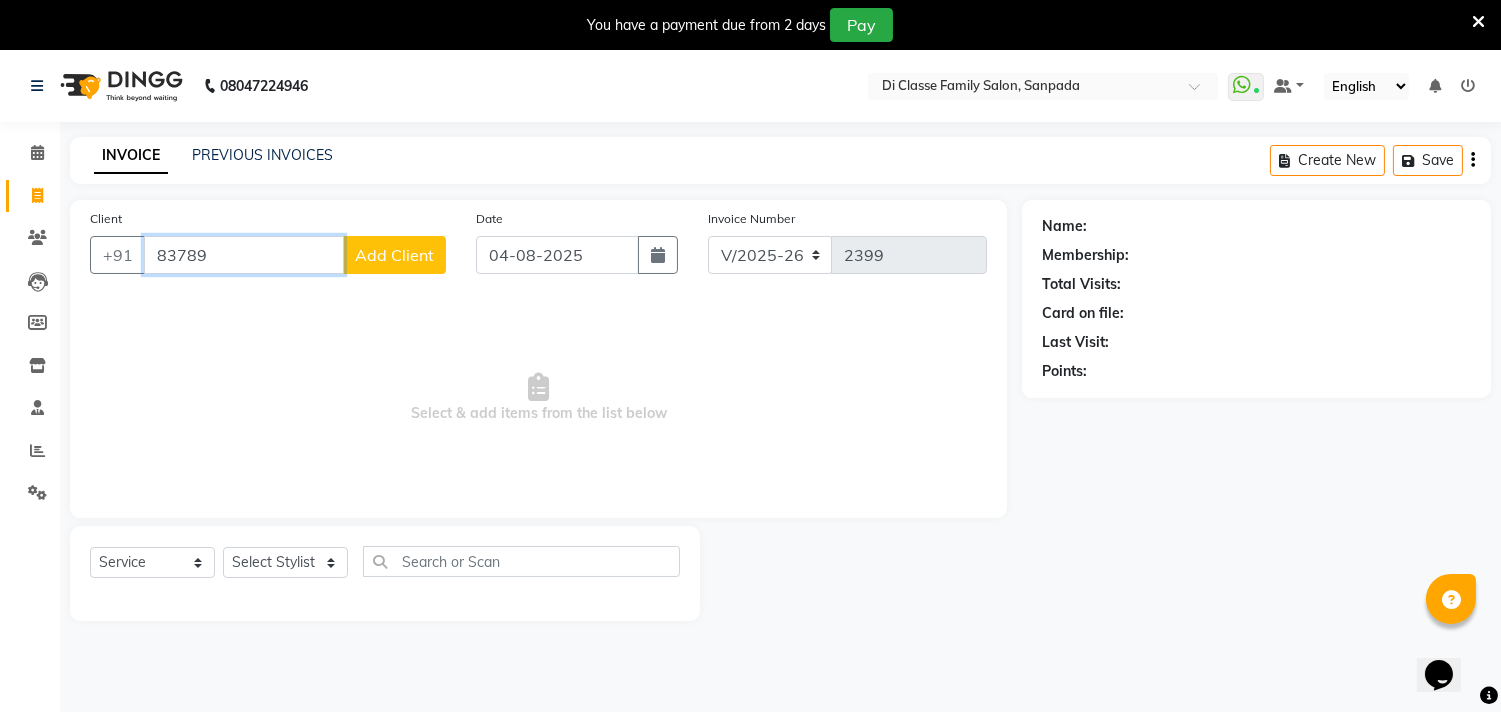 click on "83789" at bounding box center [244, 255] 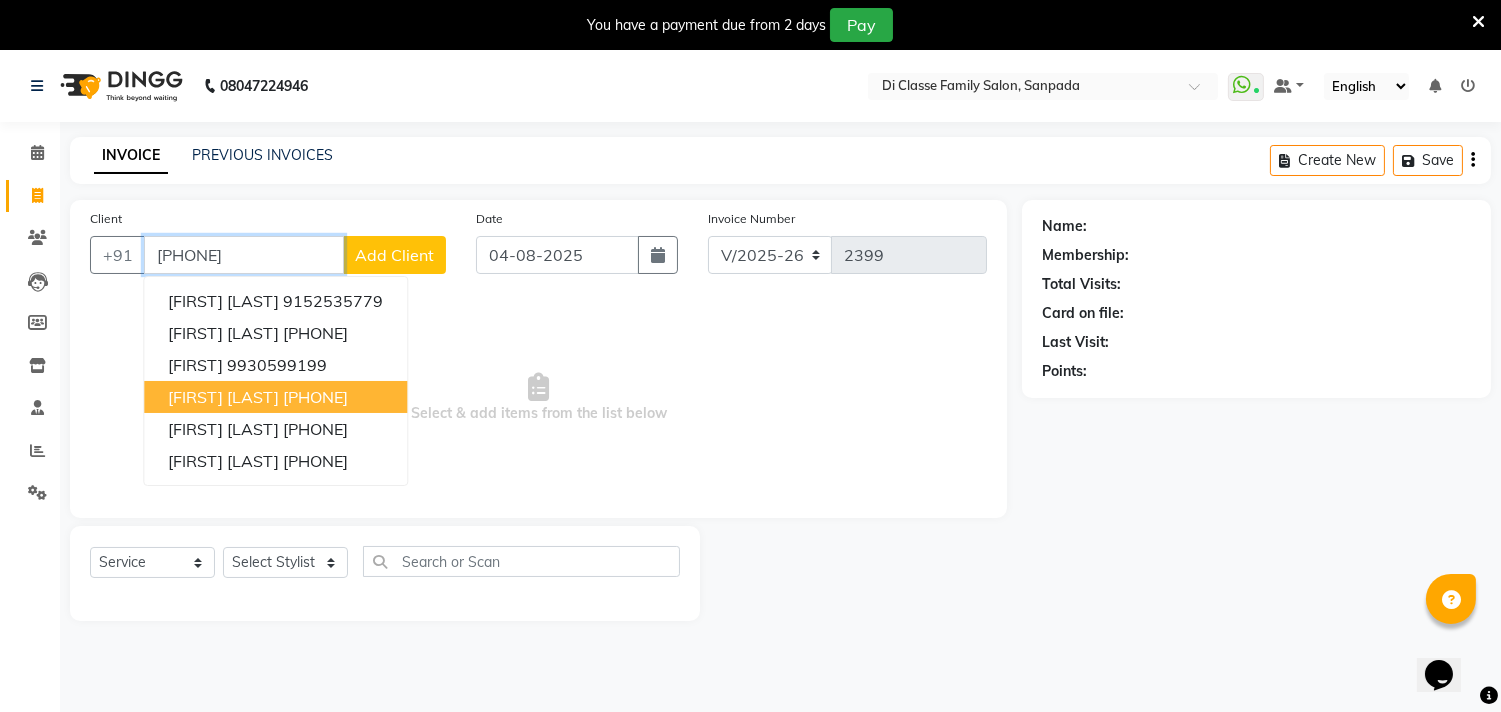 type on "[PHONE]" 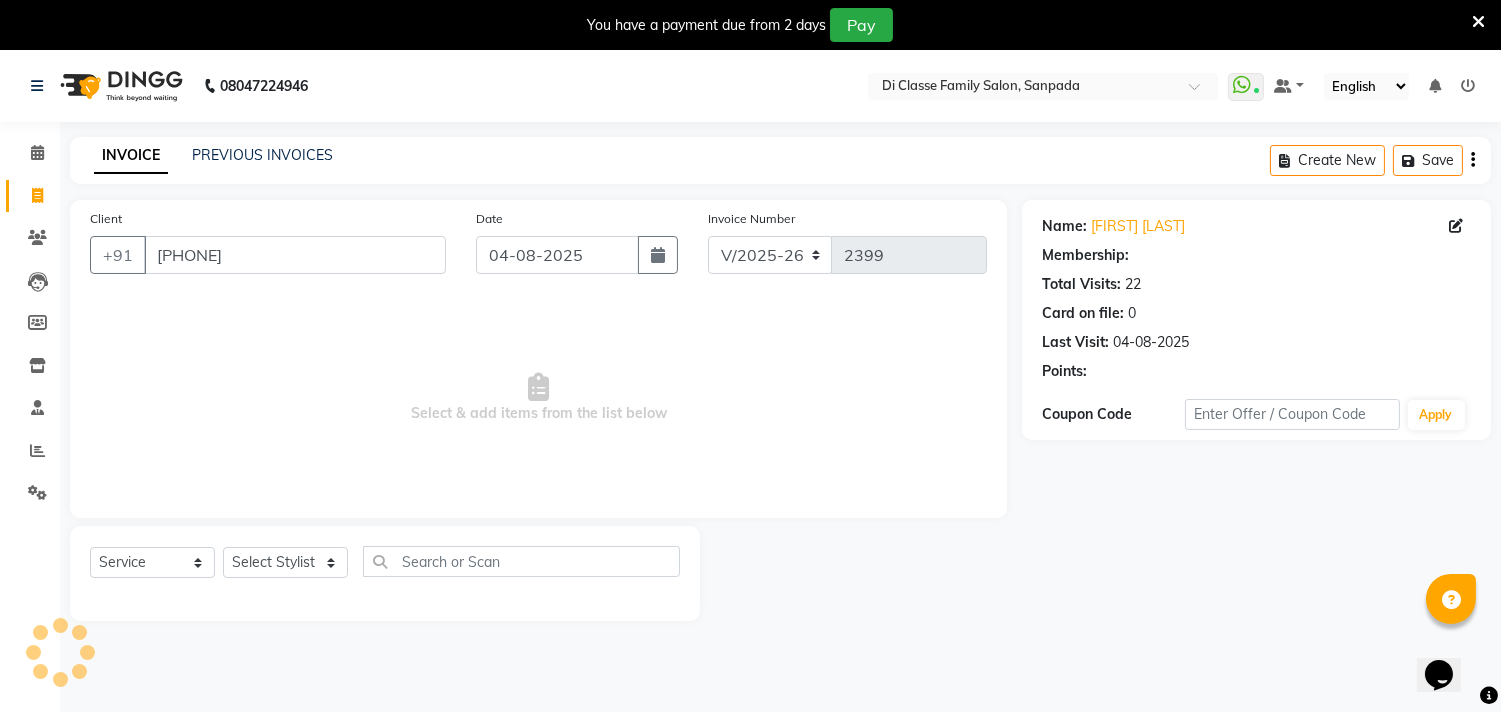select on "1: Object" 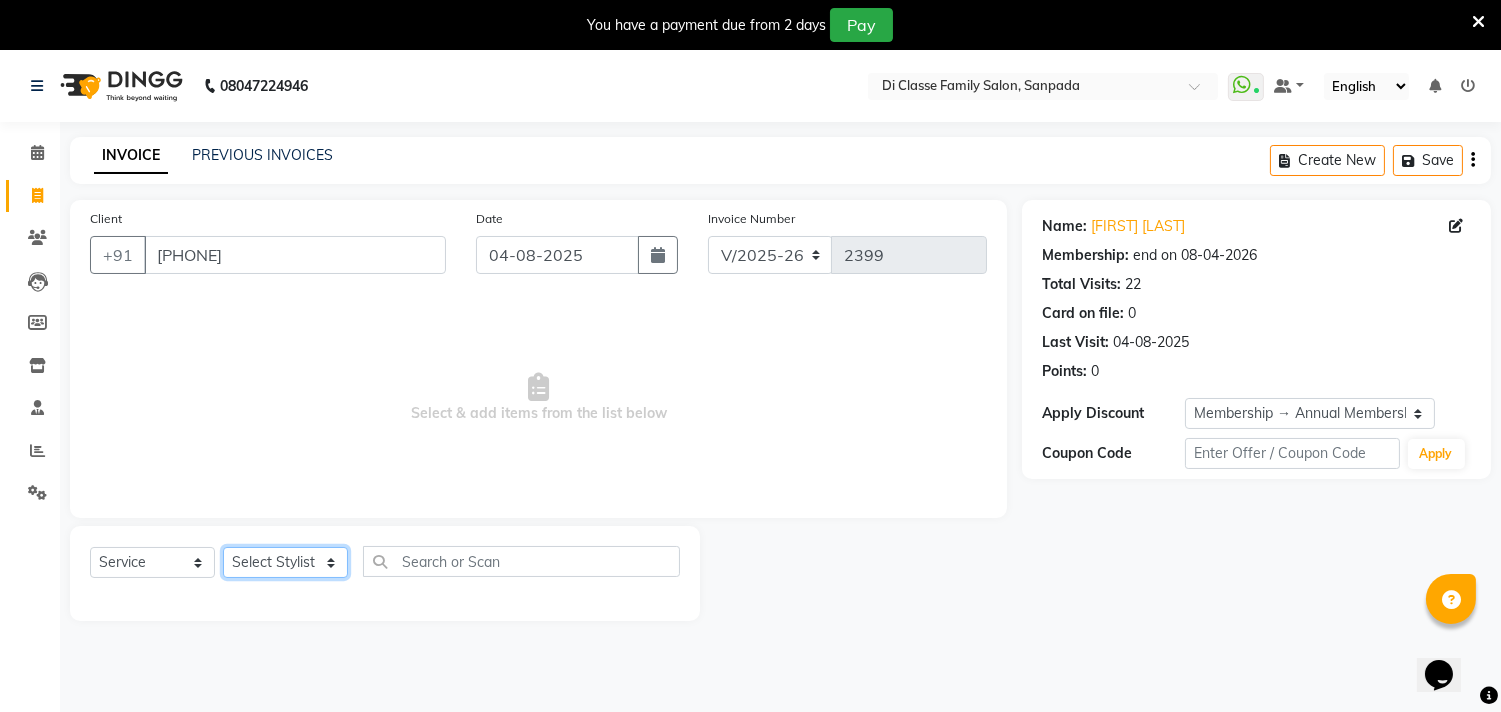 click on "Select Stylist aniket  Anu  AYAZ KADRI  Front Desk Javed kapil KOMAL  Payal  Pooja Jadhav Rahul Datkhile RESHMA SHAIKH rutik shinde SACHIN SAKPAL SADDAM SAHAJAN SAKSHI CHAVAN Sameer  sampada Sanjana  SANU SHUBHAM PEDNEKAR Sikandar Ansari Vijay kharat" 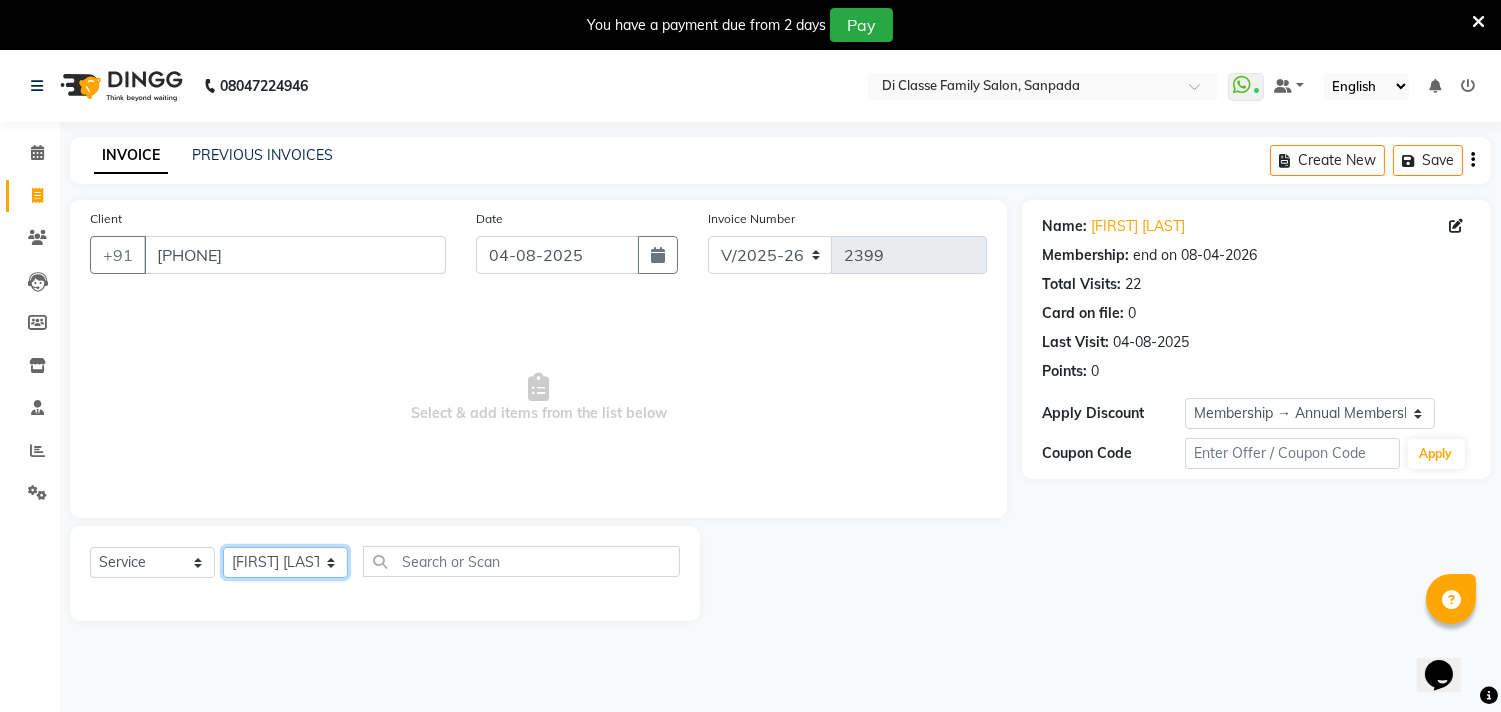 click on "Select Stylist aniket  Anu  AYAZ KADRI  Front Desk Javed kapil KOMAL  Payal  Pooja Jadhav Rahul Datkhile RESHMA SHAIKH rutik shinde SACHIN SAKPAL SADDAM SAHAJAN SAKSHI CHAVAN Sameer  sampada Sanjana  SANU SHUBHAM PEDNEKAR Sikandar Ansari Vijay kharat" 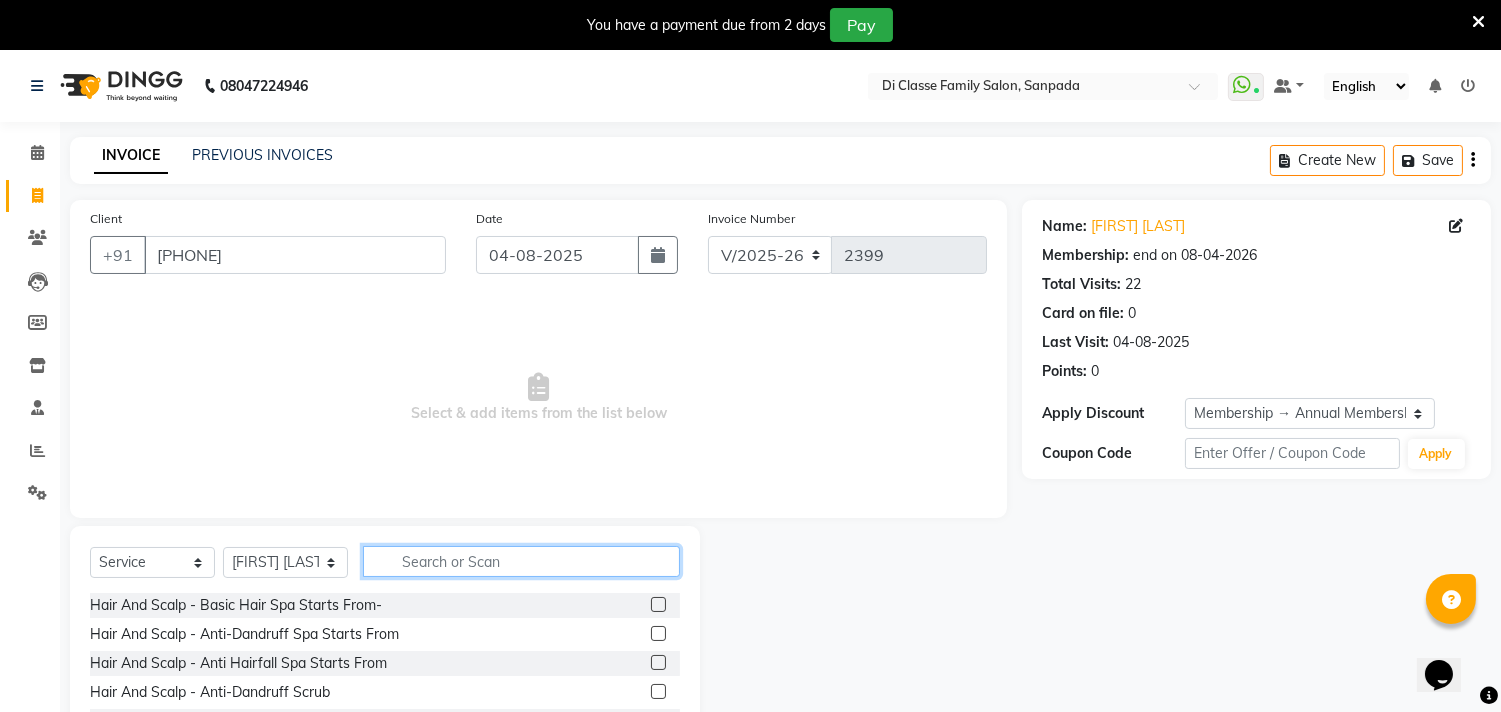 click 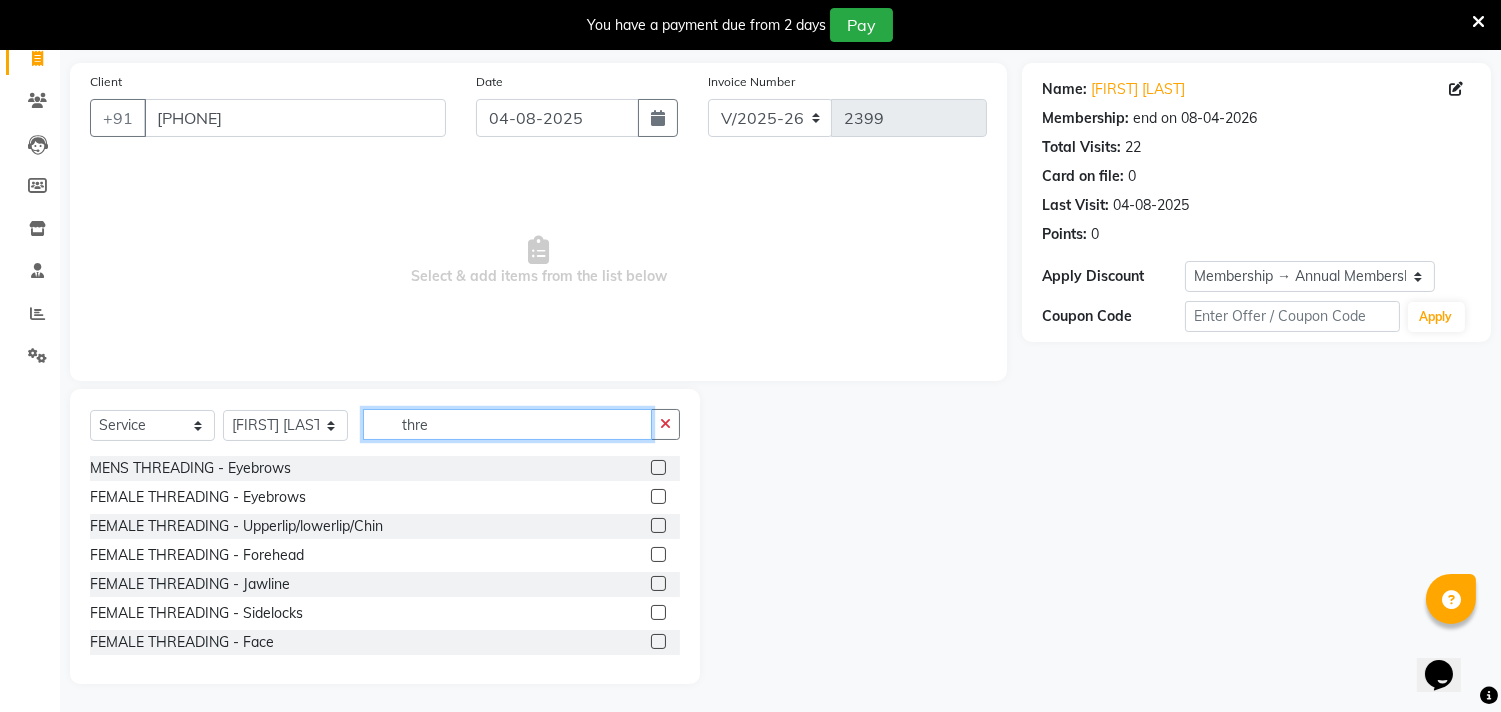 scroll, scrollTop: 138, scrollLeft: 0, axis: vertical 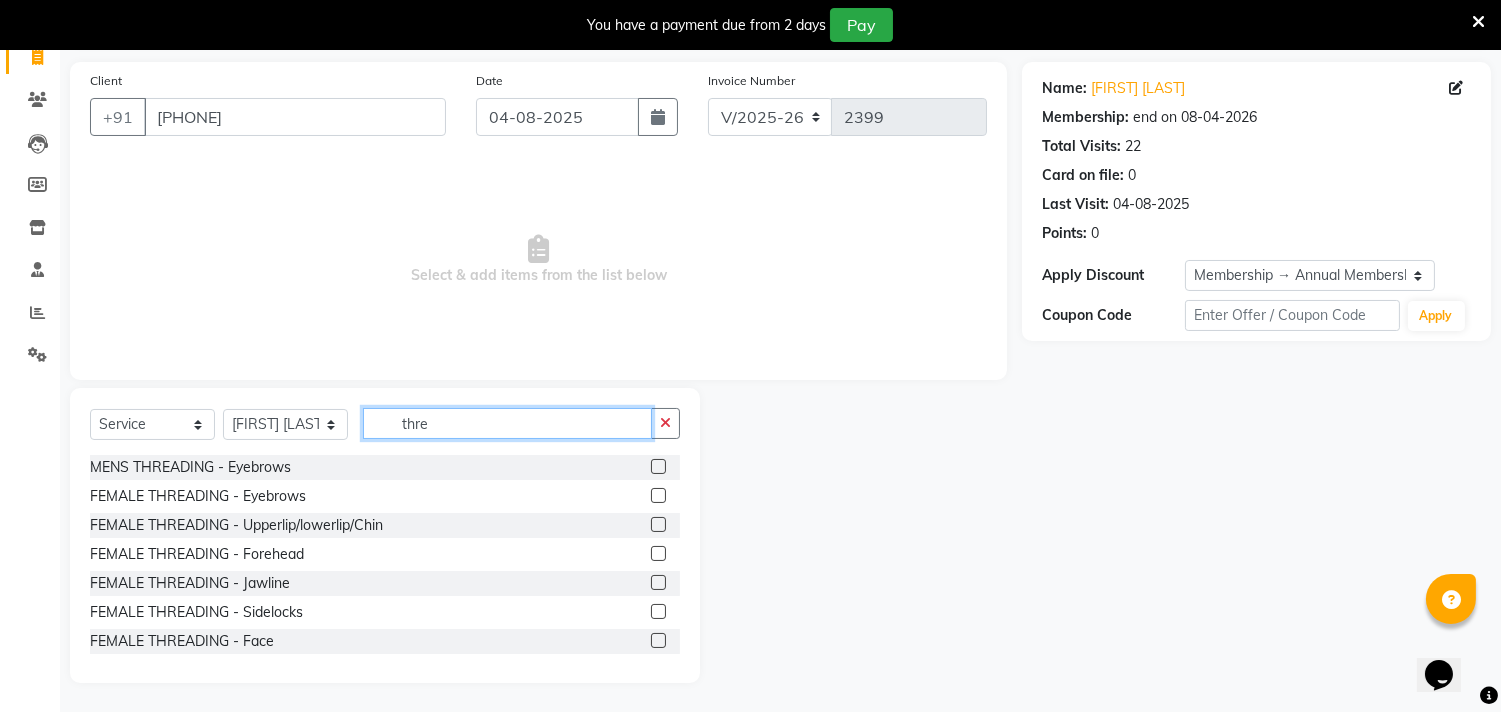 type on "thre" 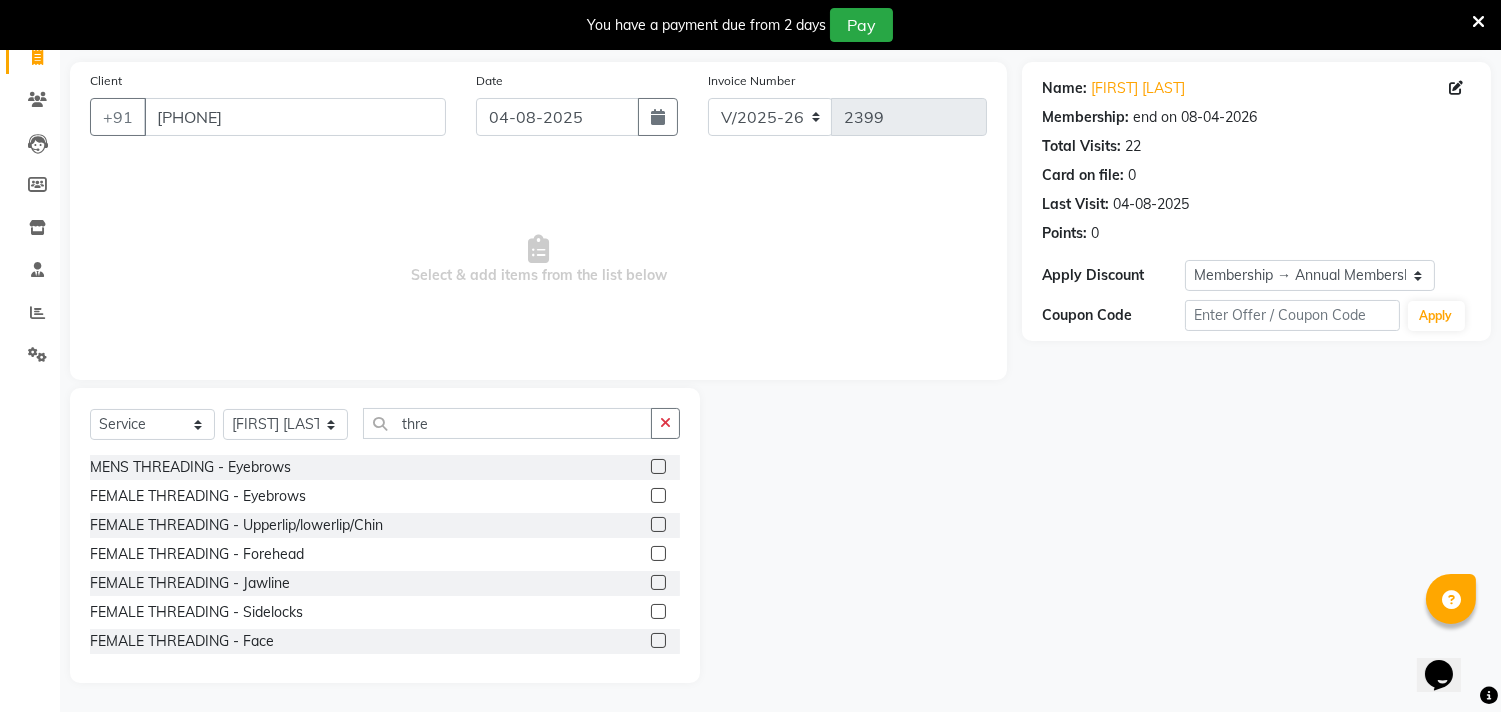 click 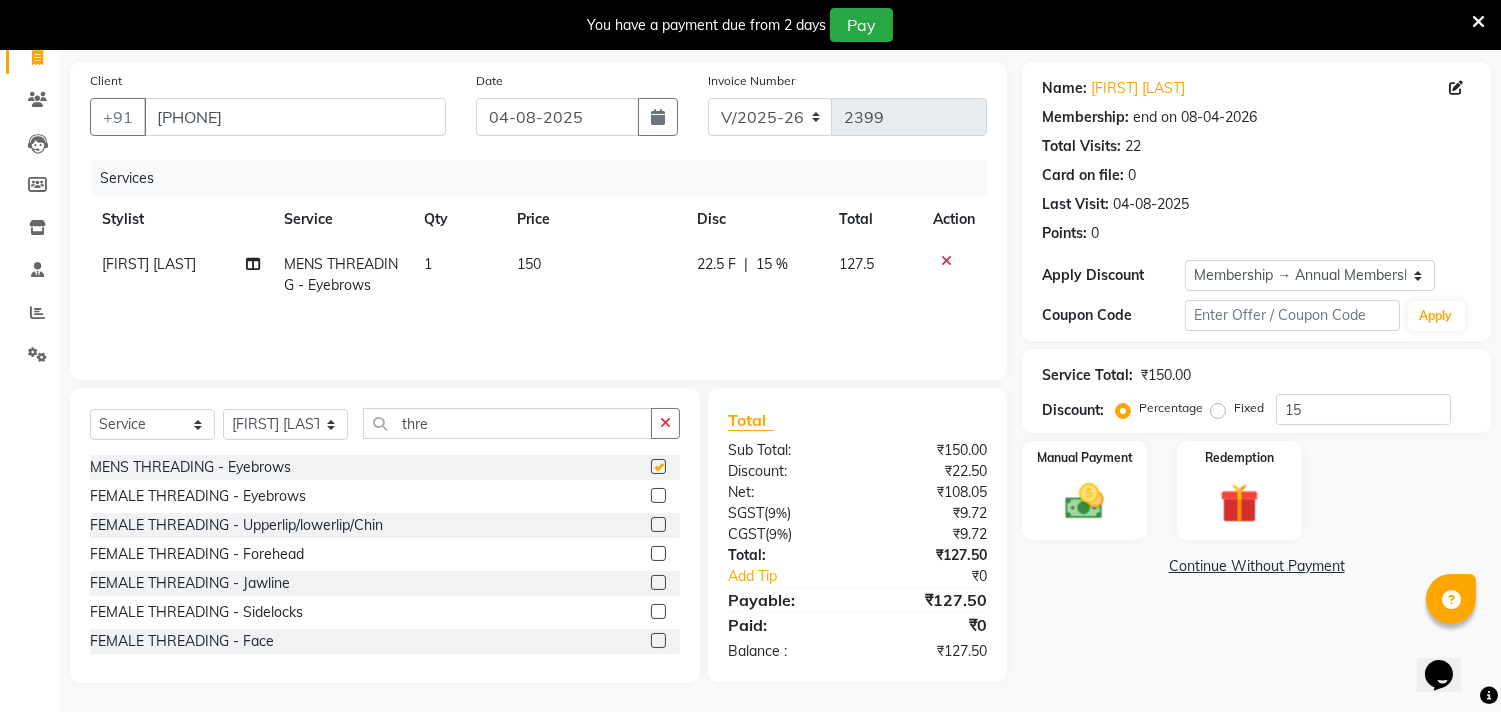 checkbox on "false" 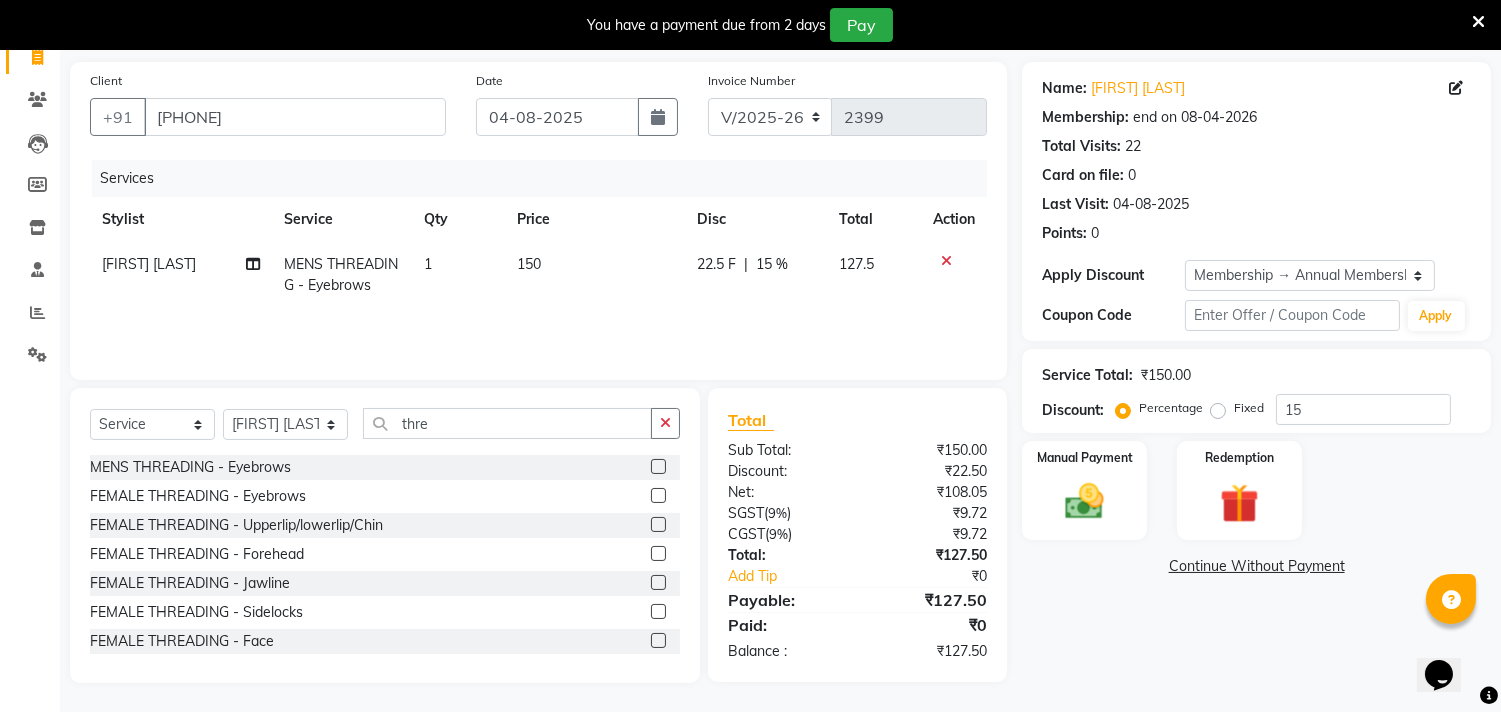 click on "22.5 F | 15 %" 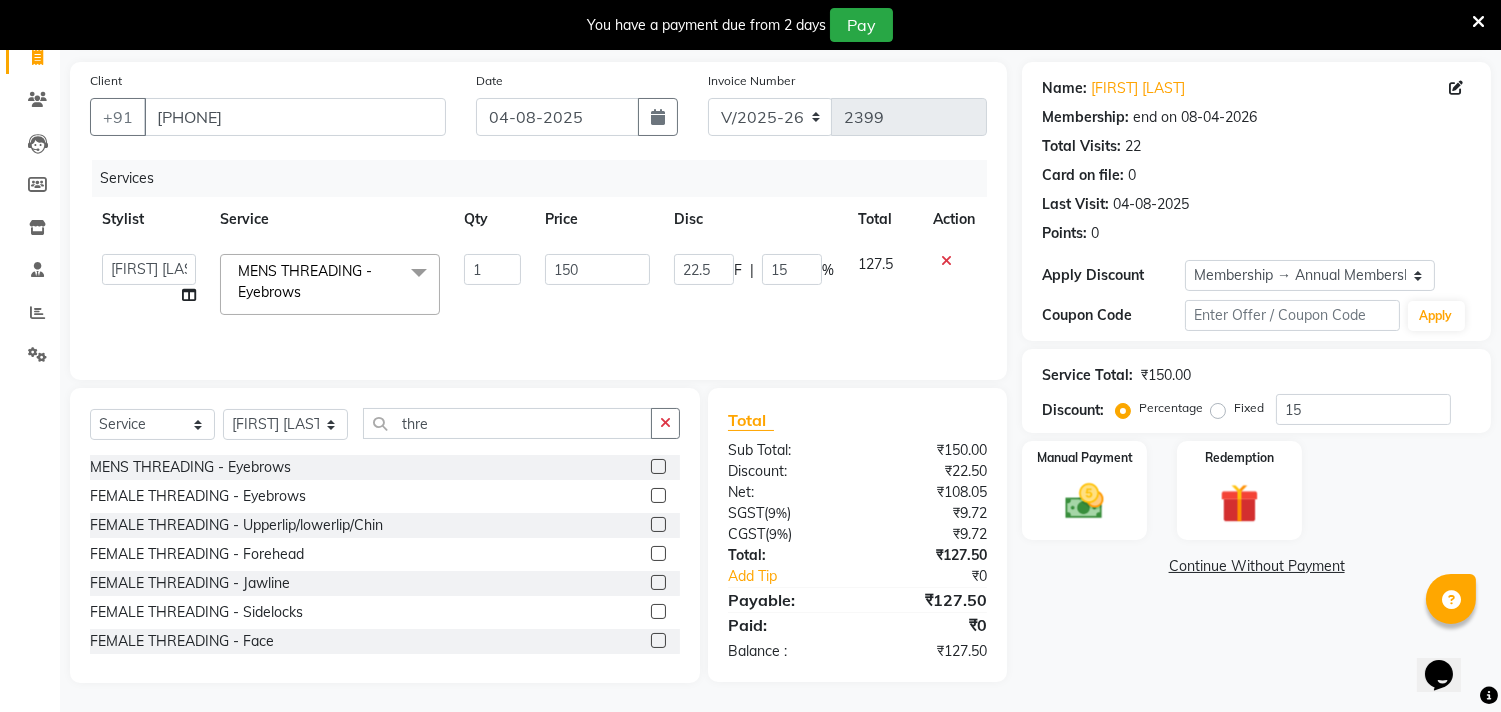 click on "22.5" 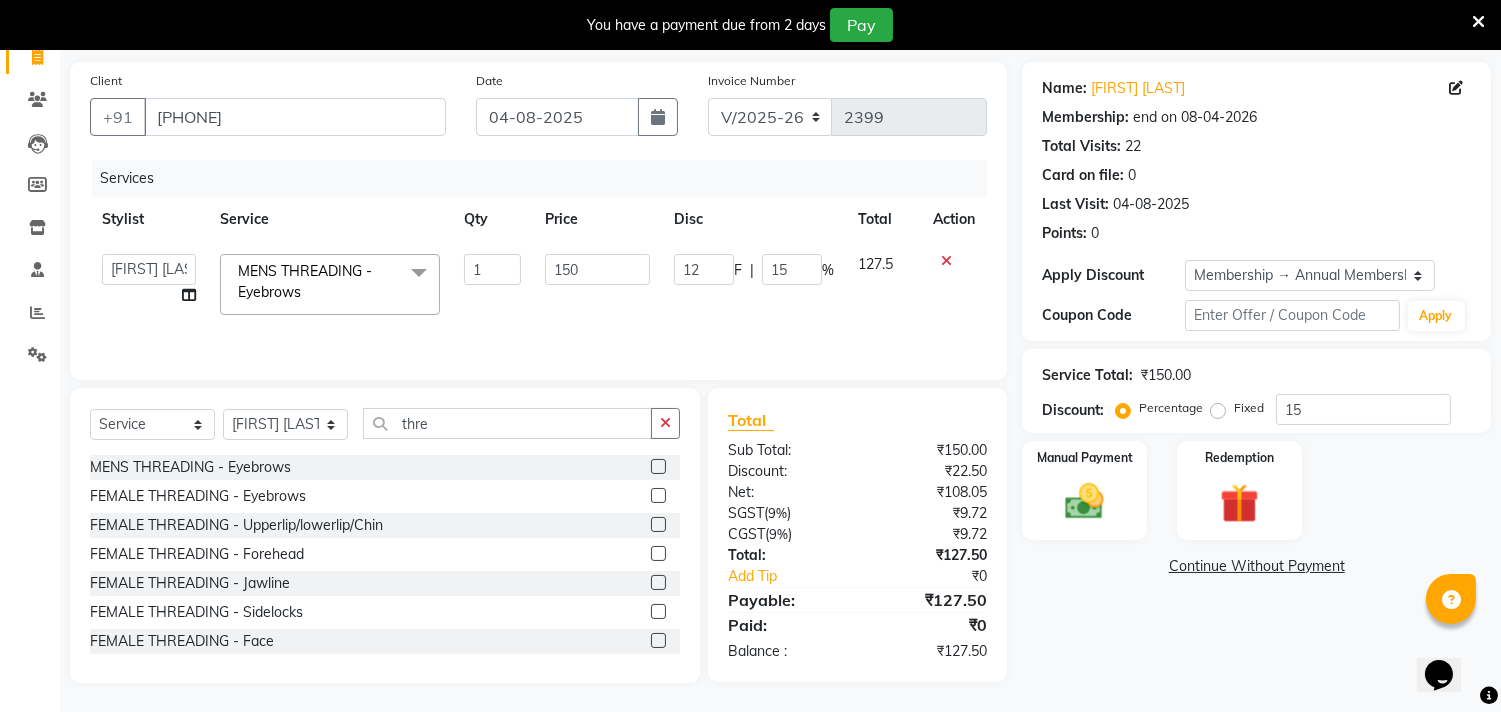 type on "1" 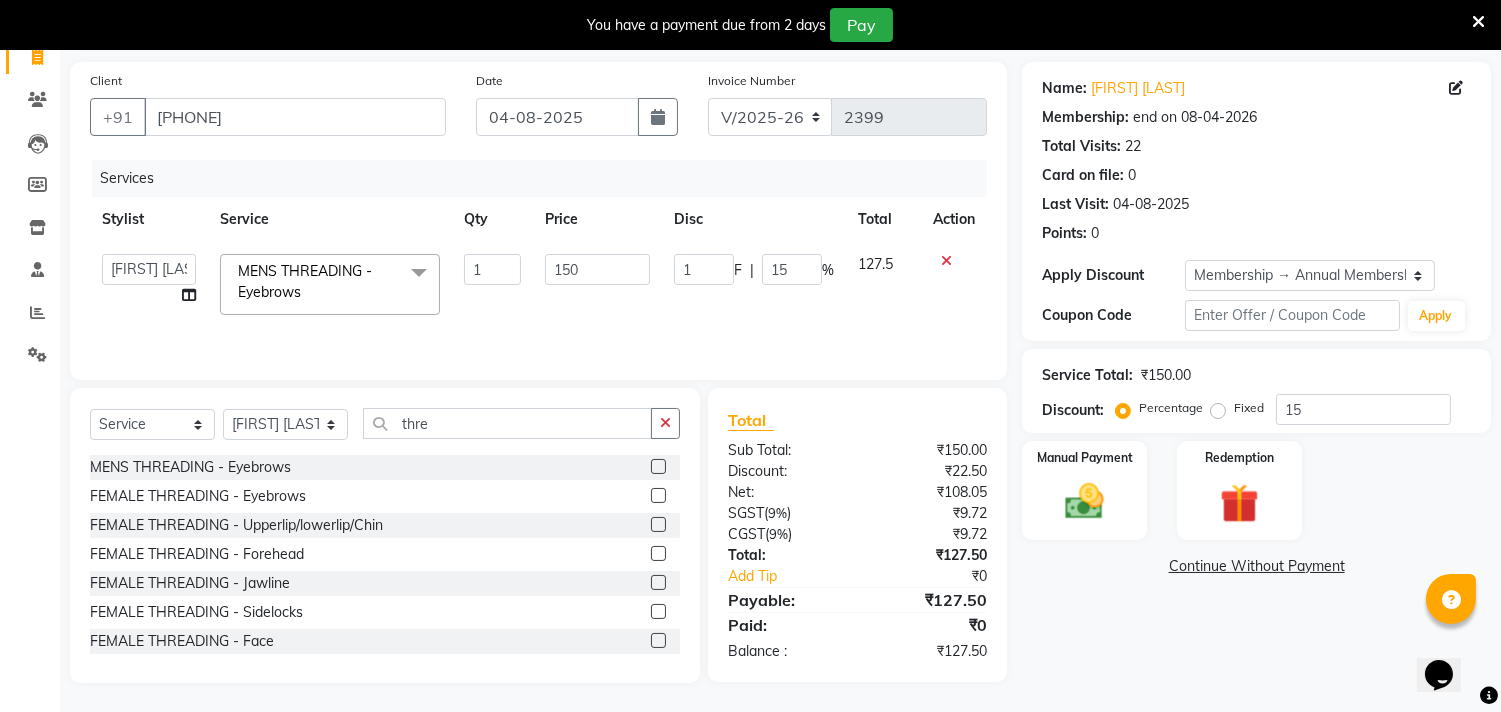 type 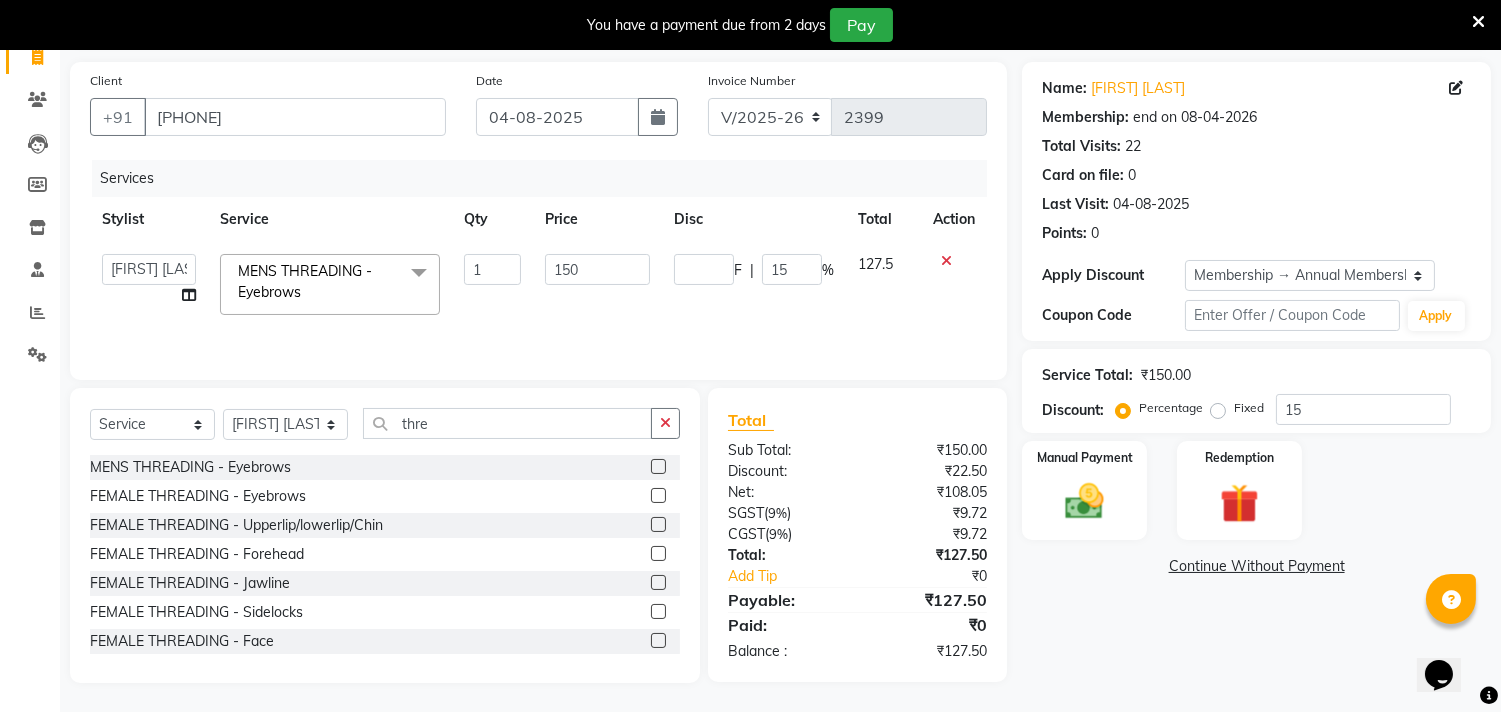 click on "F | 15 %" 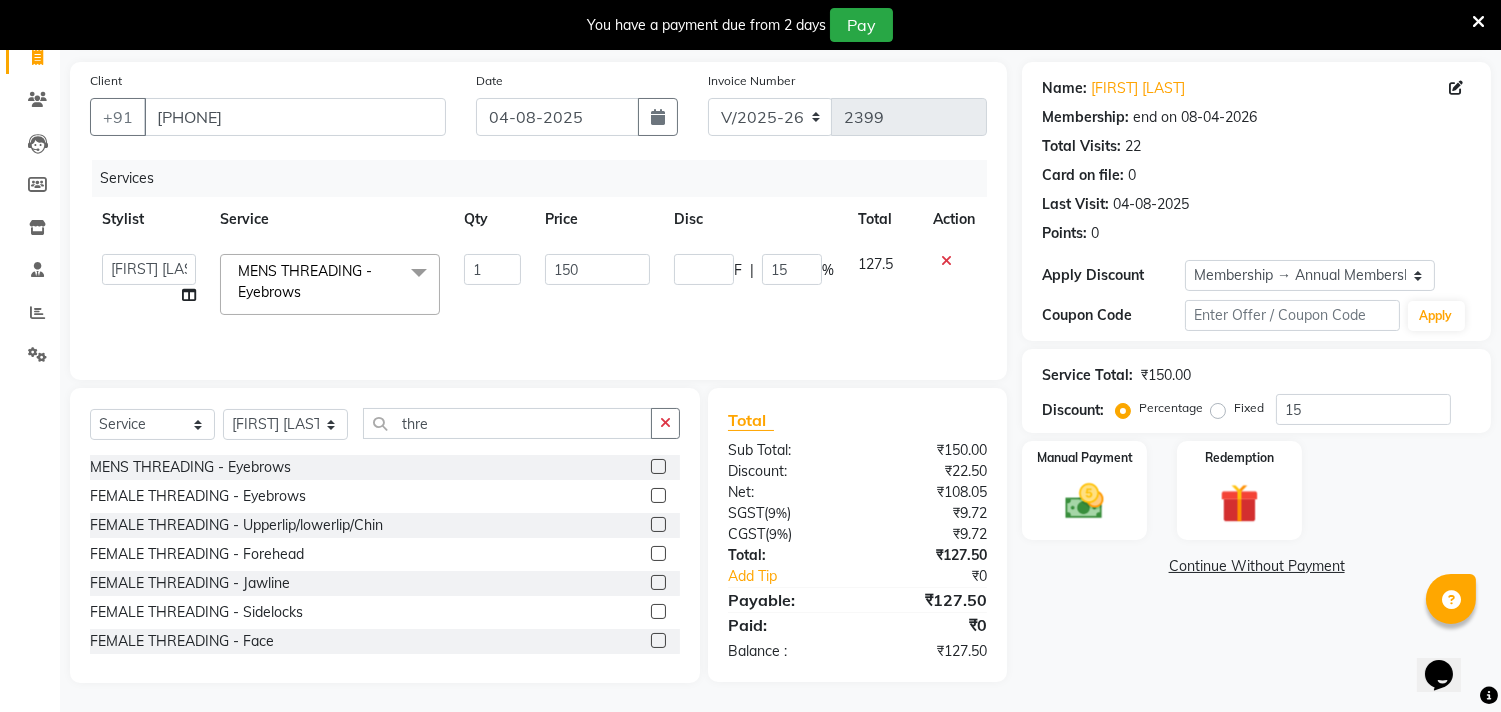 select on "28411" 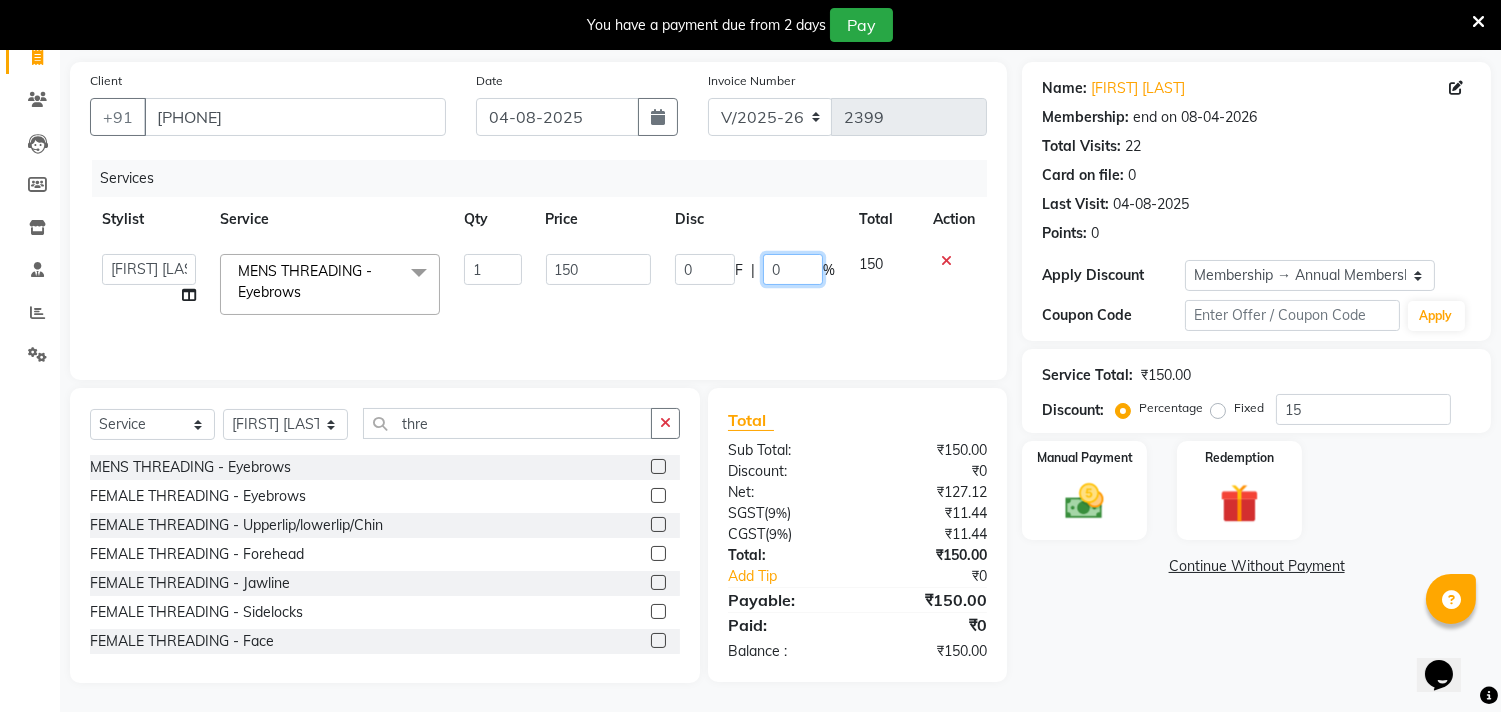click on "0" 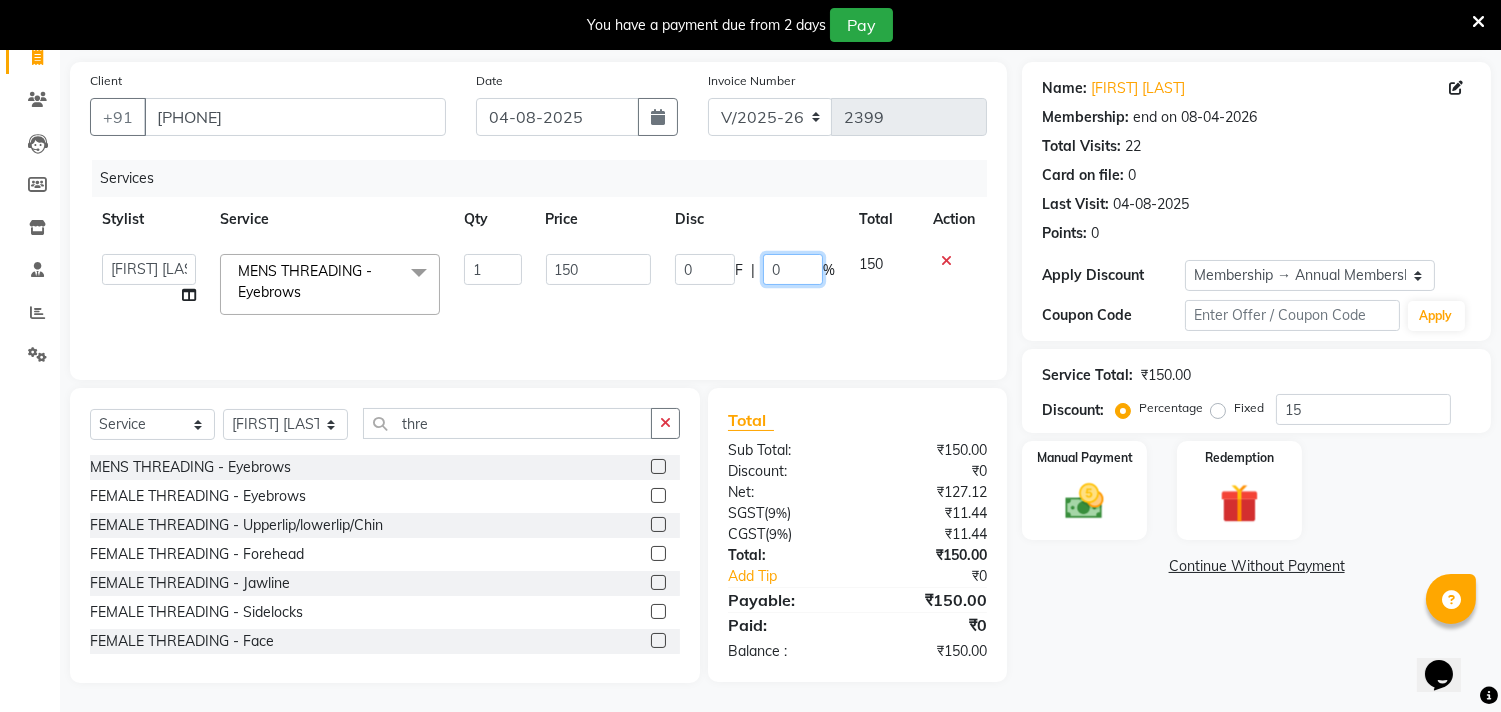 click on "0" 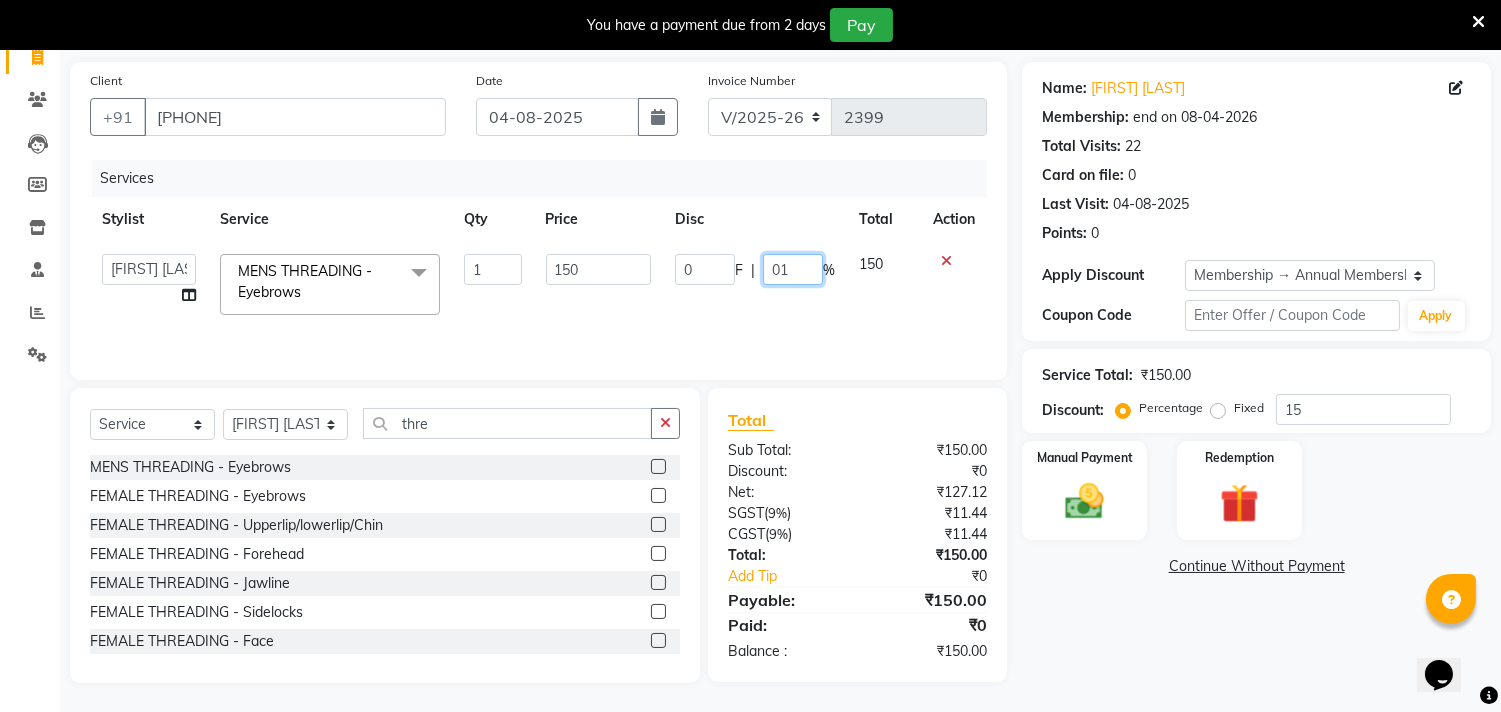 type on "015" 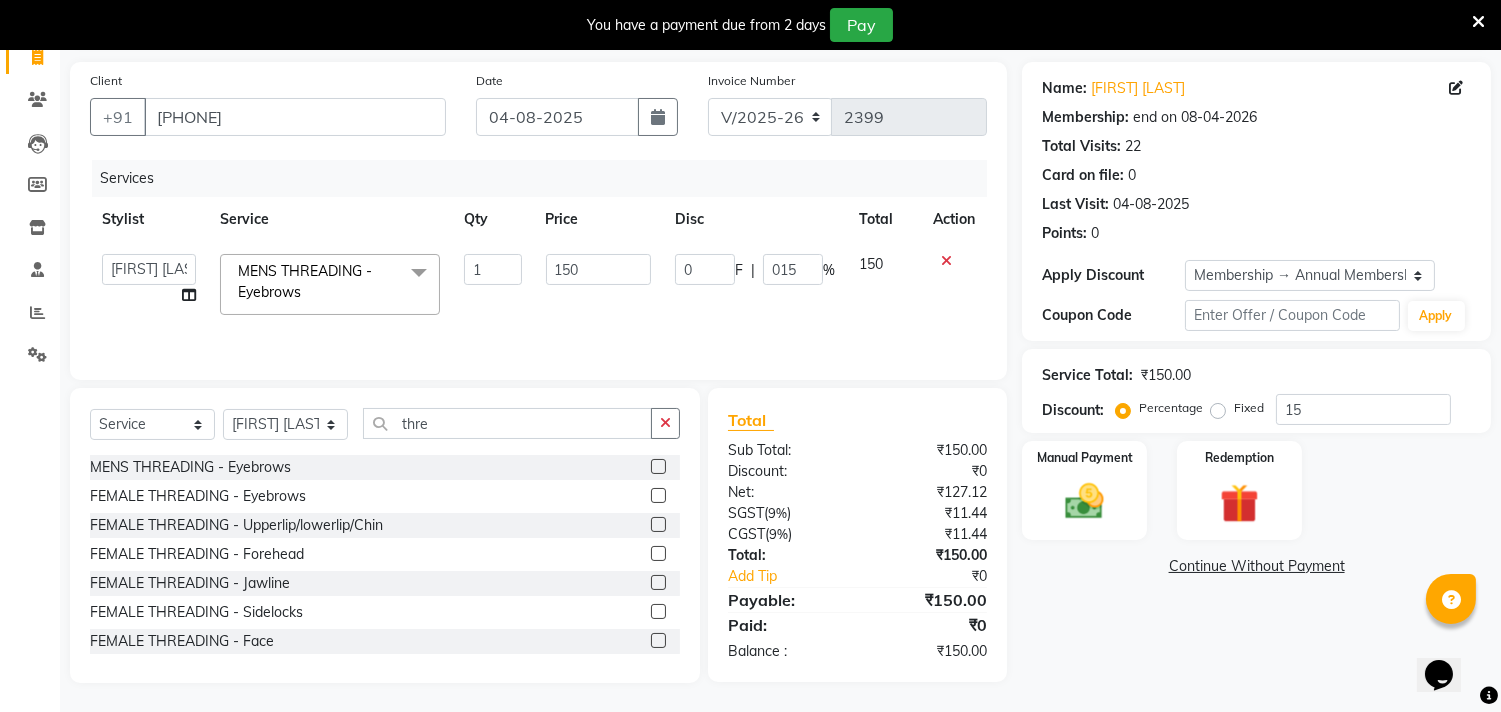 click on "Services Stylist Service Qty Price Disc Total Action  [FIRST]    [FIRST]    [FIRST] [LAST]   Front Desk   [FIRST]   [FIRST]   [FIRST]    [FIRST]    [FIRST] [LAST]   [FIRST] [LAST]   [FIRST] [LAST]   [FIRST] [LAST]   [FIRST] [LAST]   [FIRST]   [FIRST]    [FIRST]   [FIRST]    [FIRST] [LAST]   [FIRST] [LAST]   [FIRST] - [SERVICE]  x [SERVICE] - [SERVICE] Starts From- [SERVICE] - [SERVICE] Starts From [SERVICE] - [SERVICE] Starts From [SERVICE] - [SERVICE] [SERVICE] - [SERVICE] Starts From [SERVICE] - [SERVICE] Starts From [SERVICE] - [SERVICE]  [SERVICE] - [SERVICE]  [SERVICE] - [SERVICE] + [SERVICE] + [SERVICE] + [SERVICE] [SERVICE] - [SERVICE] [SERVICE] - [SERVICE] [SERVICE] - [SERVICE] [SERVICE] - [SERVICE] 1 150" 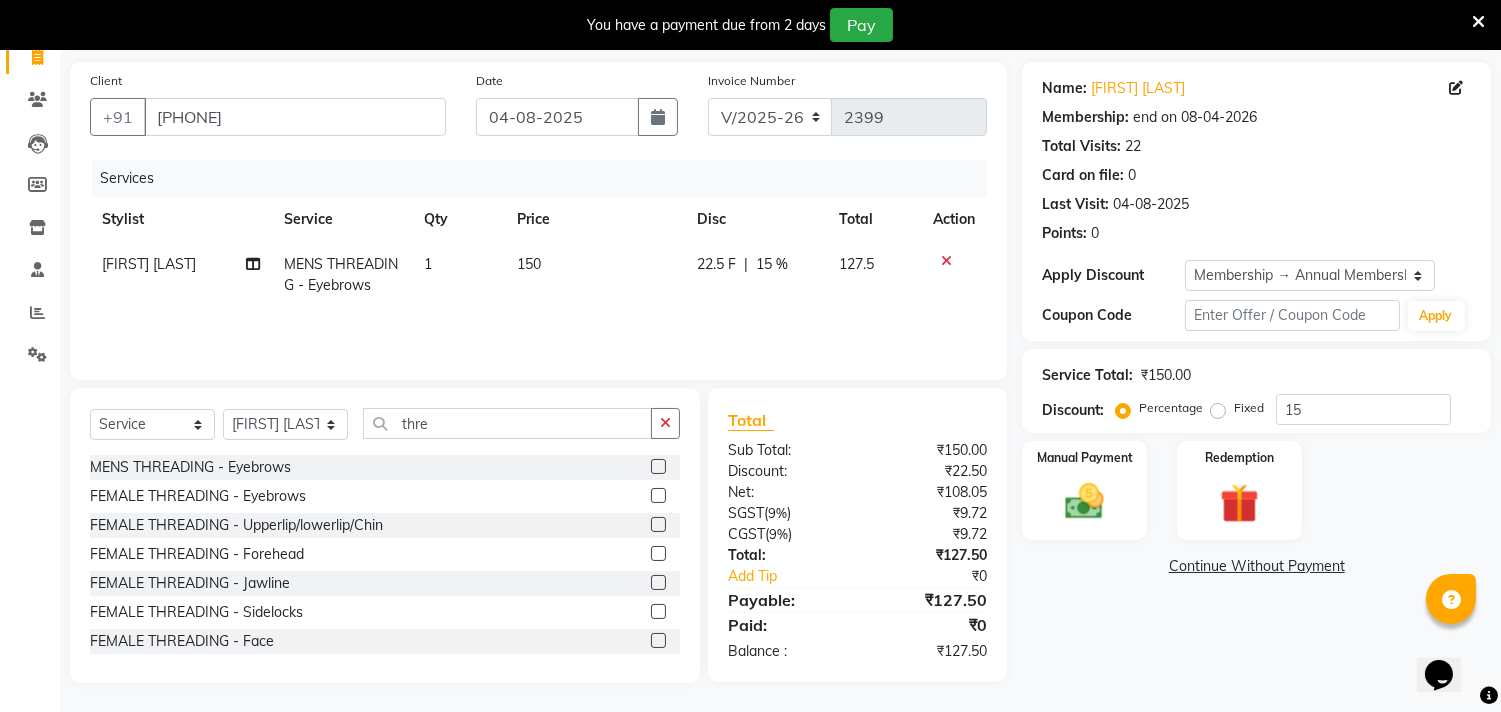 click on "22.5 F | 15 %" 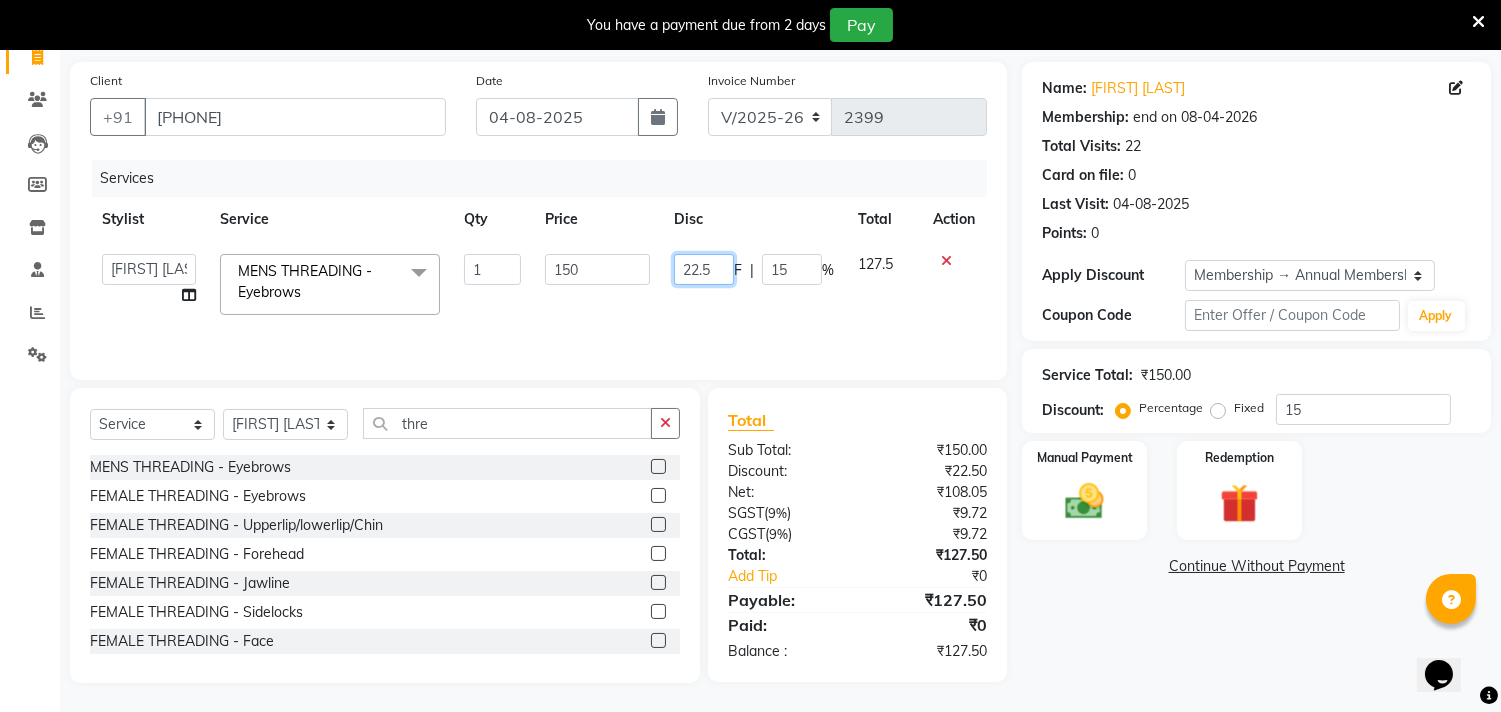 click on "22.5" 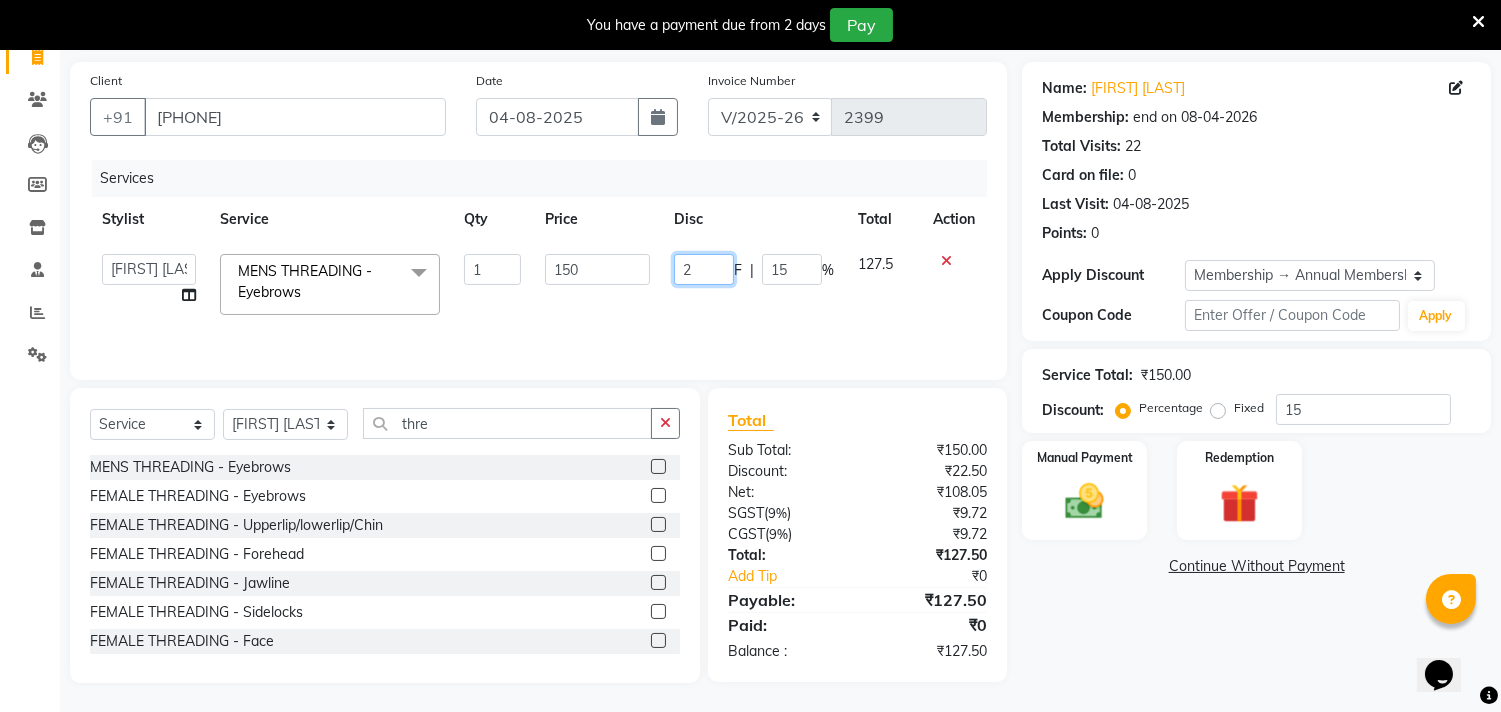type on "22" 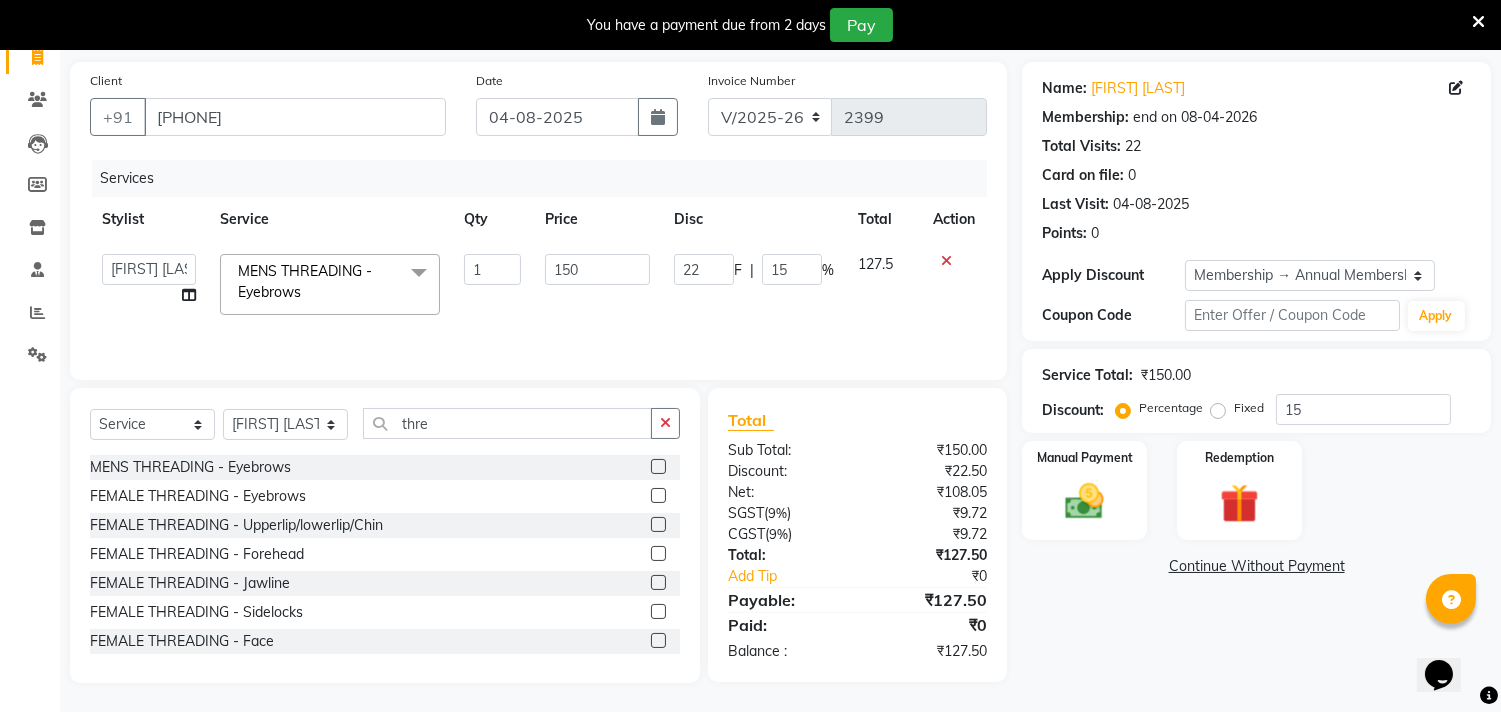 click on "22 F | 15 %" 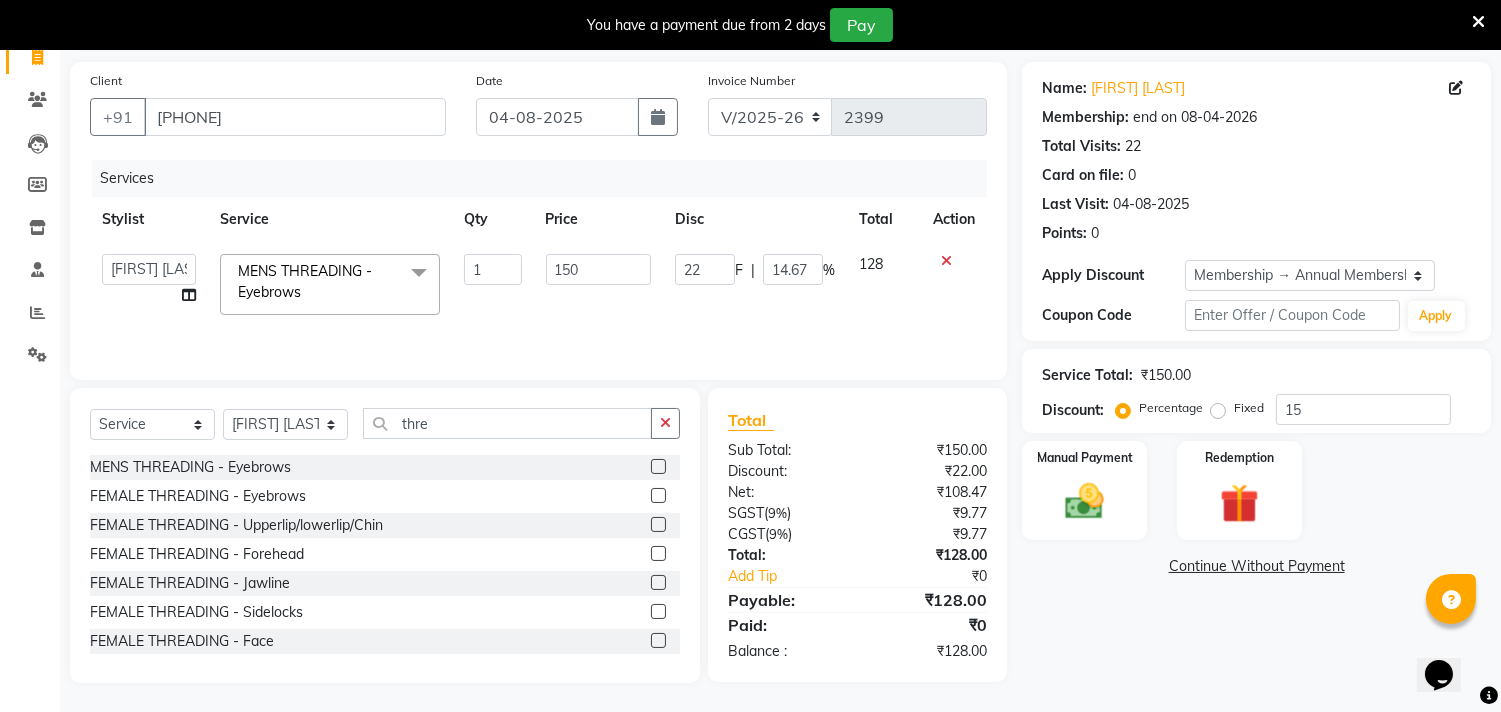 click on "₹150.00" 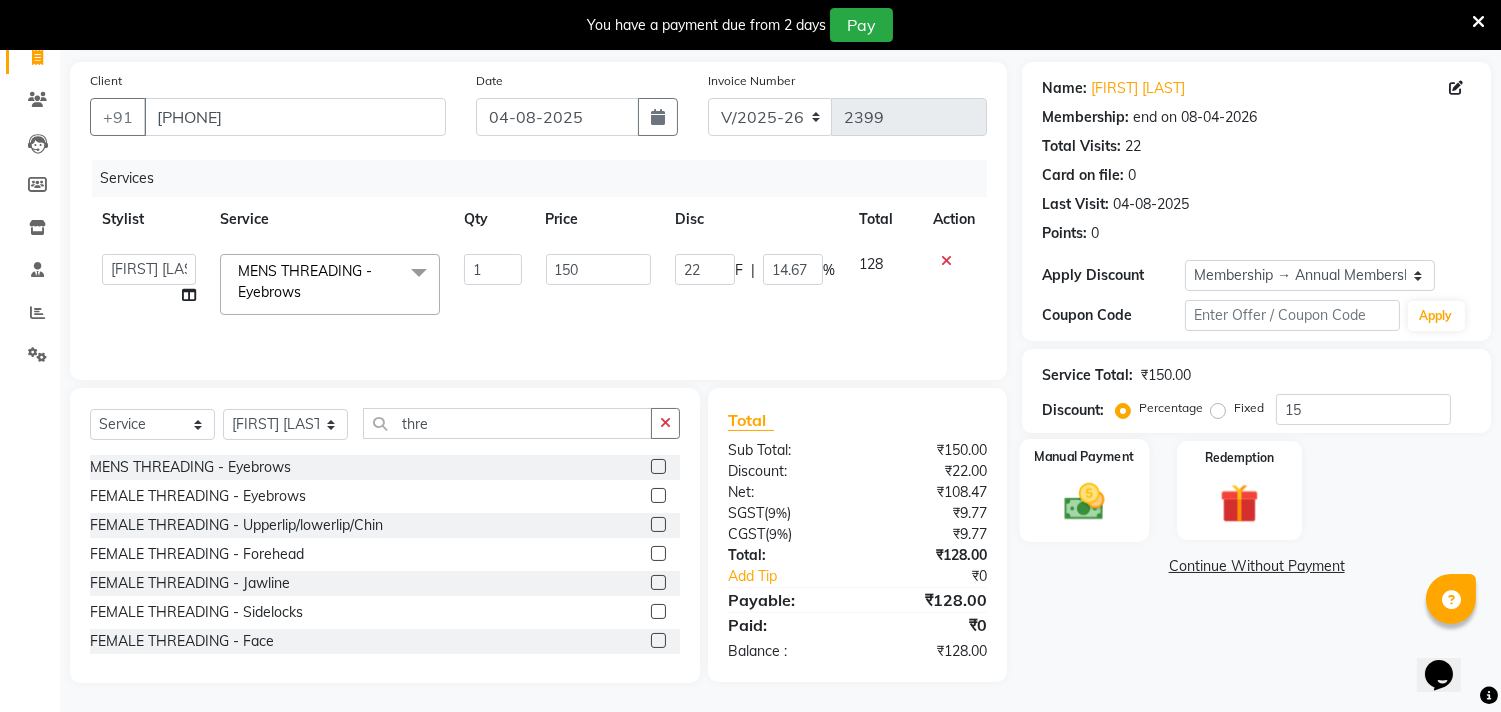 click on "Manual Payment" 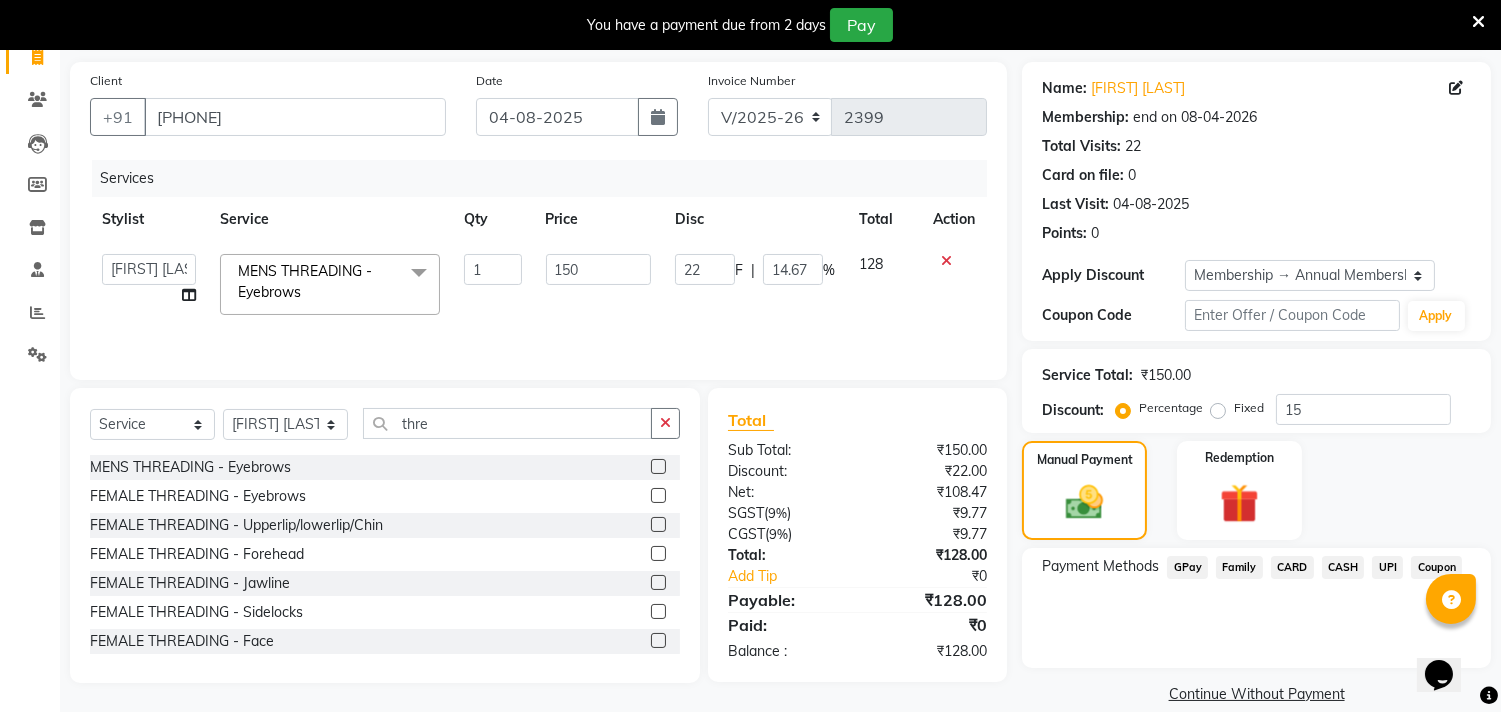 click on "UPI" 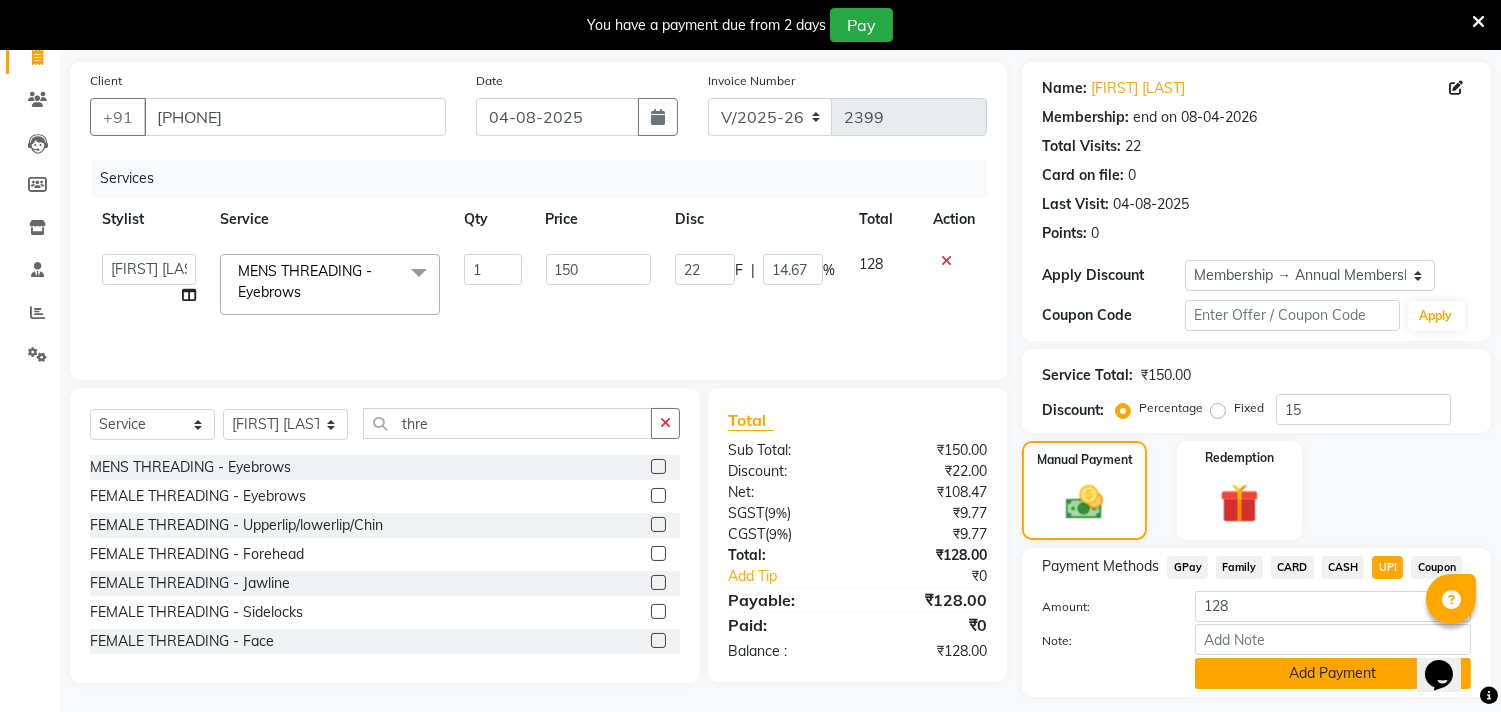 click on "Add Payment" 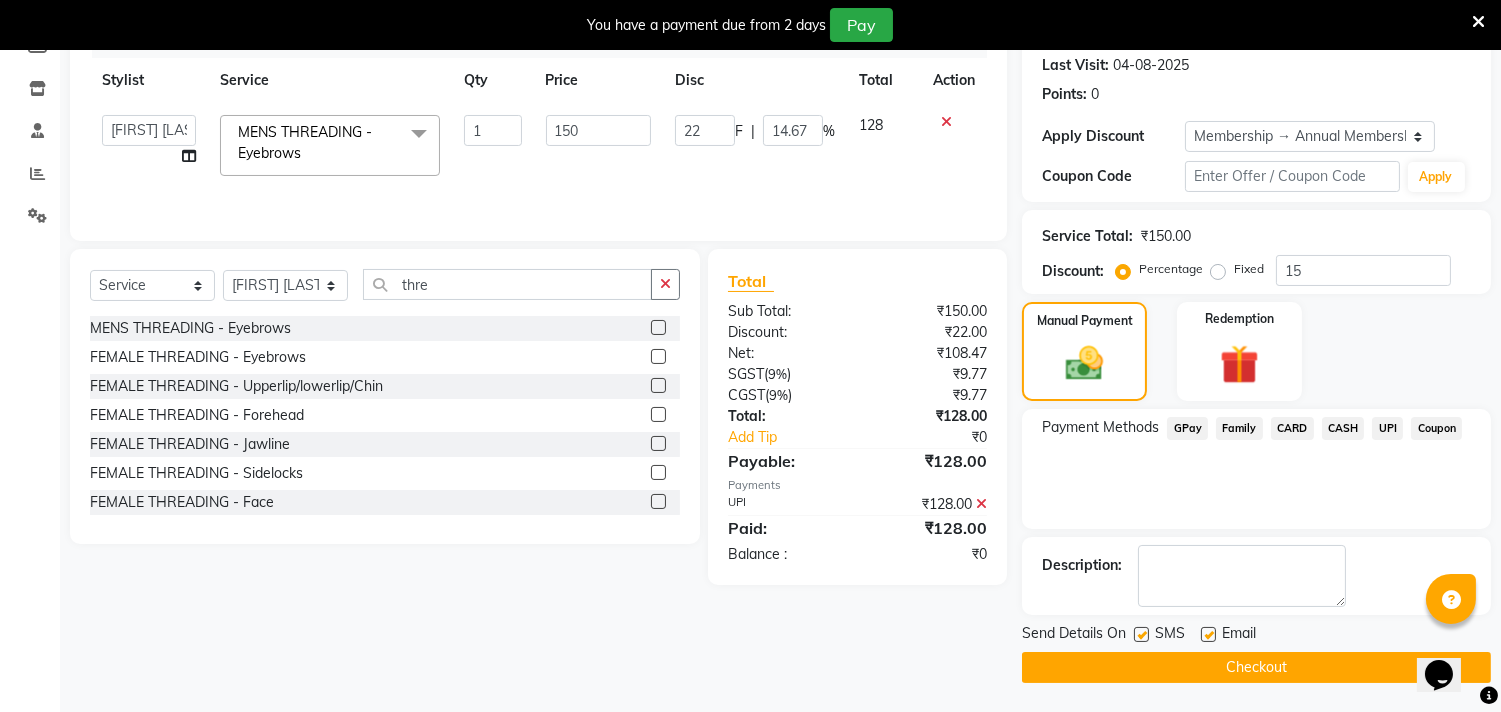click on "Checkout" 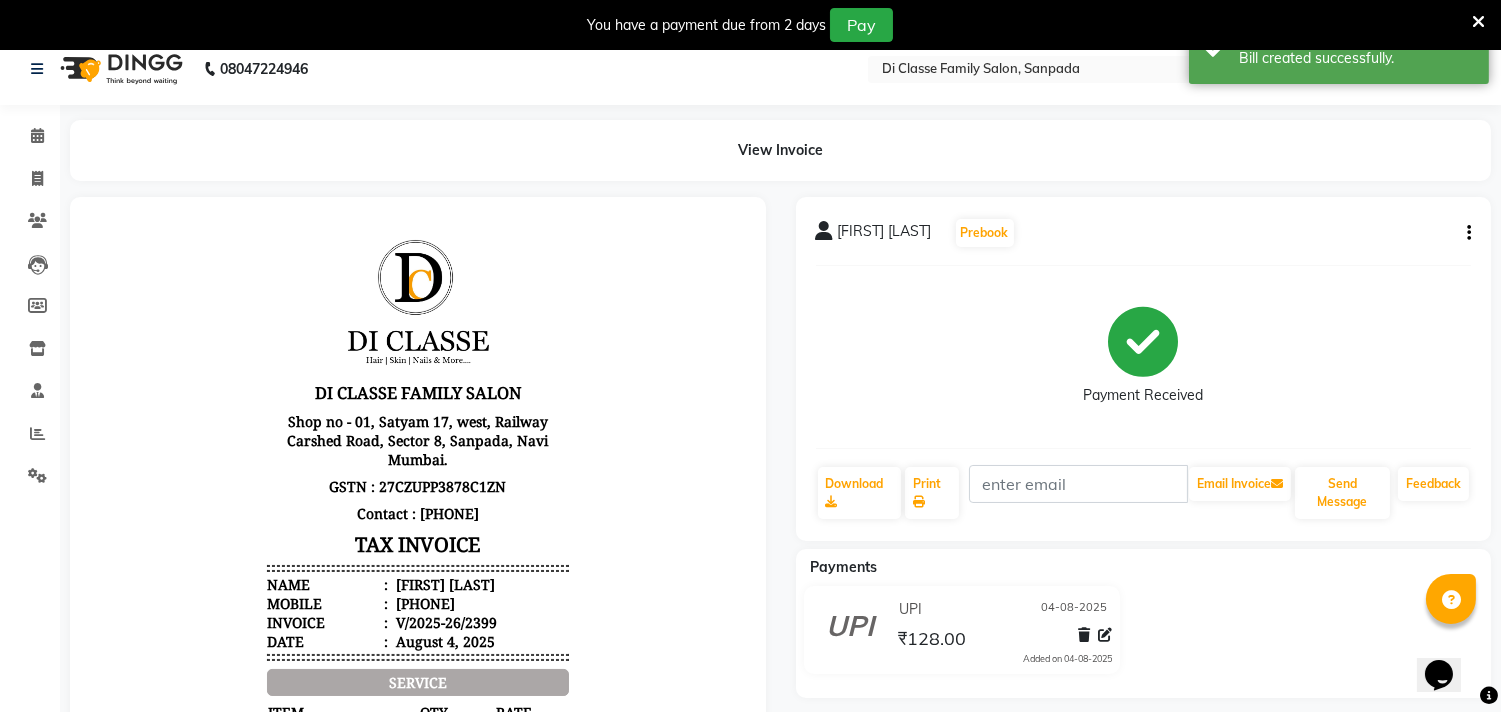 scroll, scrollTop: 0, scrollLeft: 0, axis: both 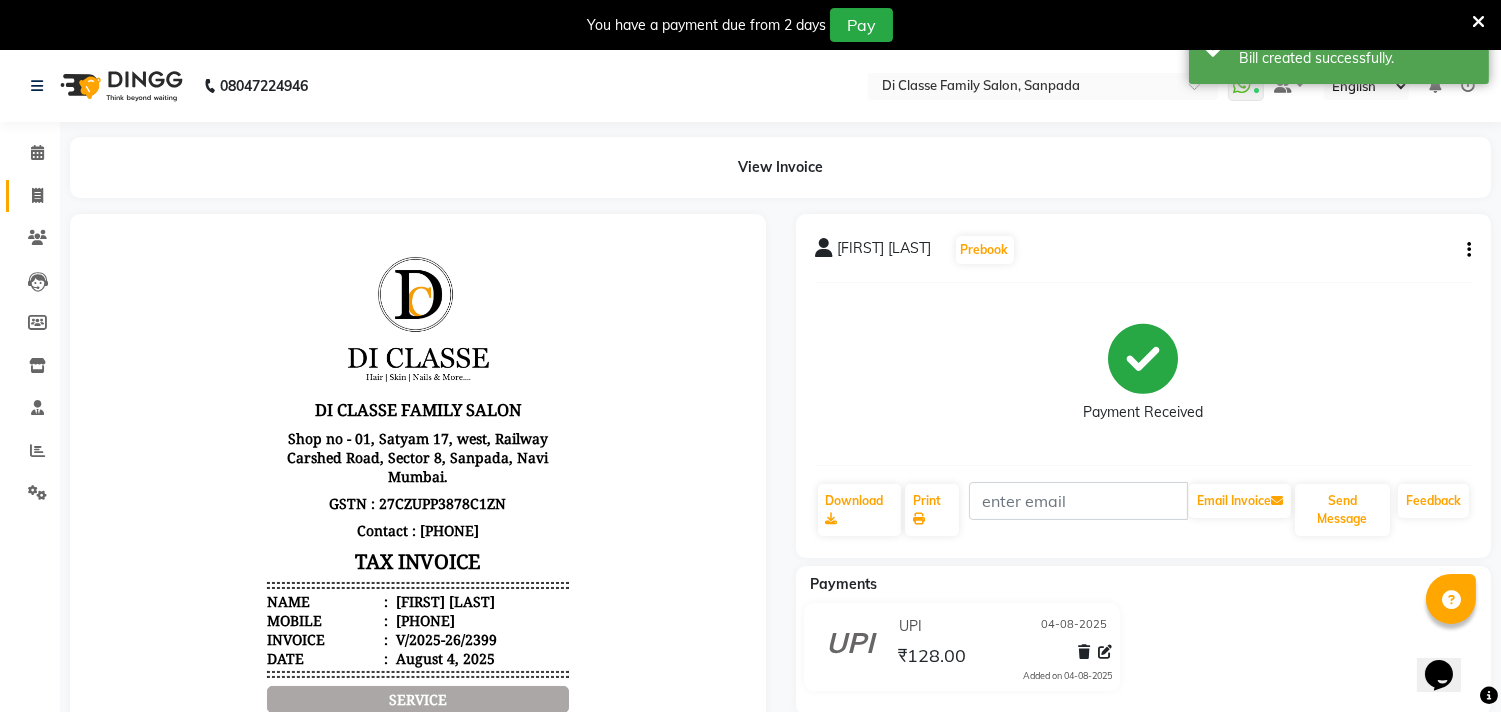 click on "Invoice" 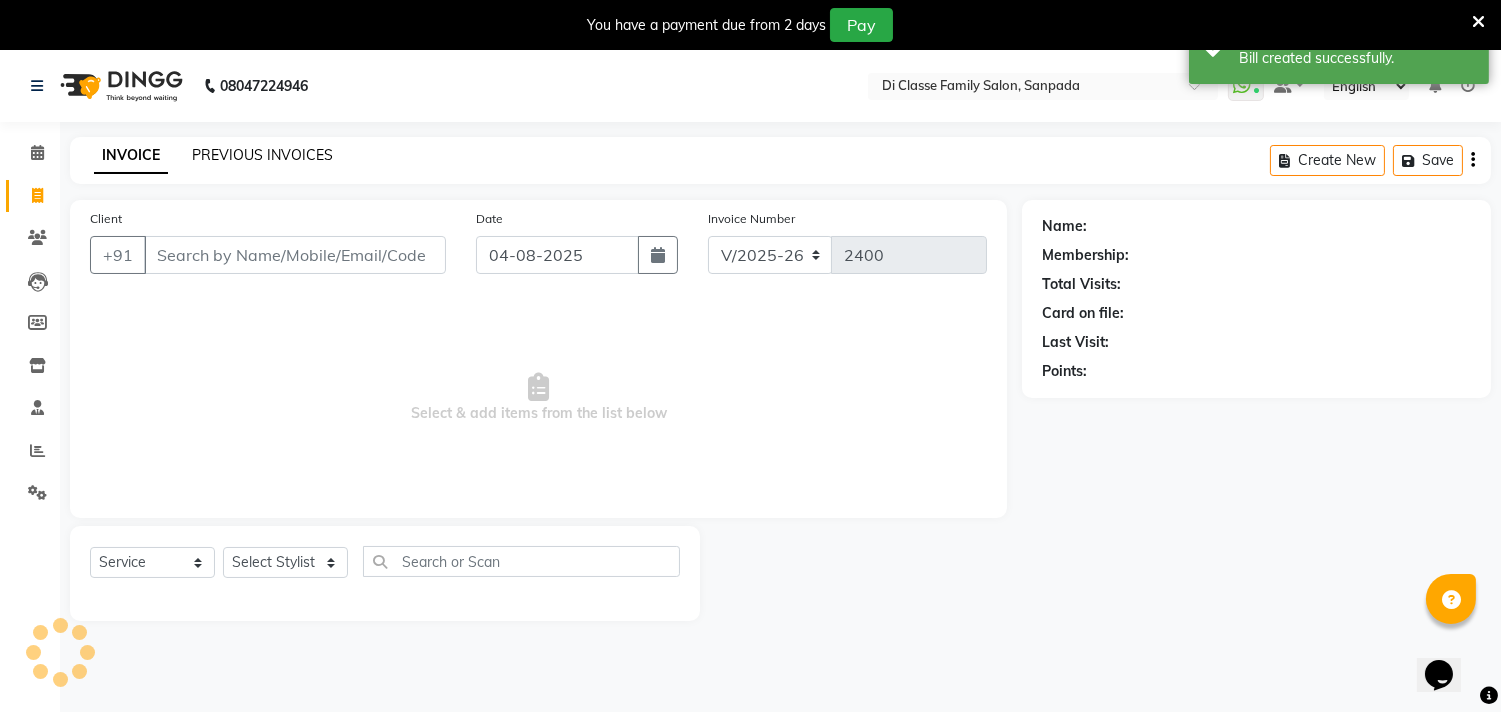 scroll, scrollTop: 50, scrollLeft: 0, axis: vertical 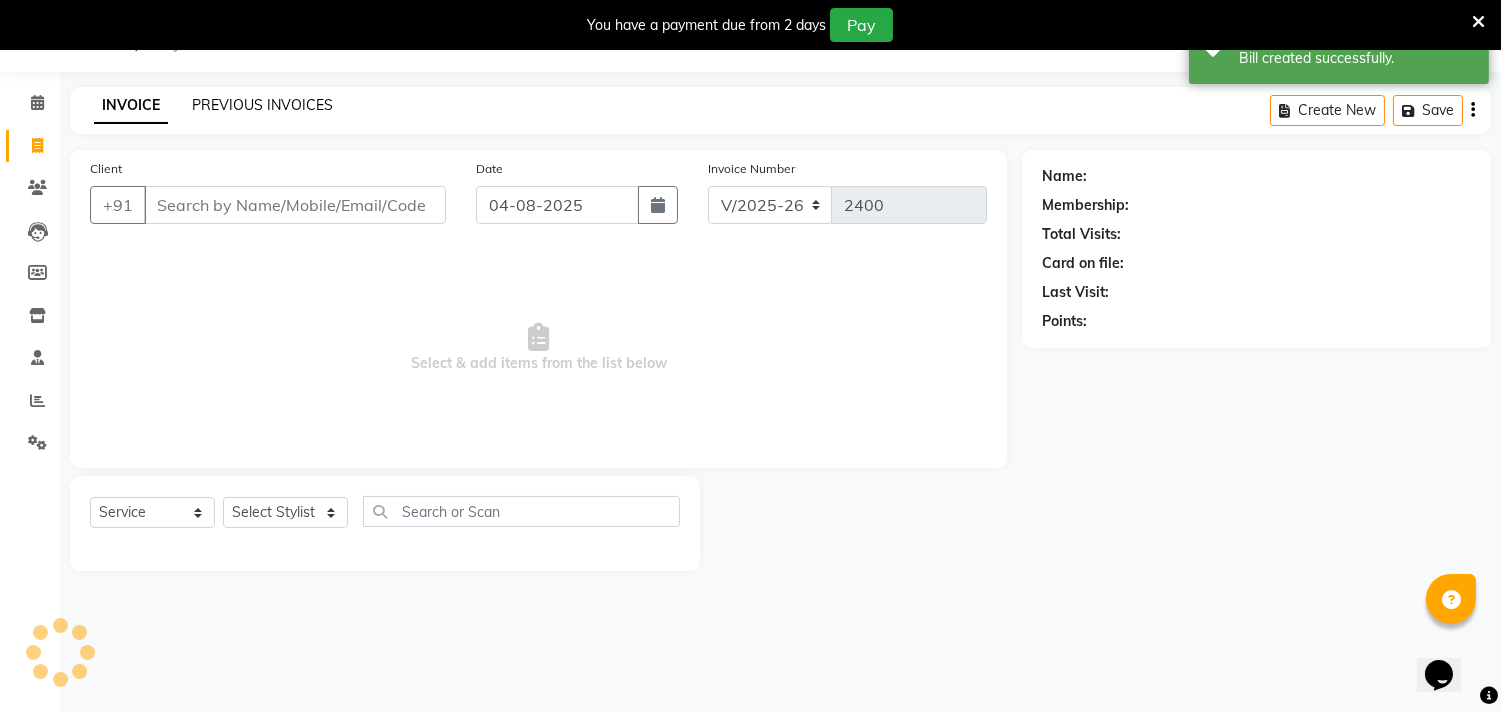 click on "PREVIOUS INVOICES" 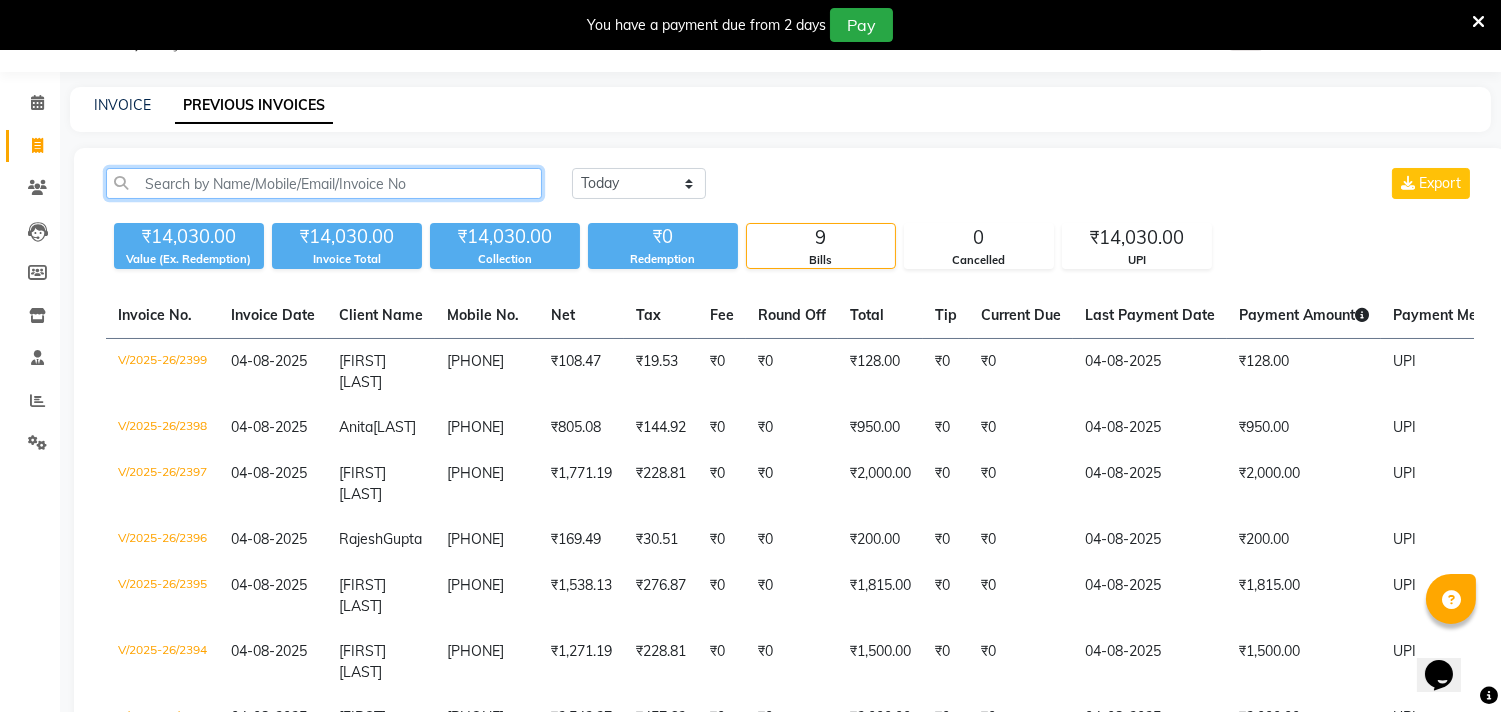 click 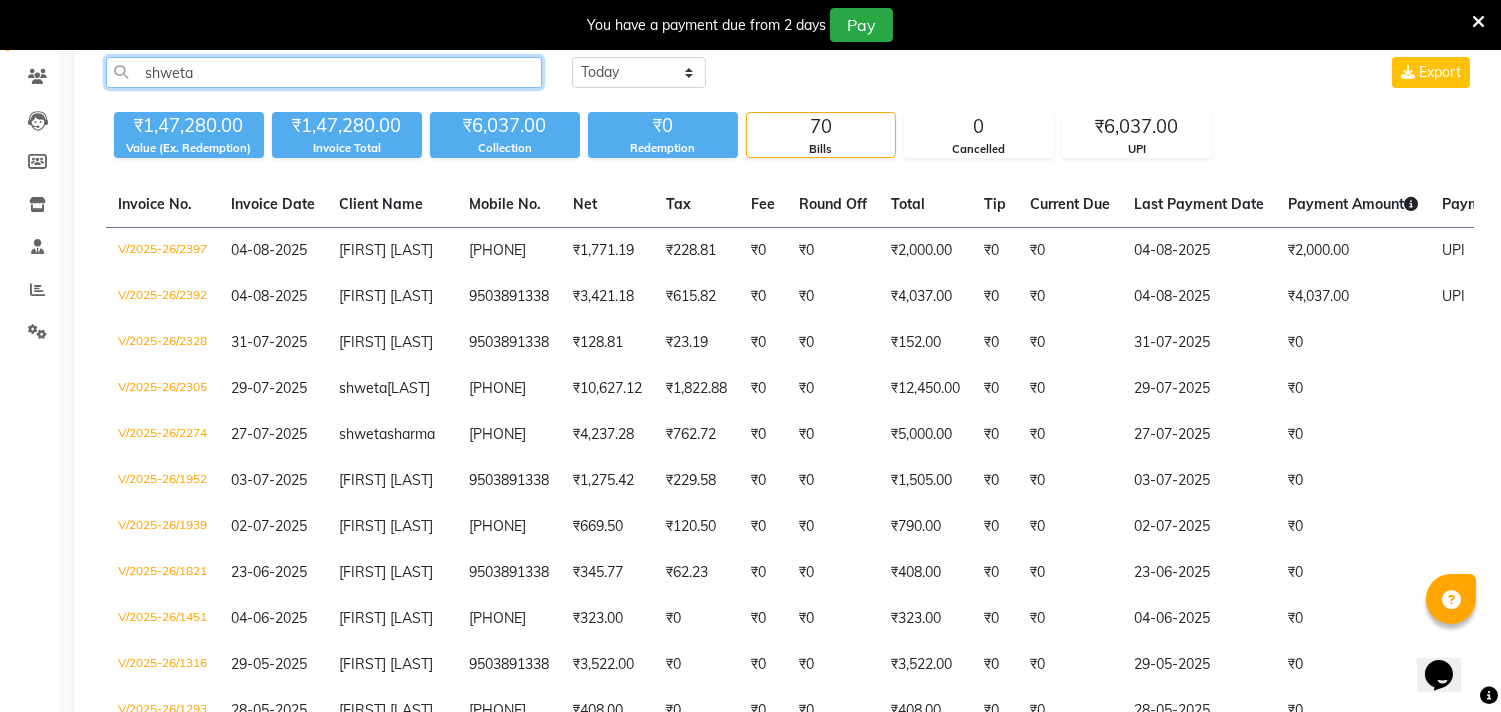 scroll, scrollTop: 0, scrollLeft: 0, axis: both 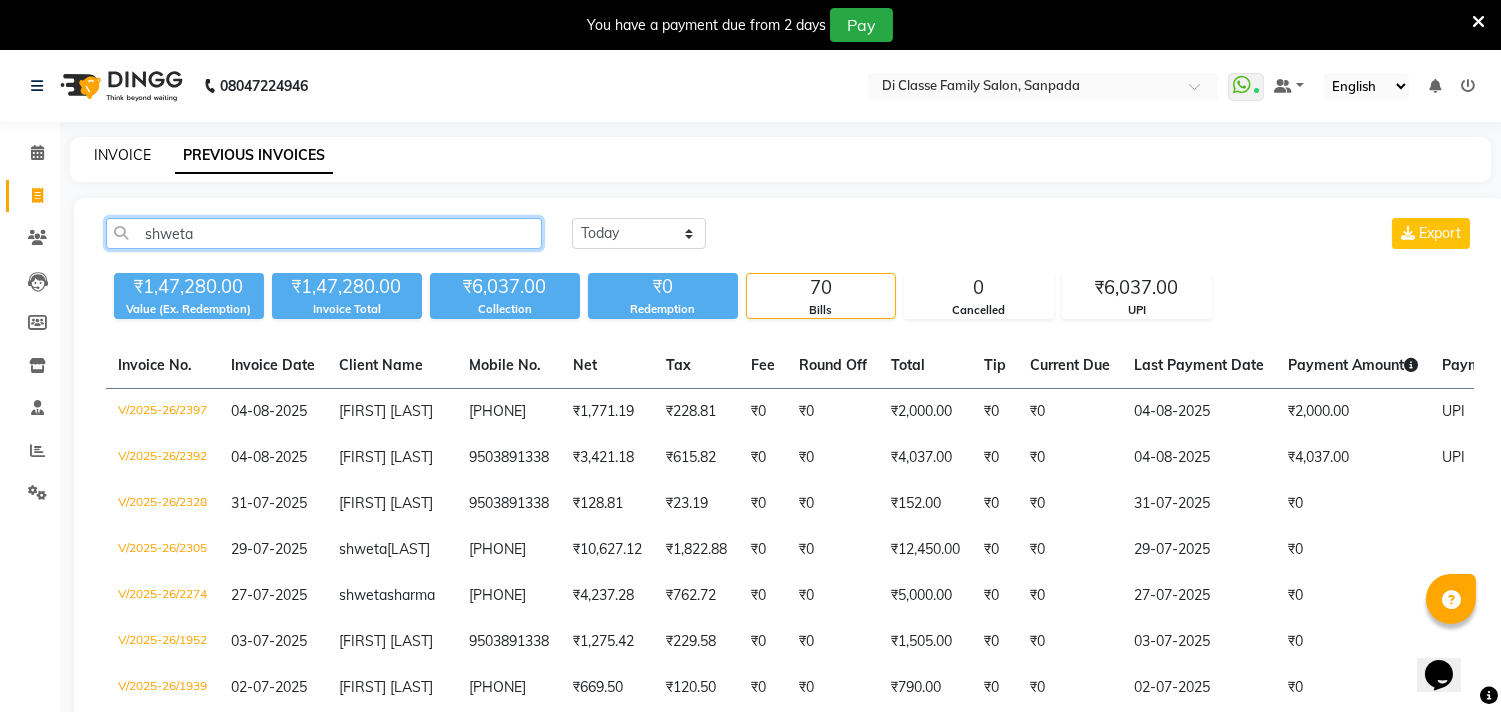 type on "shweta" 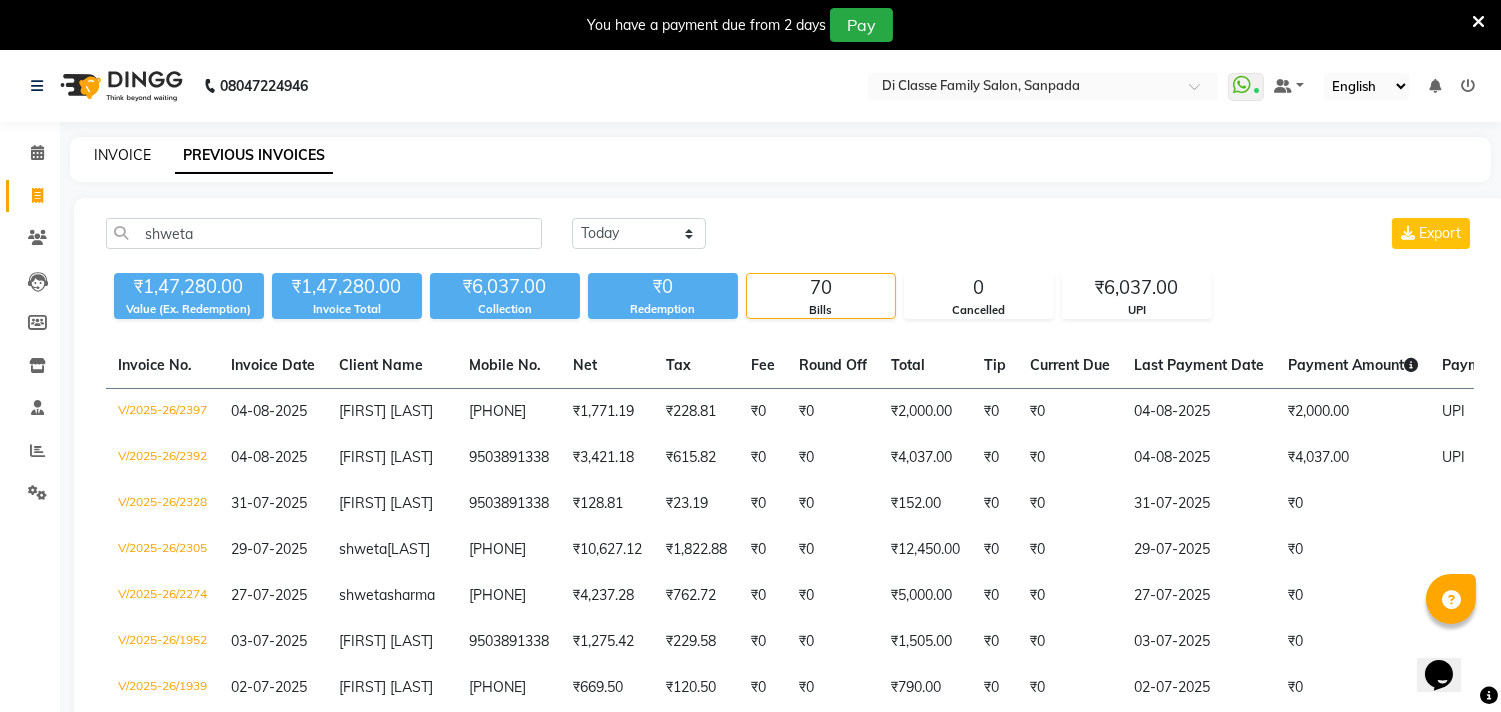 click on "INVOICE" 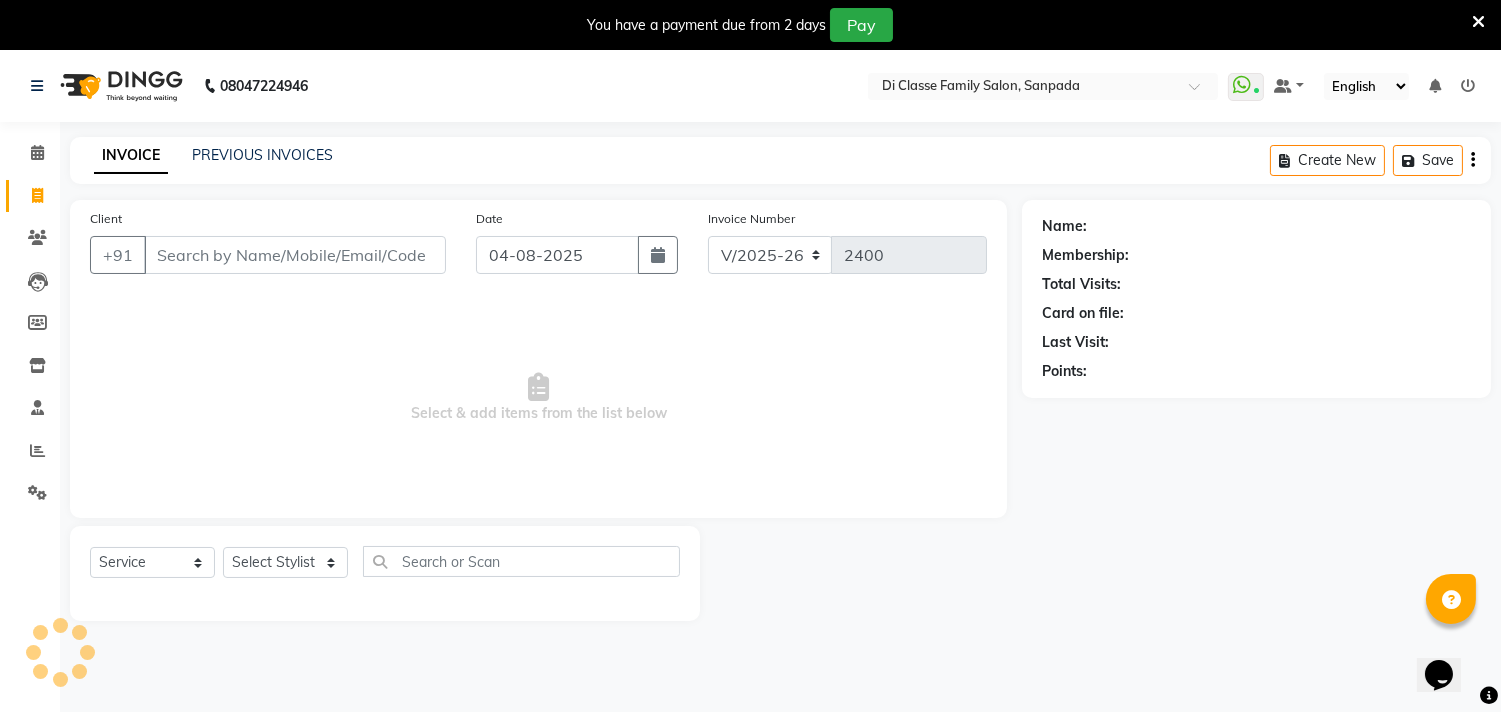 scroll, scrollTop: 50, scrollLeft: 0, axis: vertical 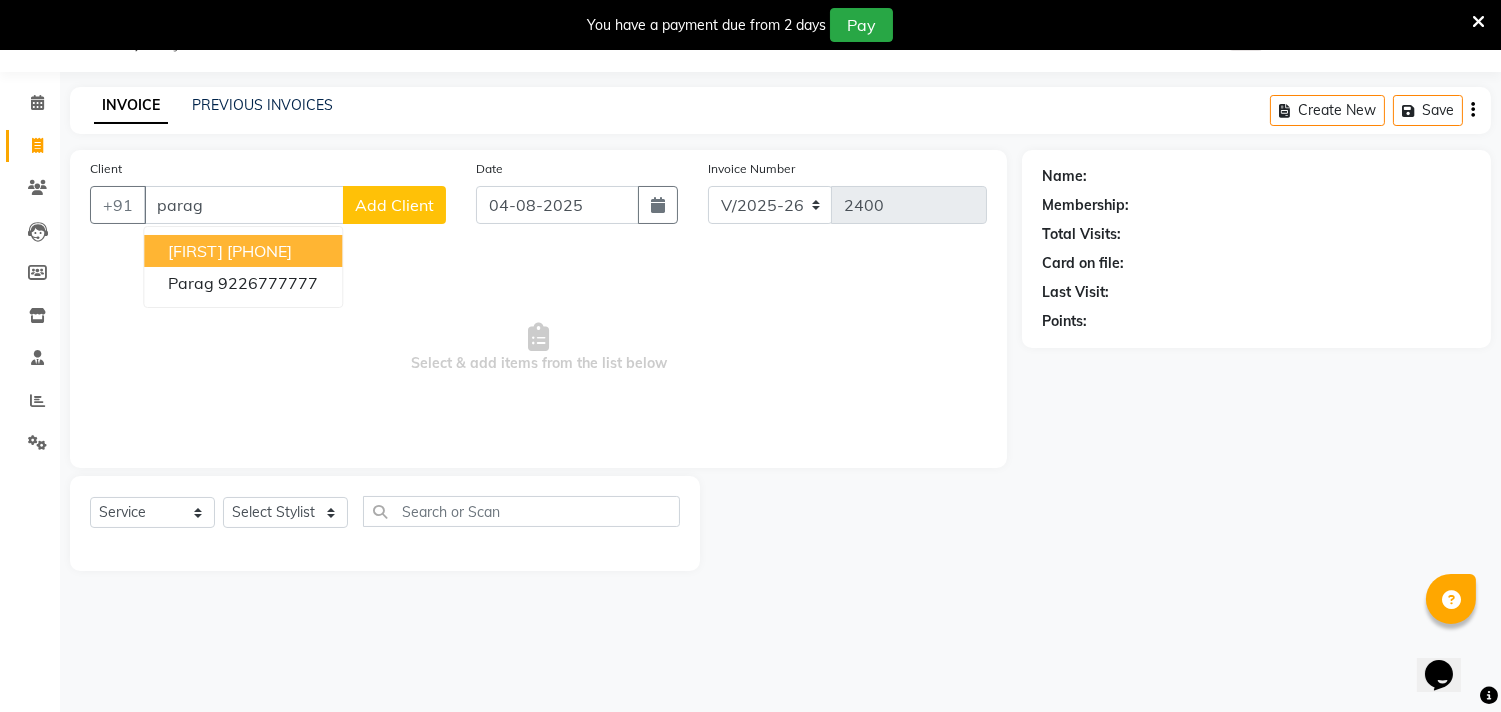 type on "parag" 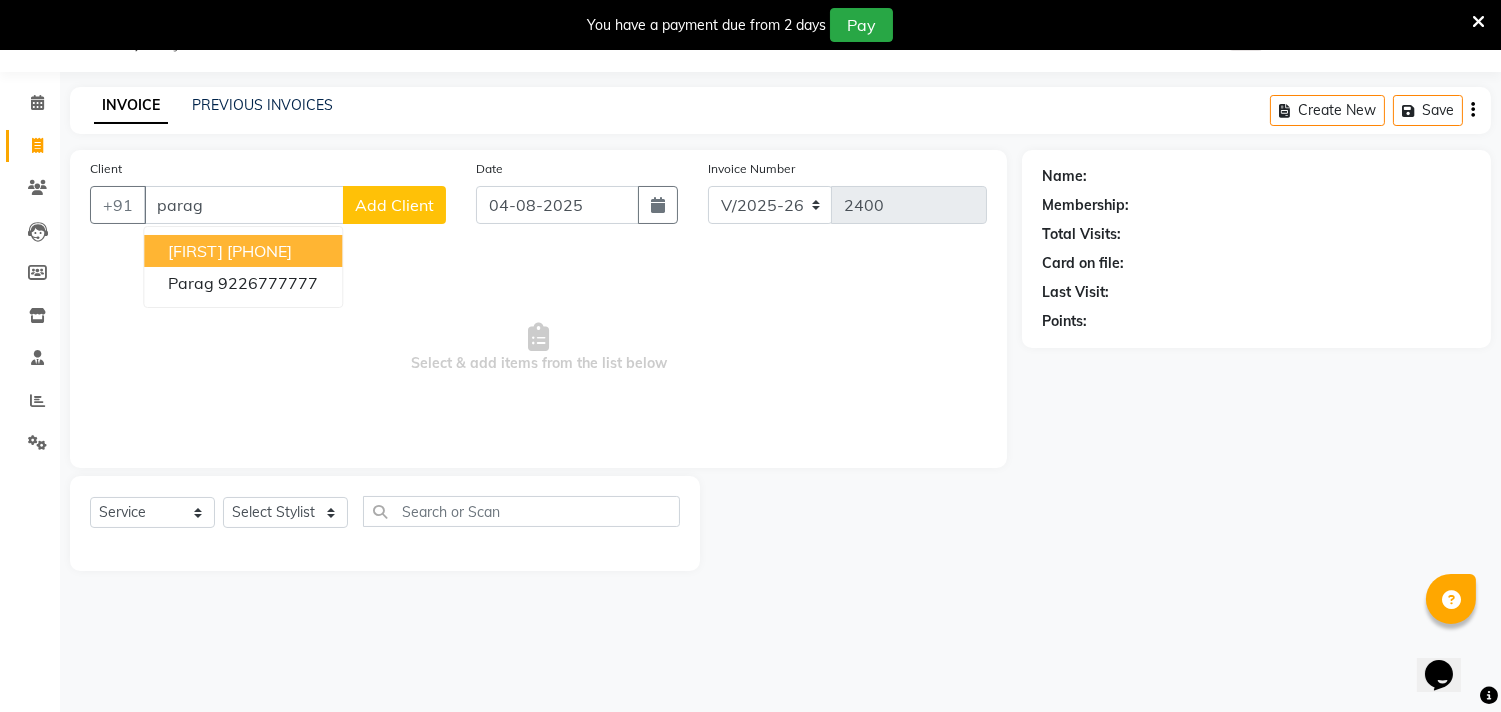 click at bounding box center (1478, 22) 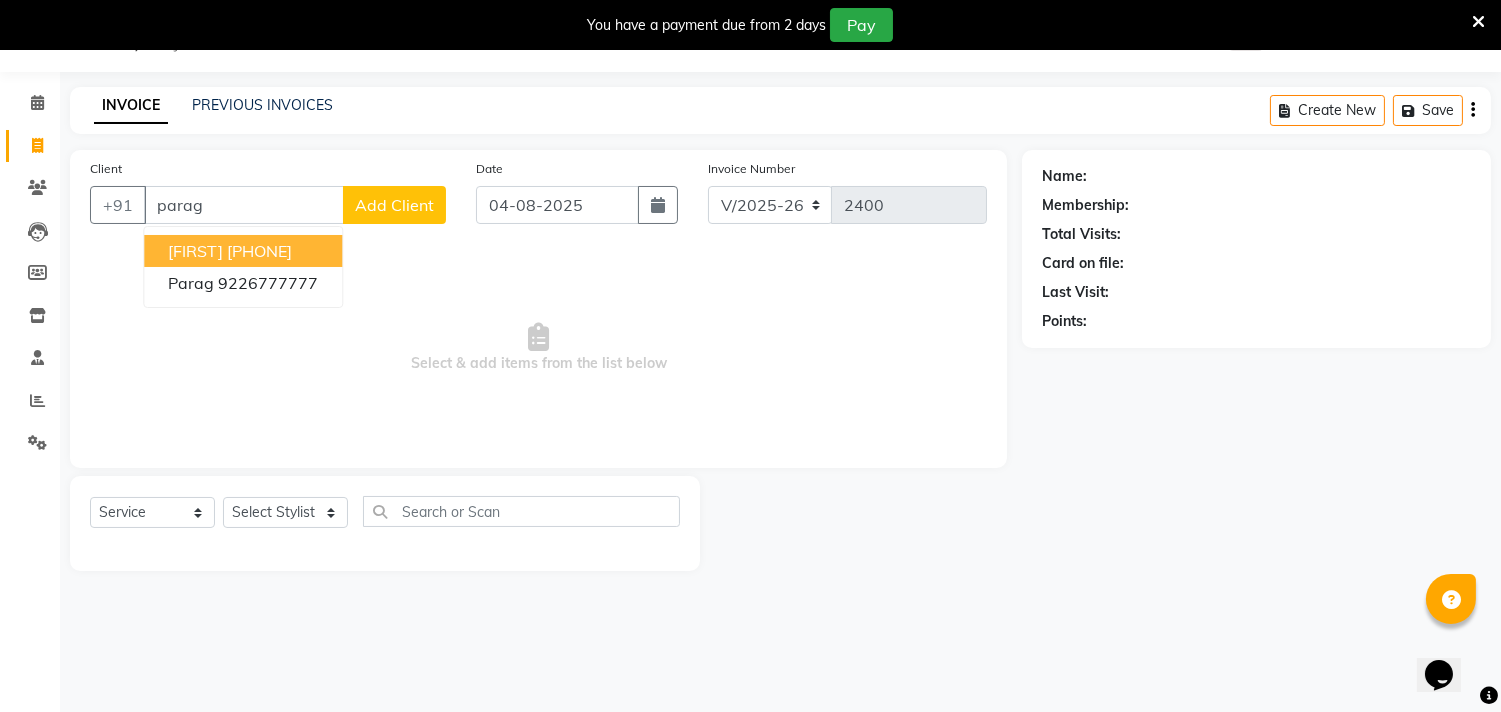 scroll, scrollTop: 0, scrollLeft: 0, axis: both 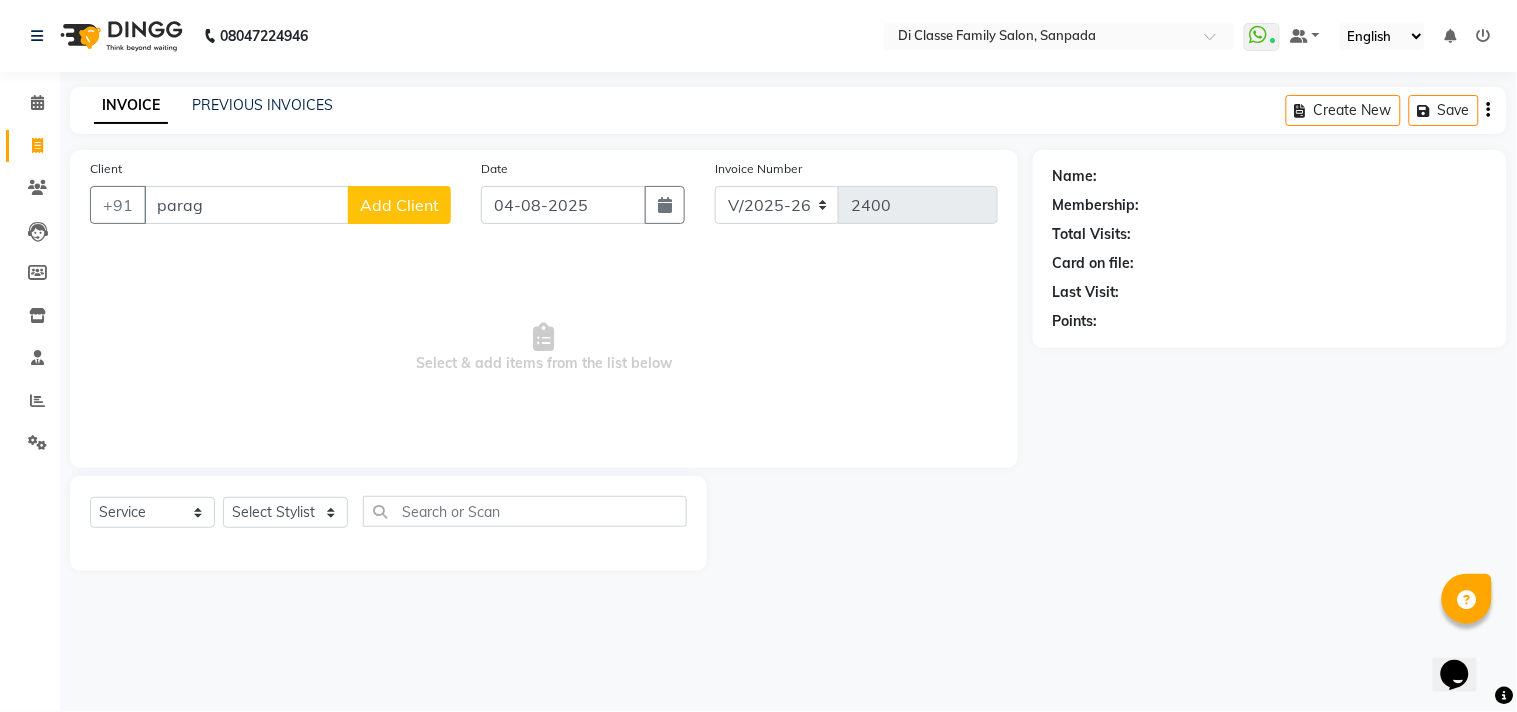 click on "INVOICE PREVIOUS INVOICES Create New   Save" 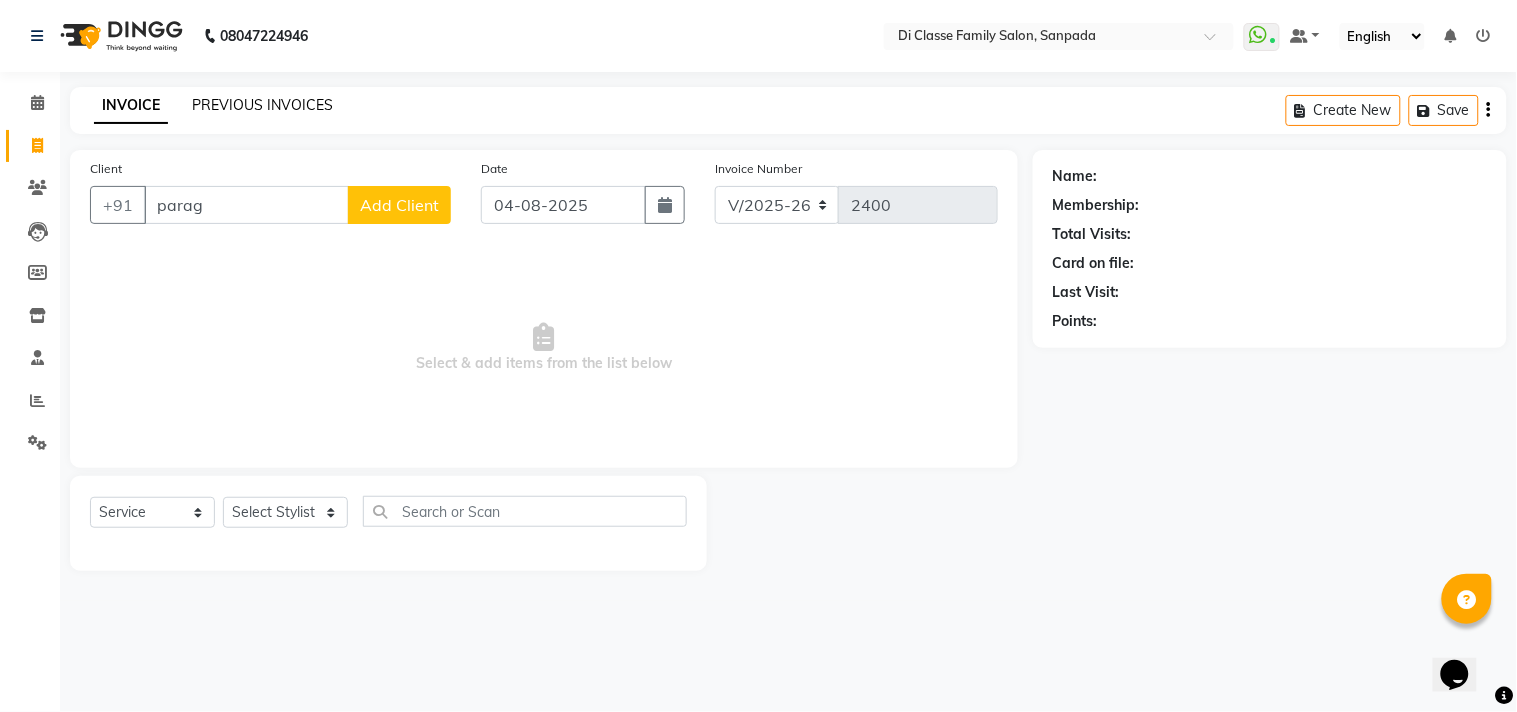 click on "INVOICE PREVIOUS INVOICES Create New   Save" 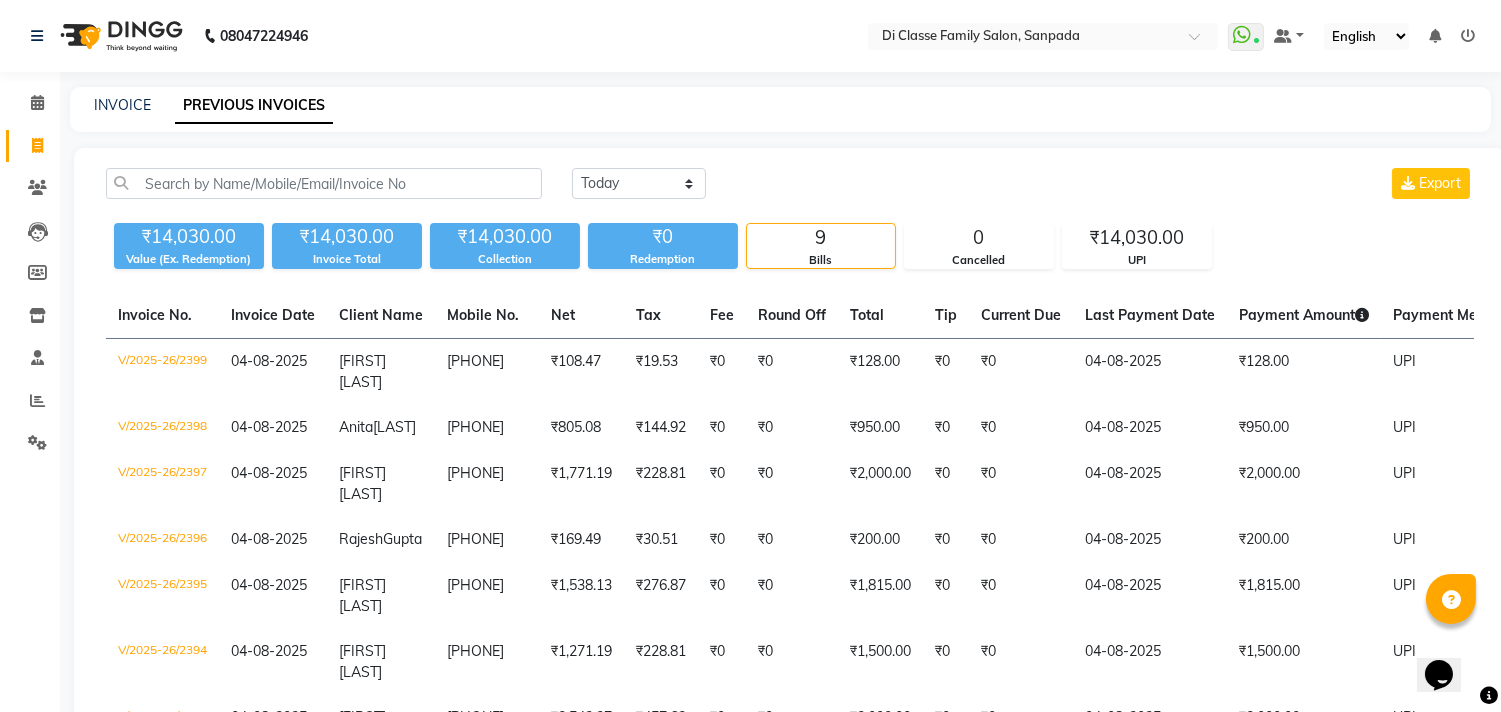click on "INVOICE PREVIOUS INVOICES" 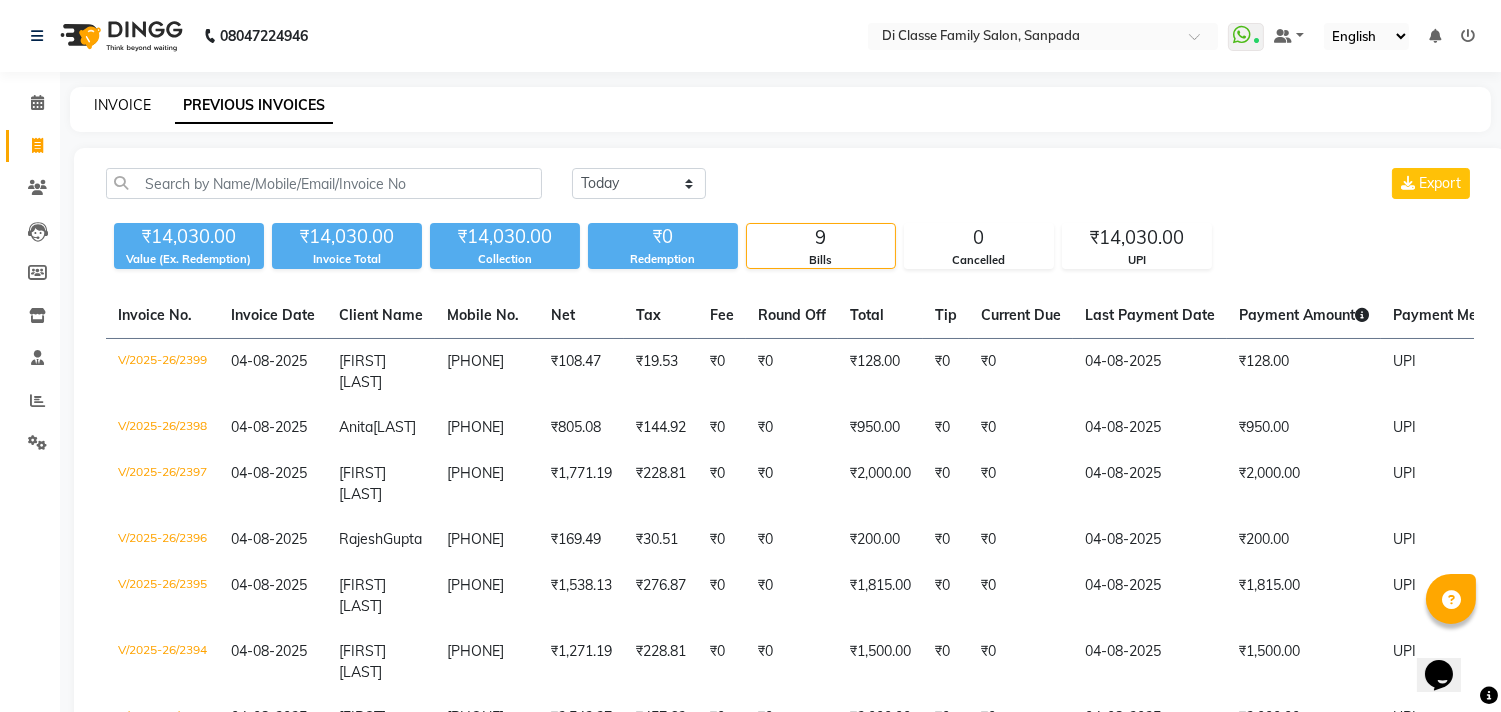 click on "INVOICE" 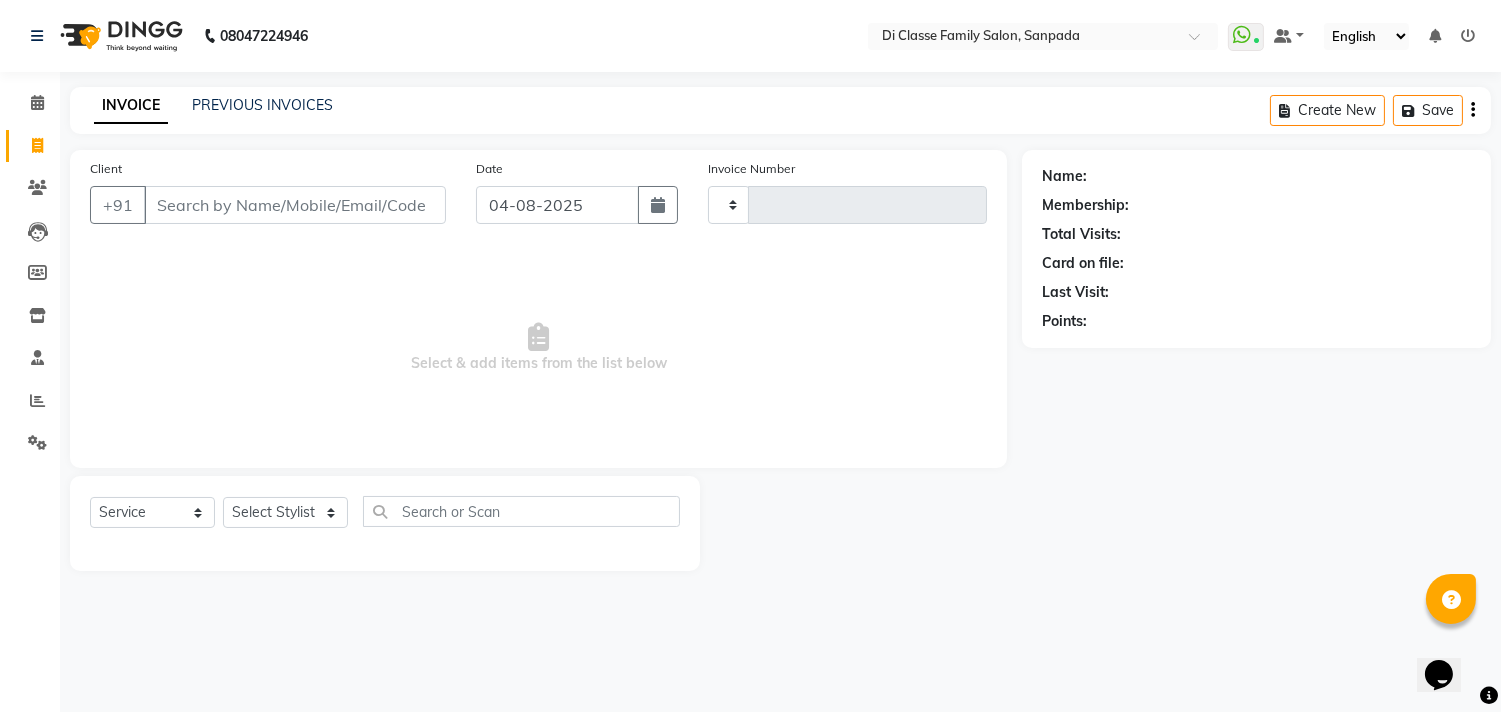type on "2400" 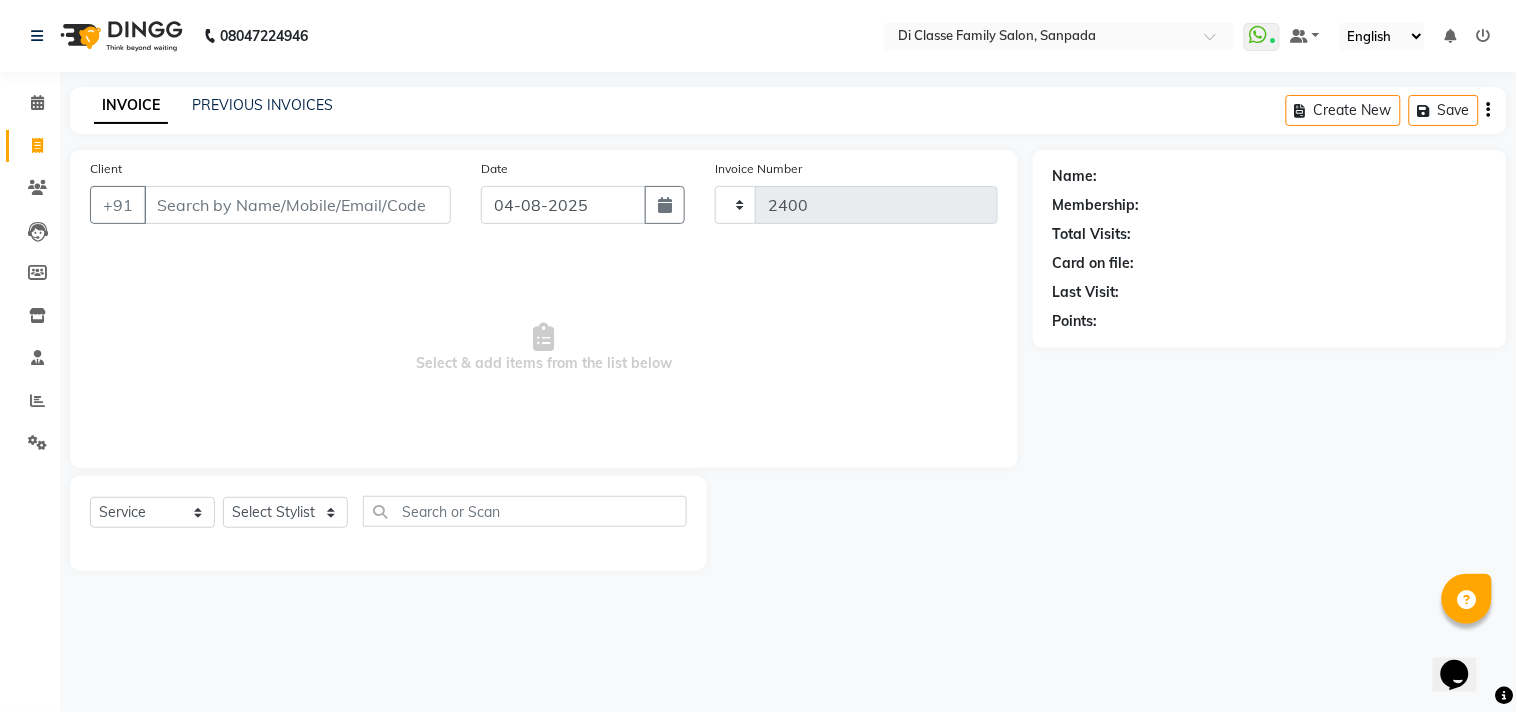 select on "4704" 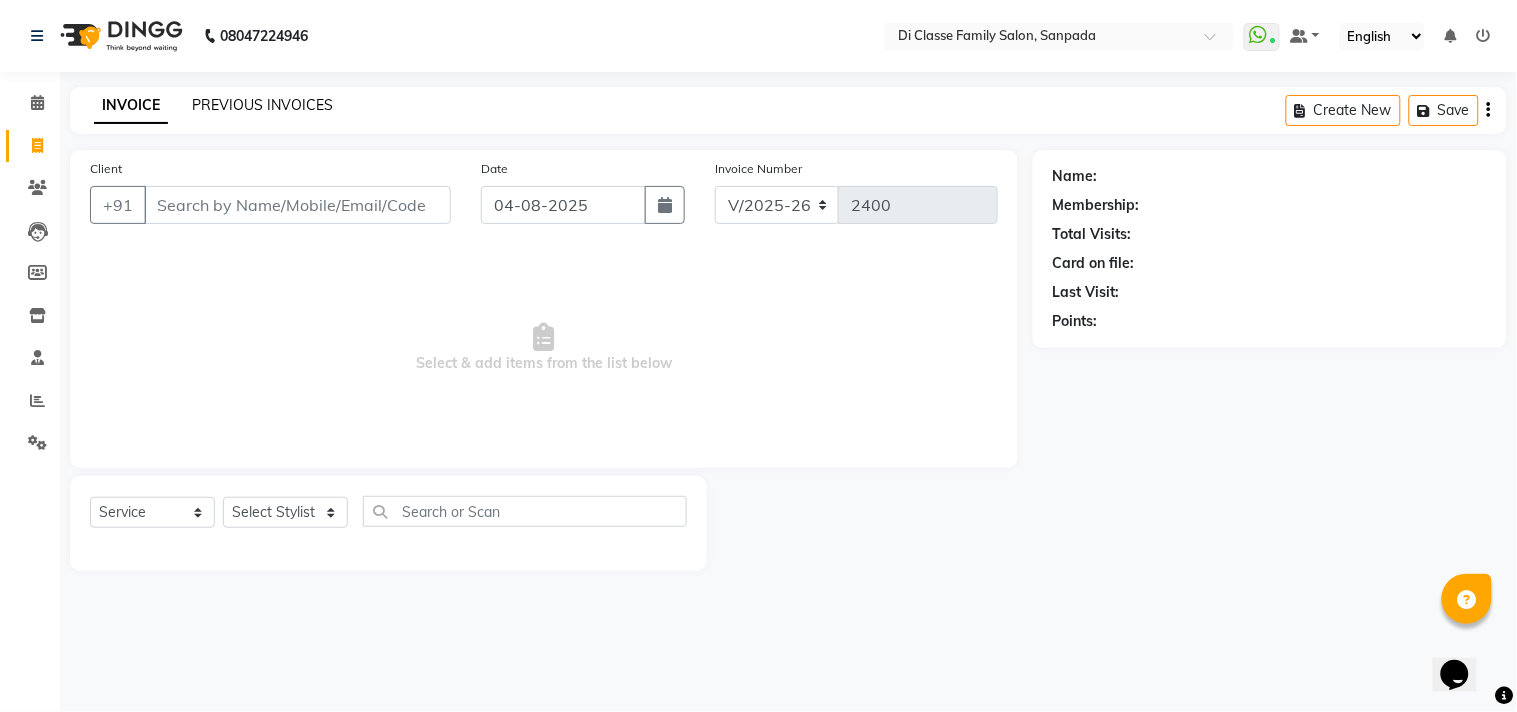 click on "PREVIOUS INVOICES" 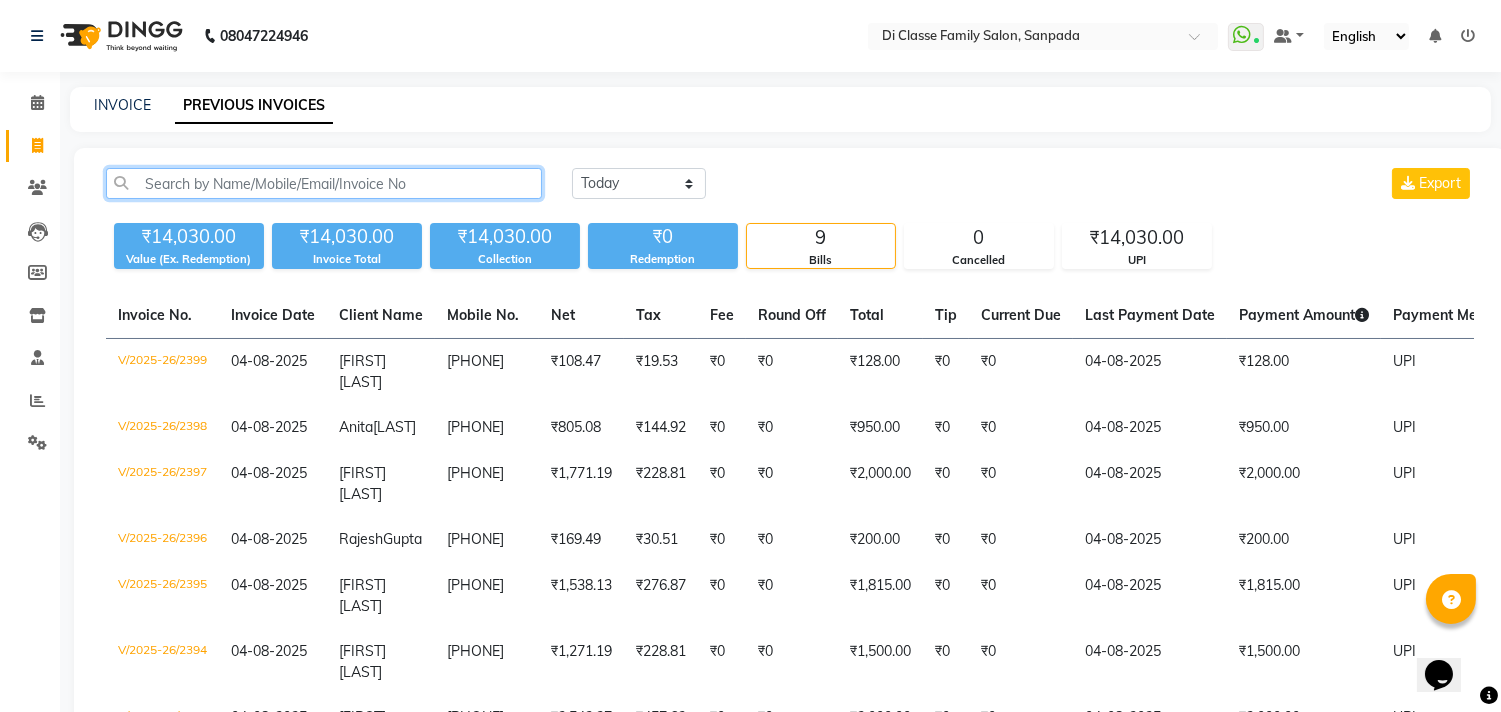 click 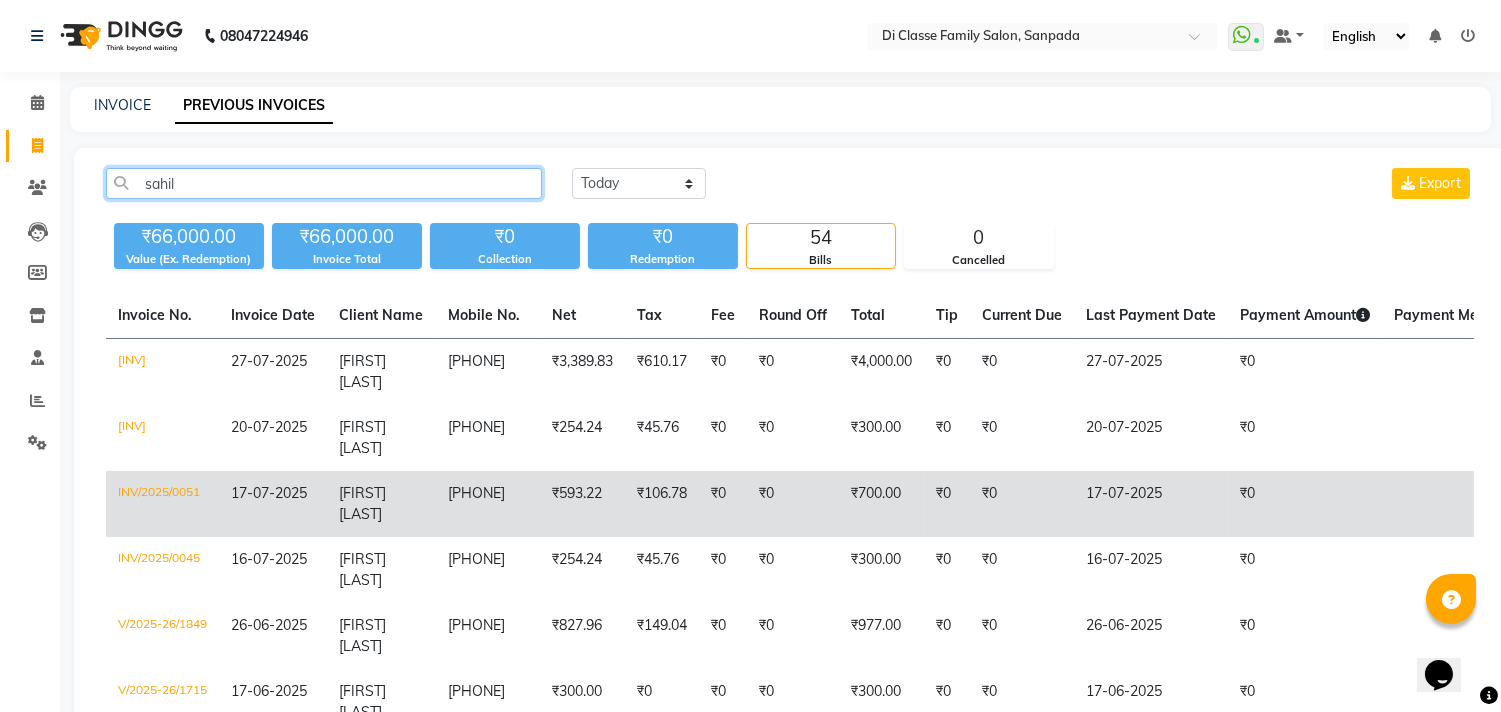 type on "sahil" 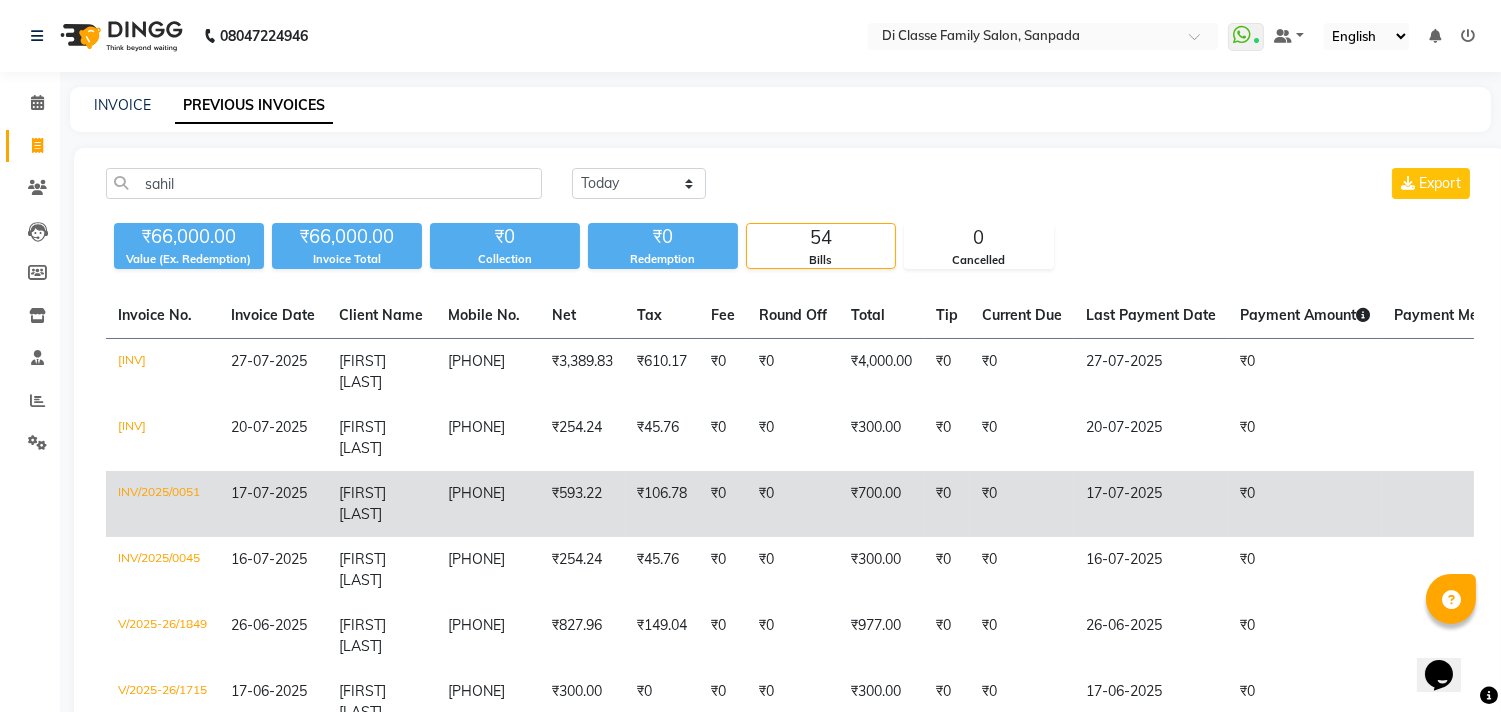 click on "[PHONE]" 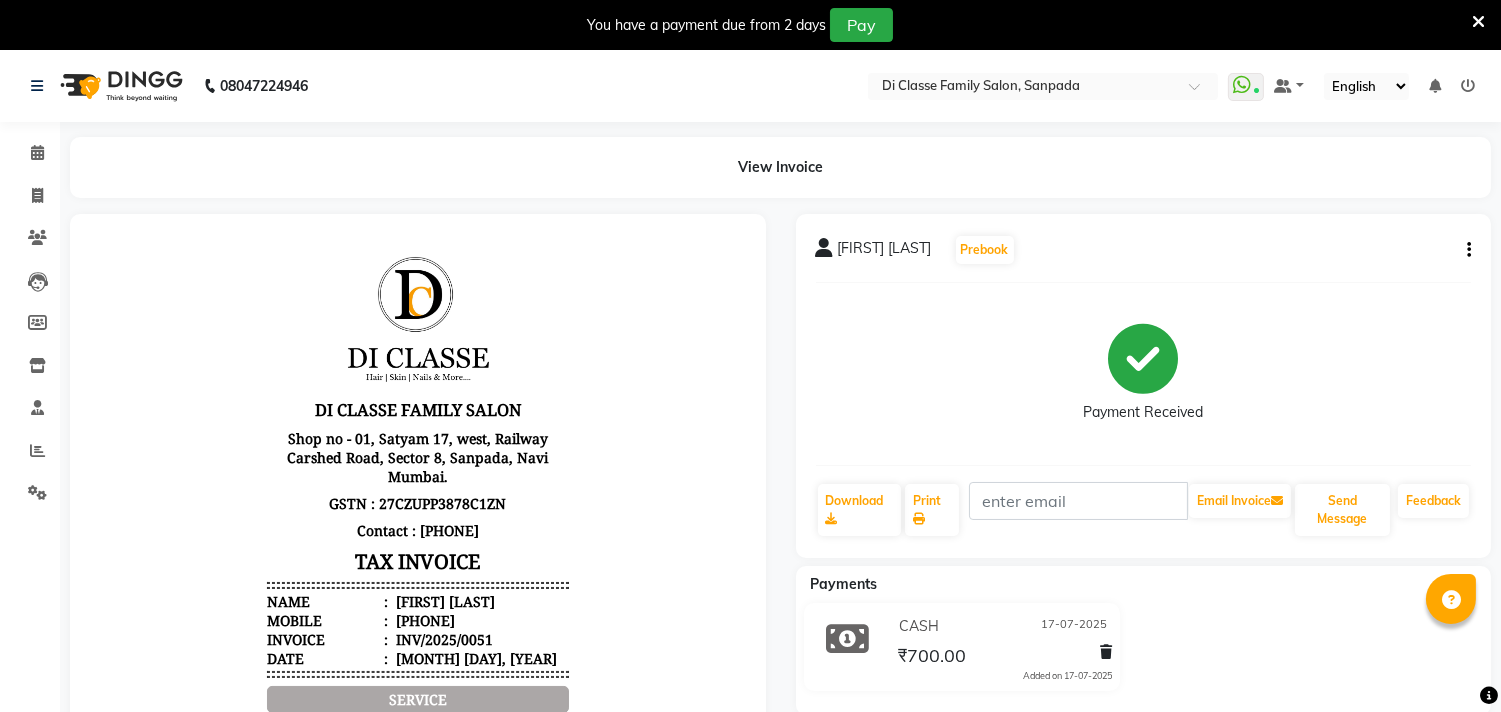 scroll, scrollTop: 0, scrollLeft: 0, axis: both 